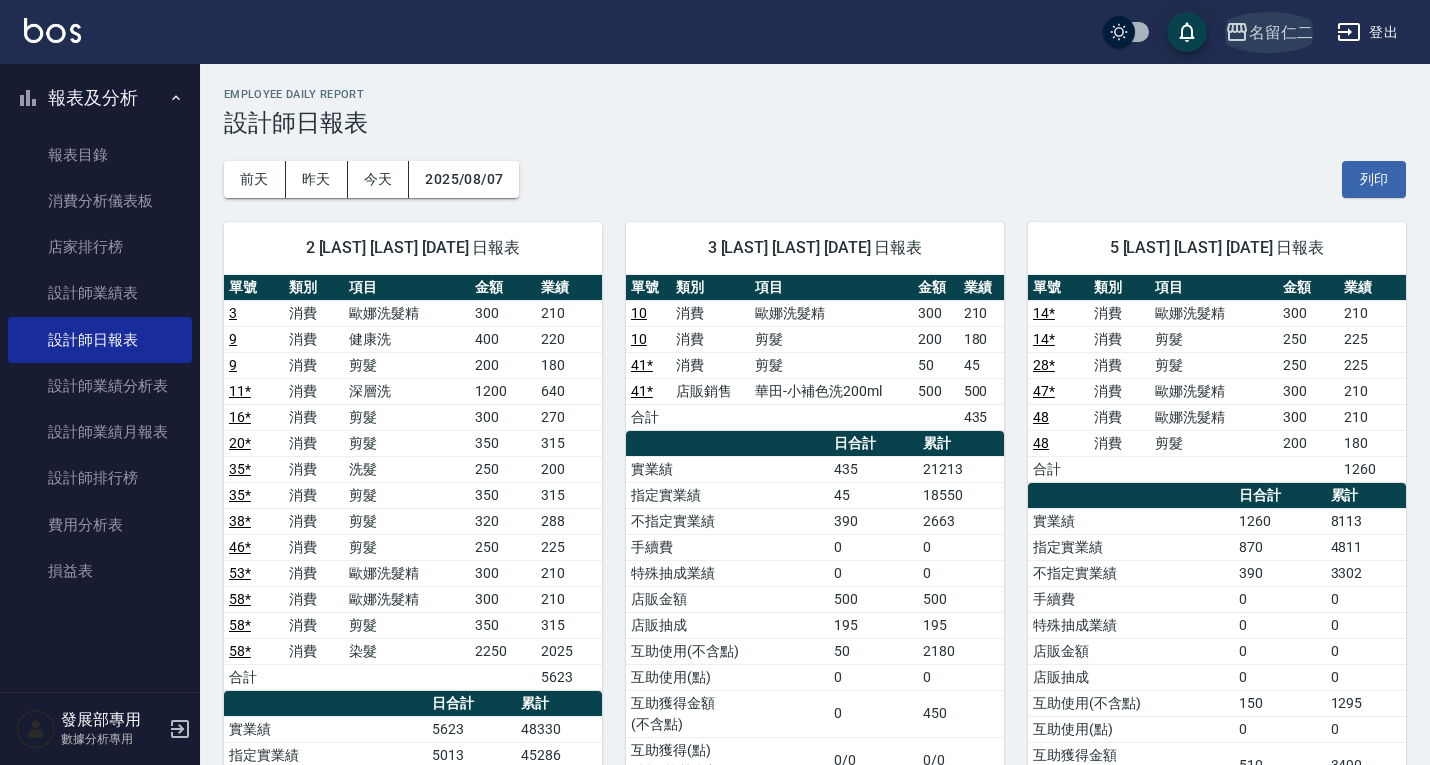 click on "名留仁二" at bounding box center (1281, 32) 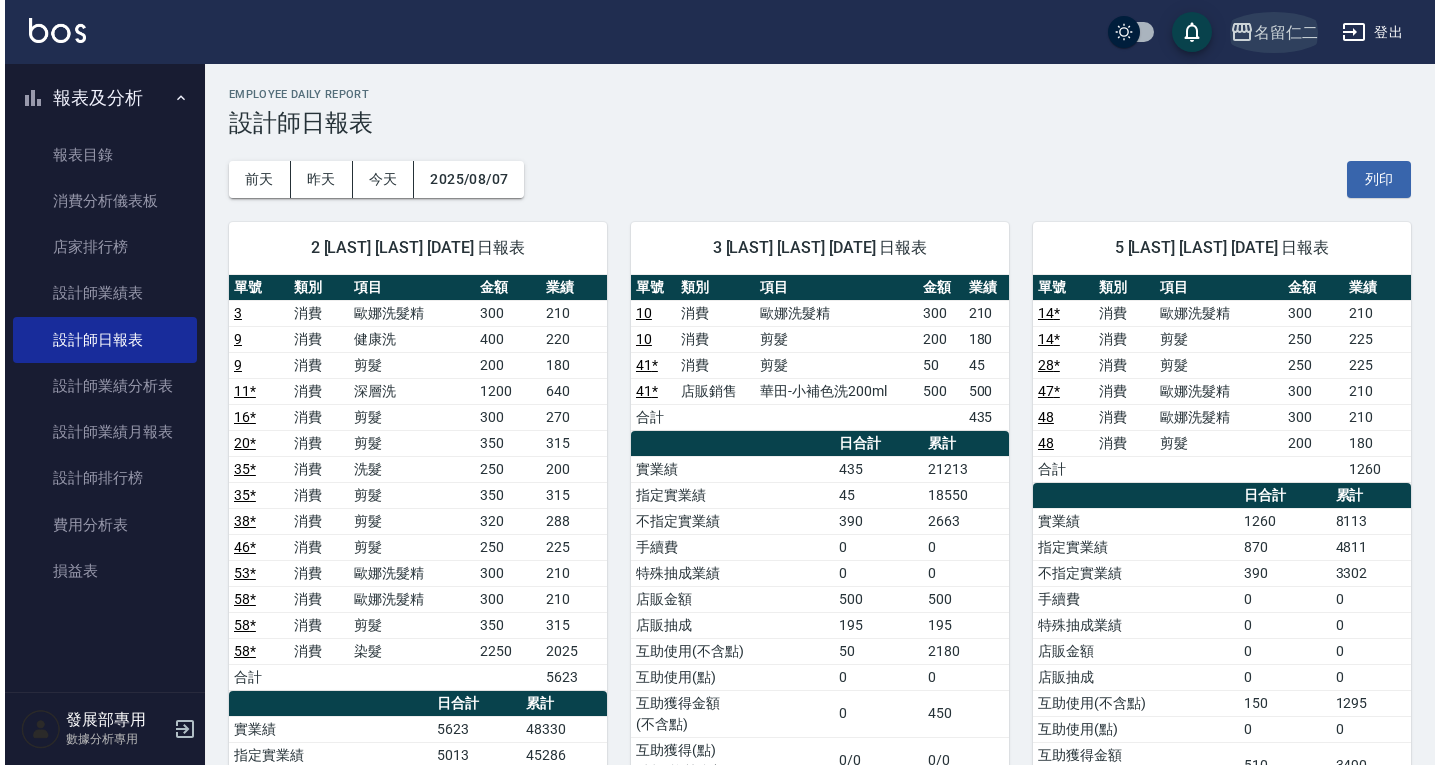 scroll, scrollTop: 0, scrollLeft: 0, axis: both 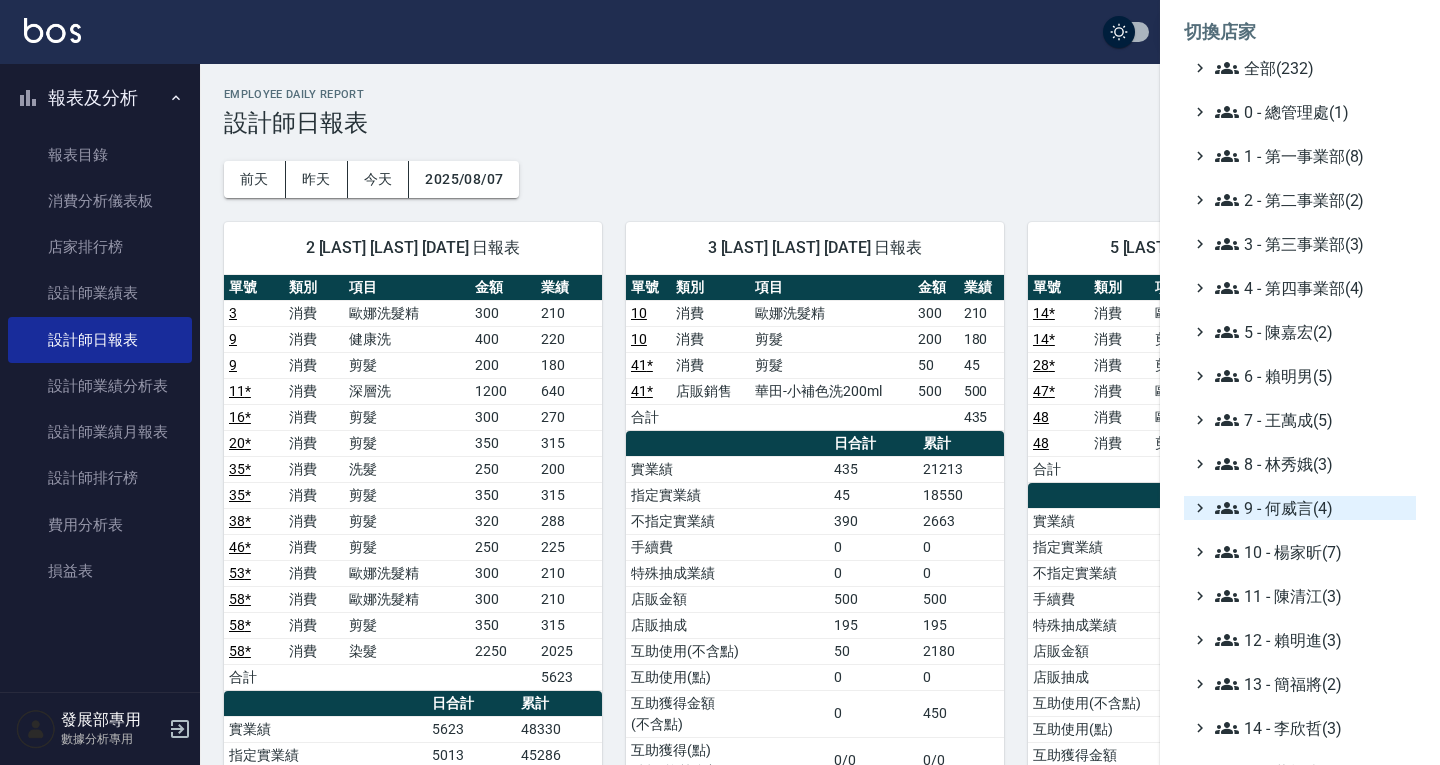 click on "9 - 何威言(4)" at bounding box center [1311, 508] 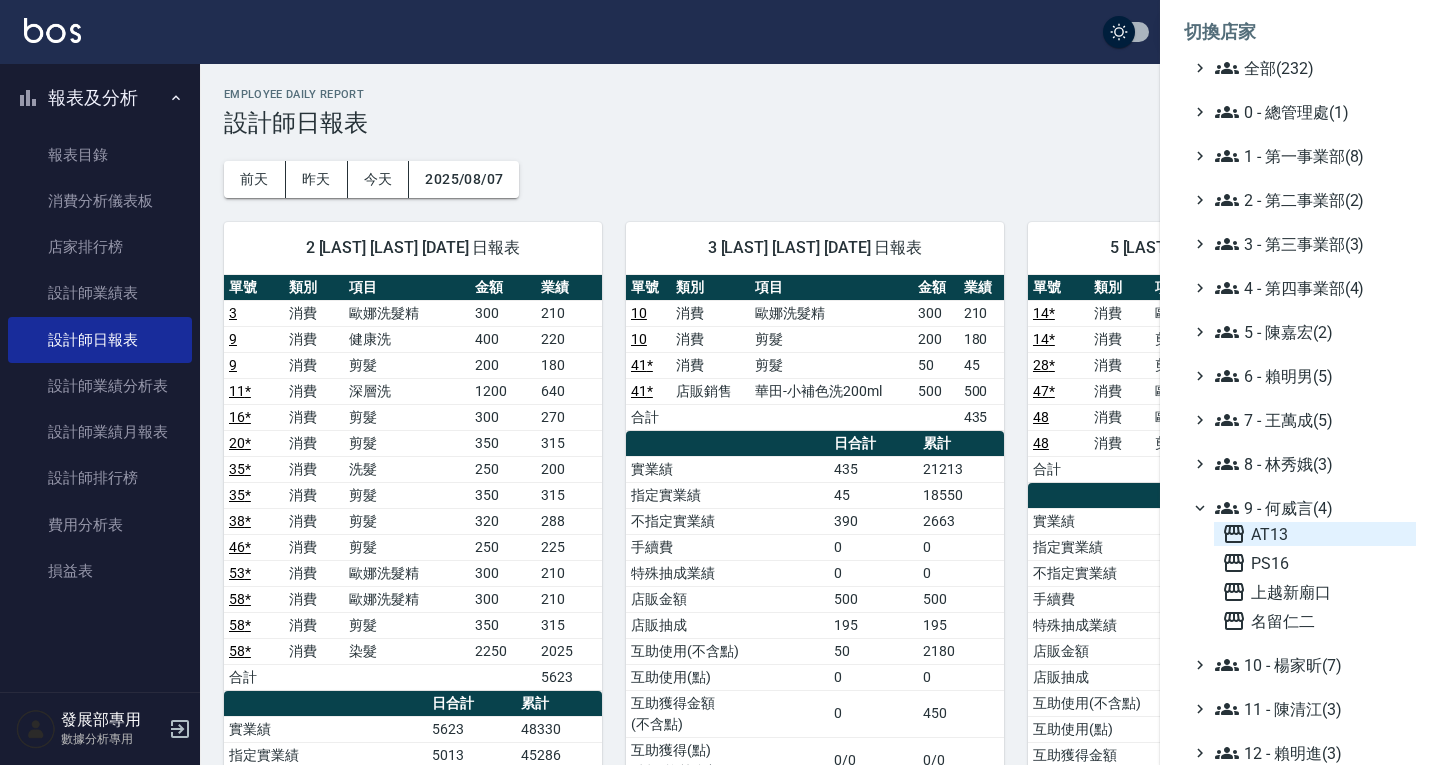click on "AT13" at bounding box center [1315, 534] 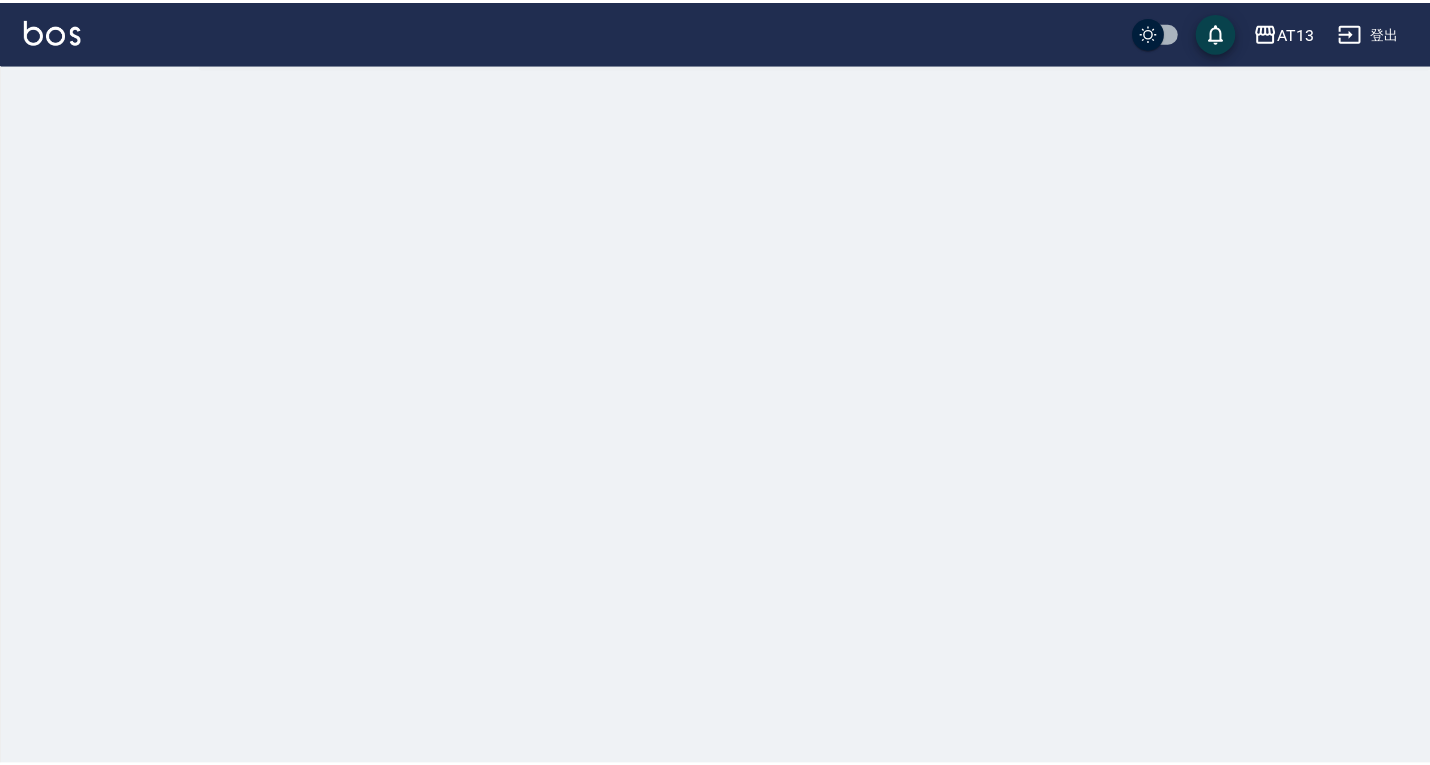 scroll, scrollTop: 0, scrollLeft: 0, axis: both 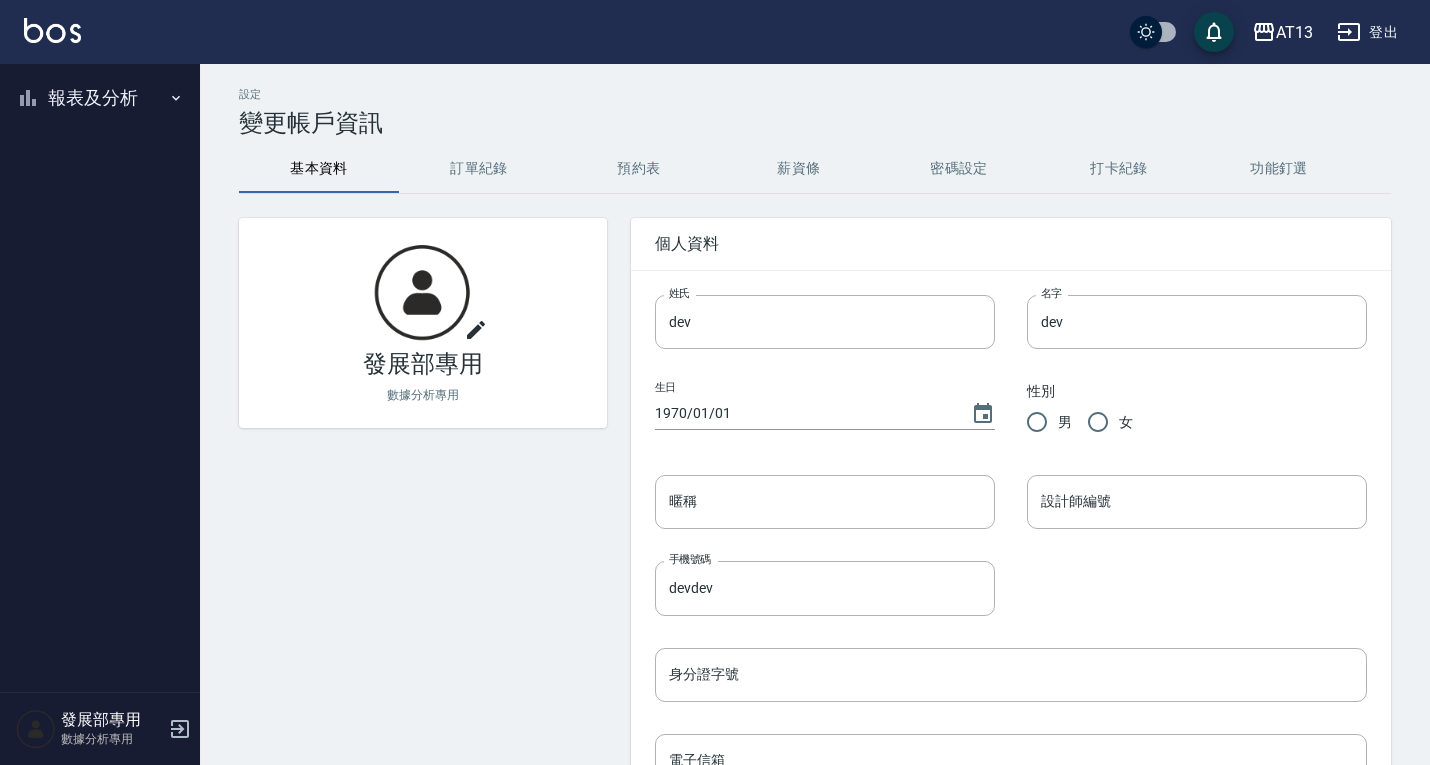 click on "報表及分析" at bounding box center (100, 98) 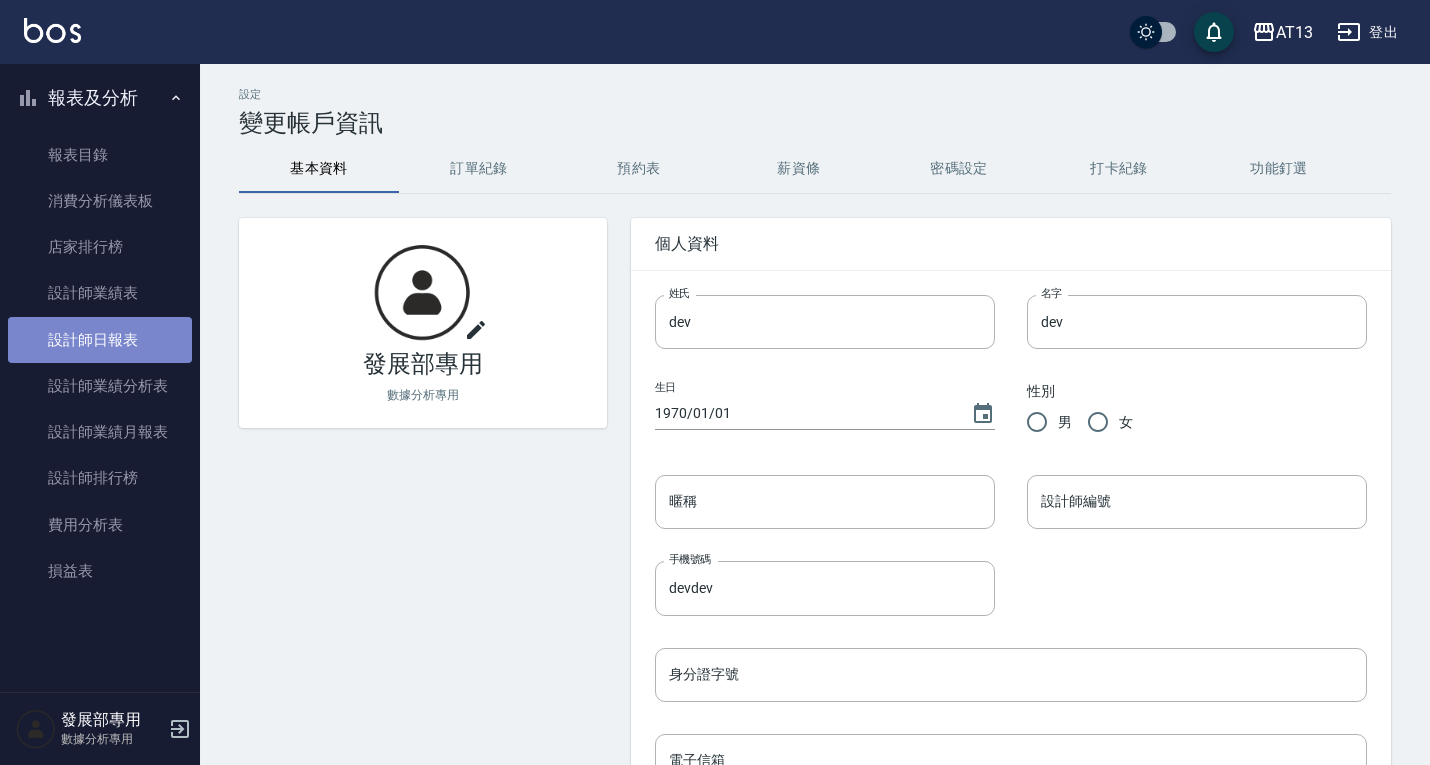 click on "設計師日報表" at bounding box center [100, 340] 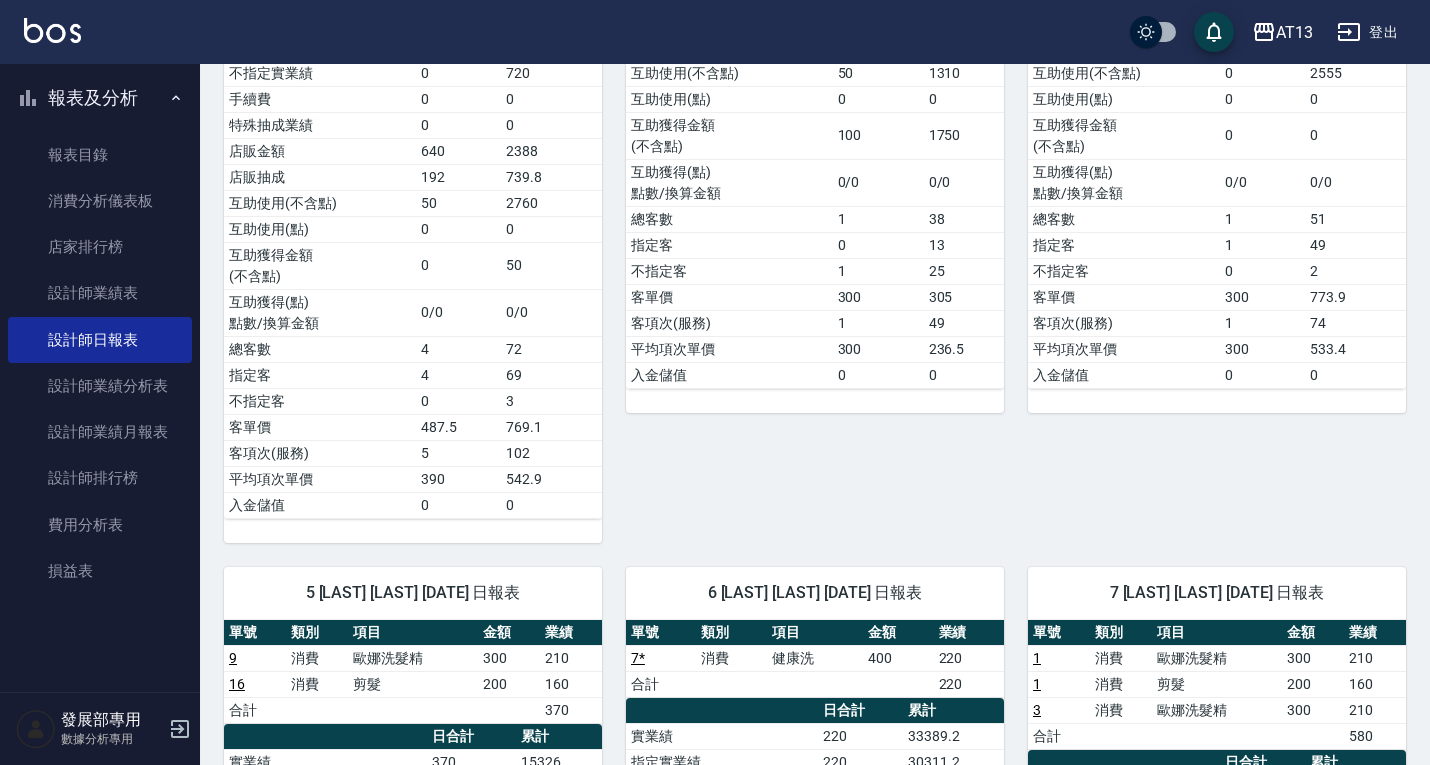 scroll, scrollTop: 0, scrollLeft: 0, axis: both 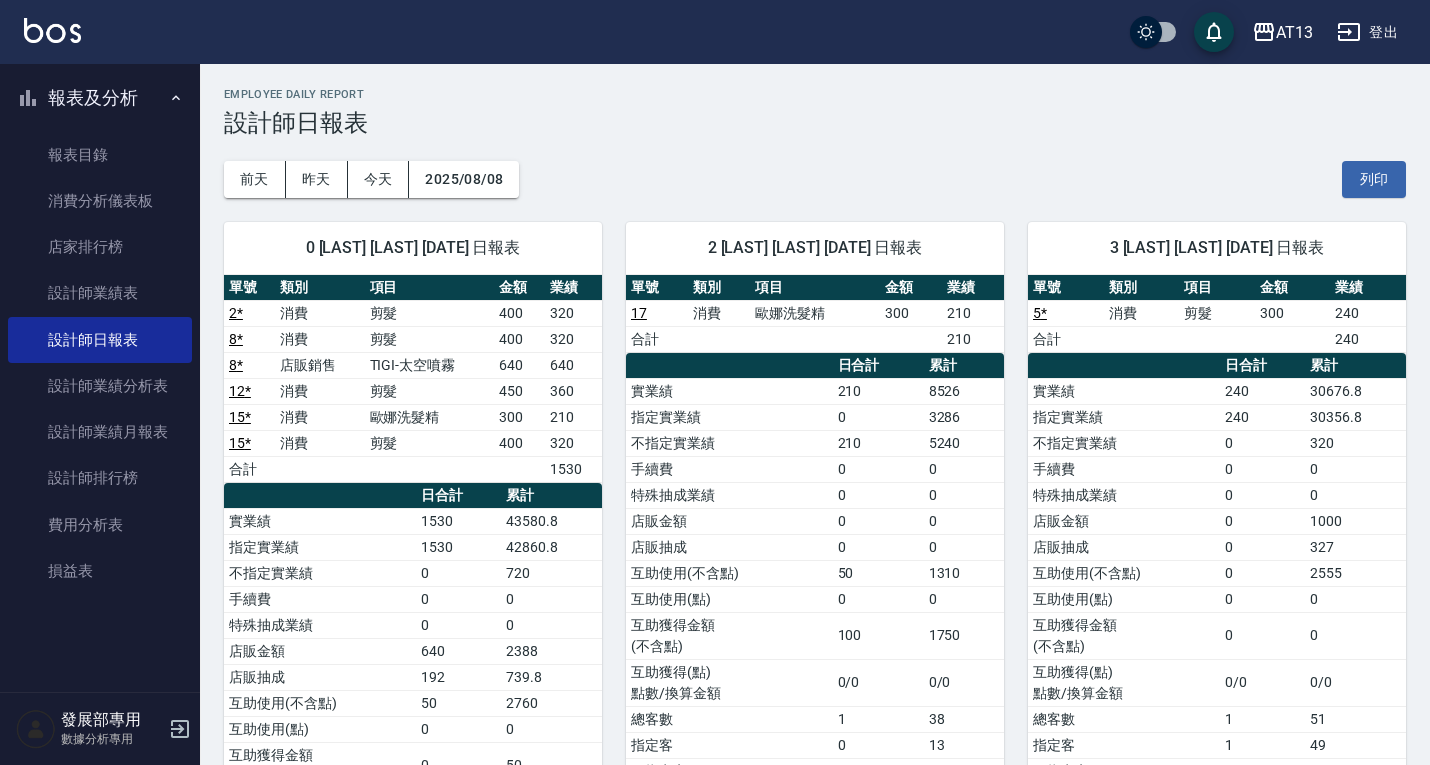 click on "前天 昨天 今天 2025/08/08 列印" at bounding box center (815, 179) 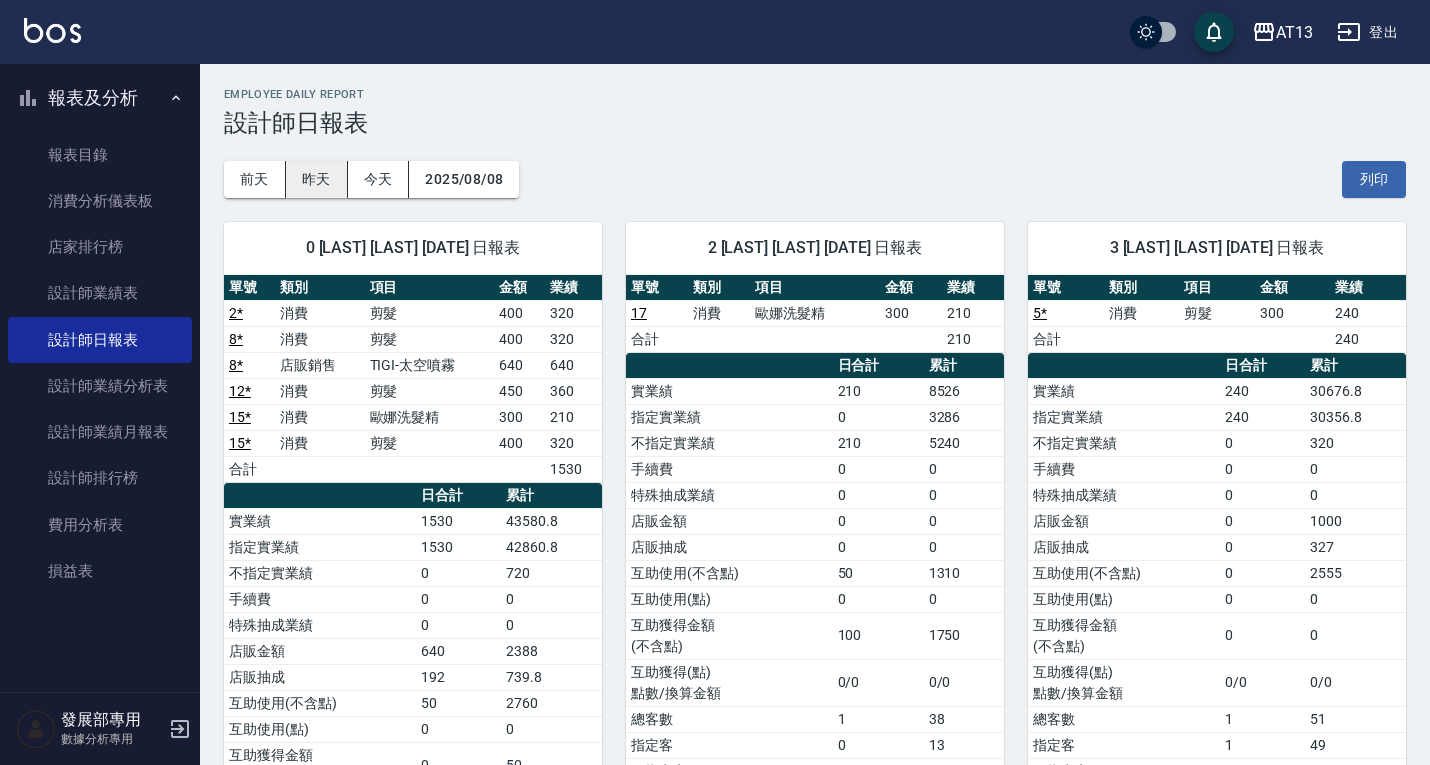click on "昨天" at bounding box center [317, 179] 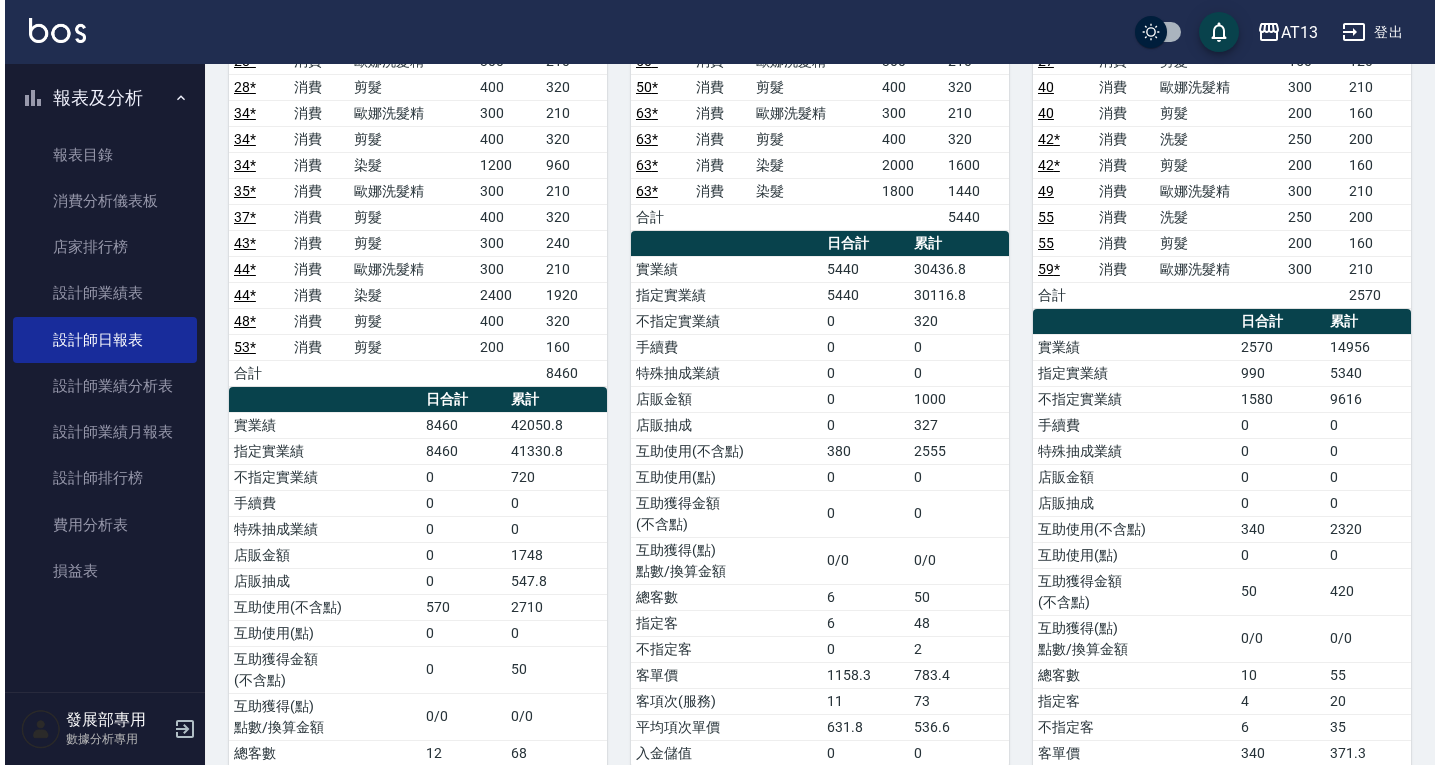 scroll, scrollTop: 0, scrollLeft: 0, axis: both 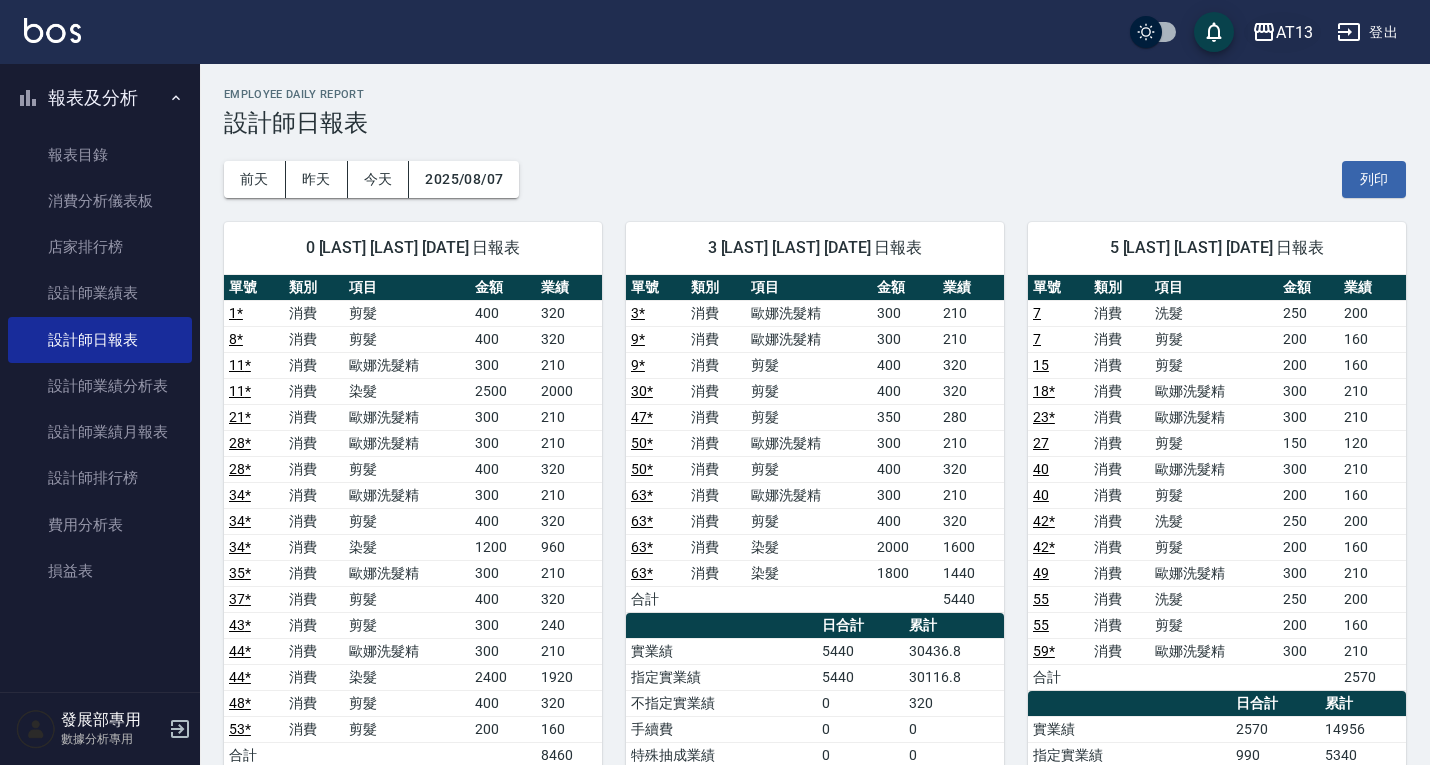 click on "AT13" at bounding box center [1294, 32] 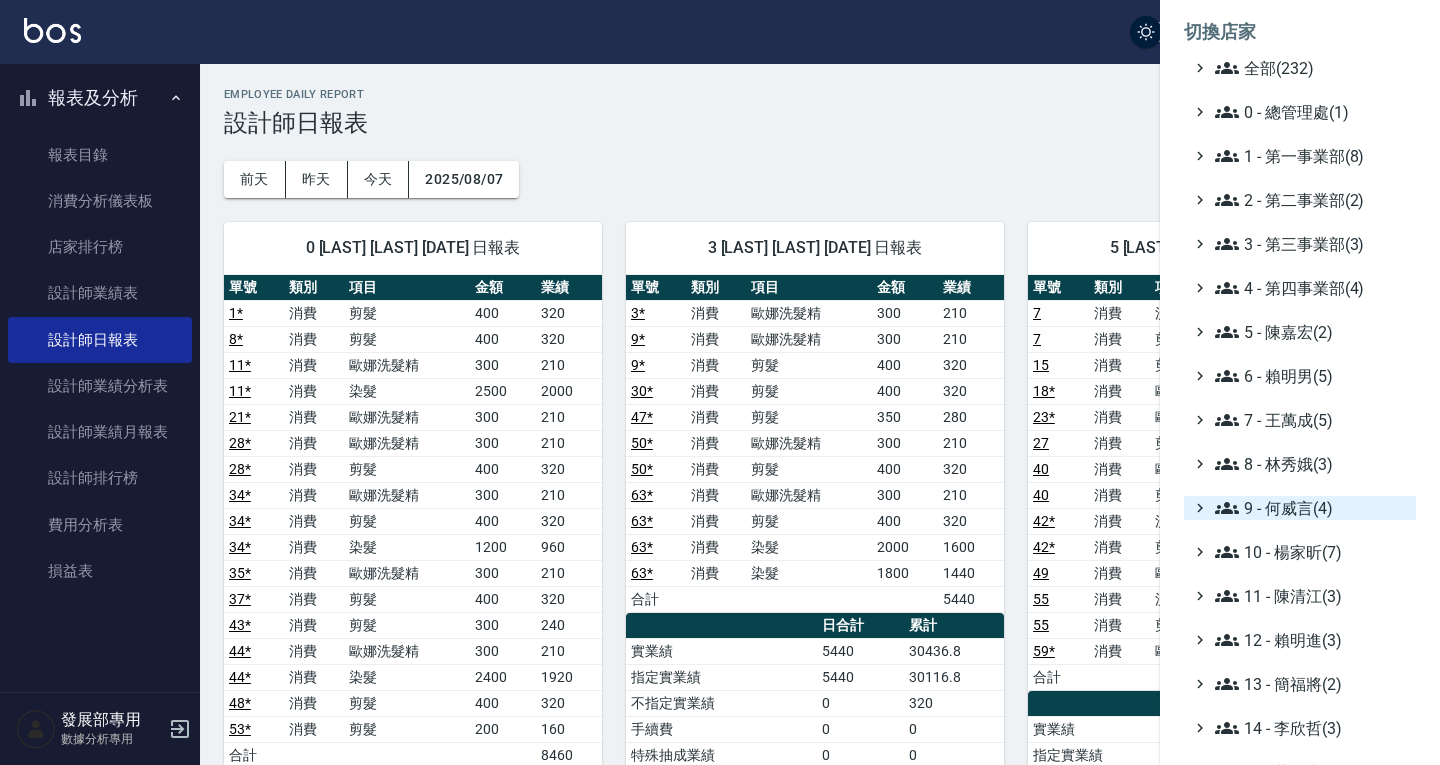 click on "9 - 何威言(4)" at bounding box center (1311, 508) 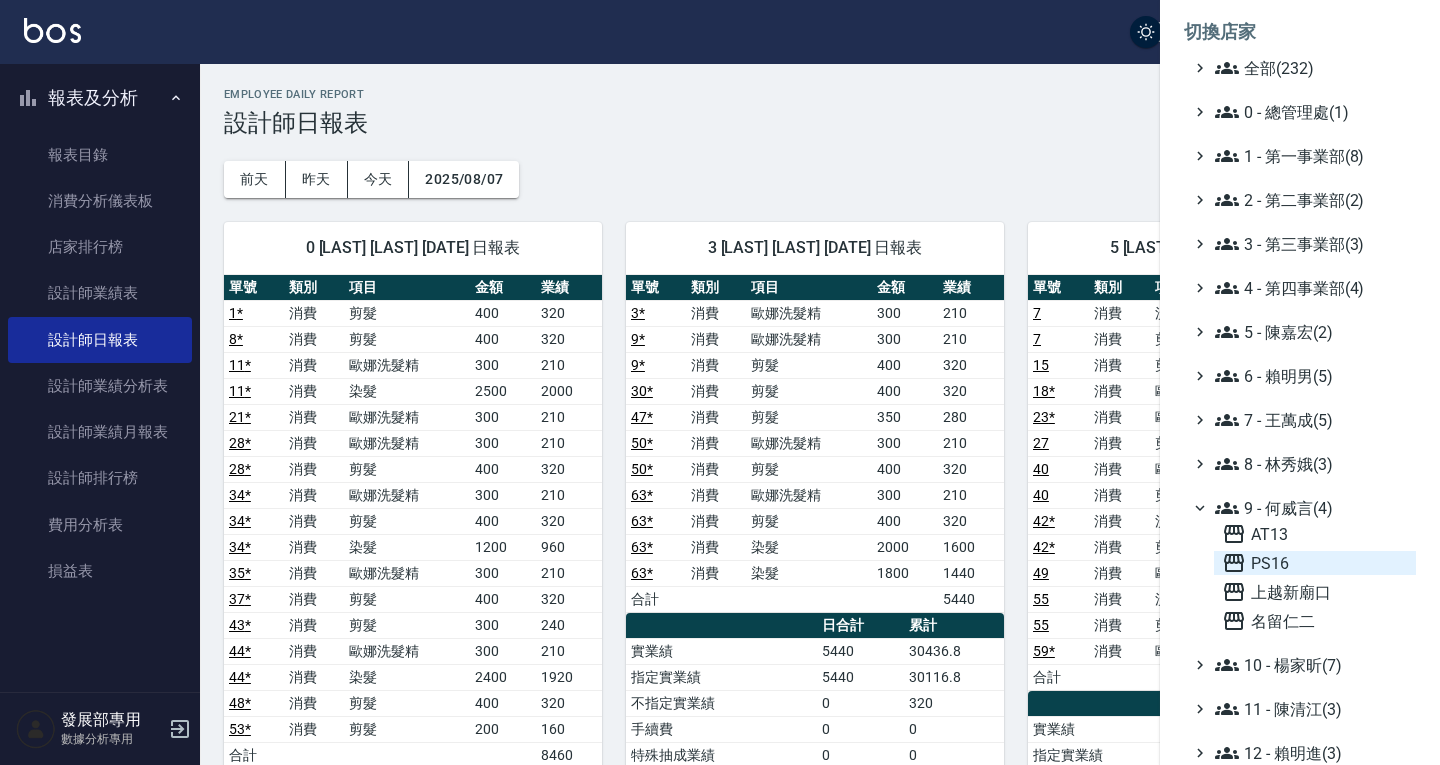 click on "PS16" at bounding box center [1315, 563] 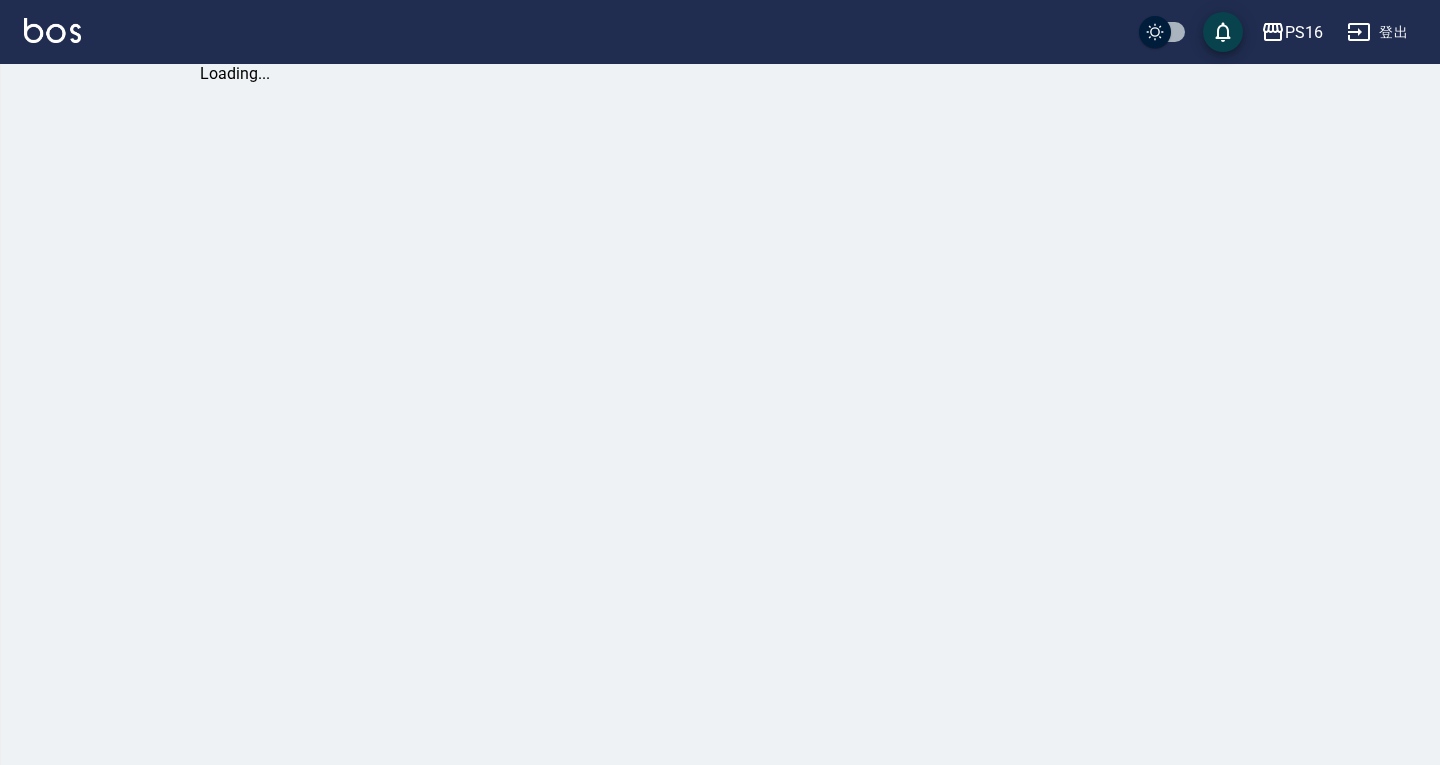 scroll, scrollTop: 0, scrollLeft: 0, axis: both 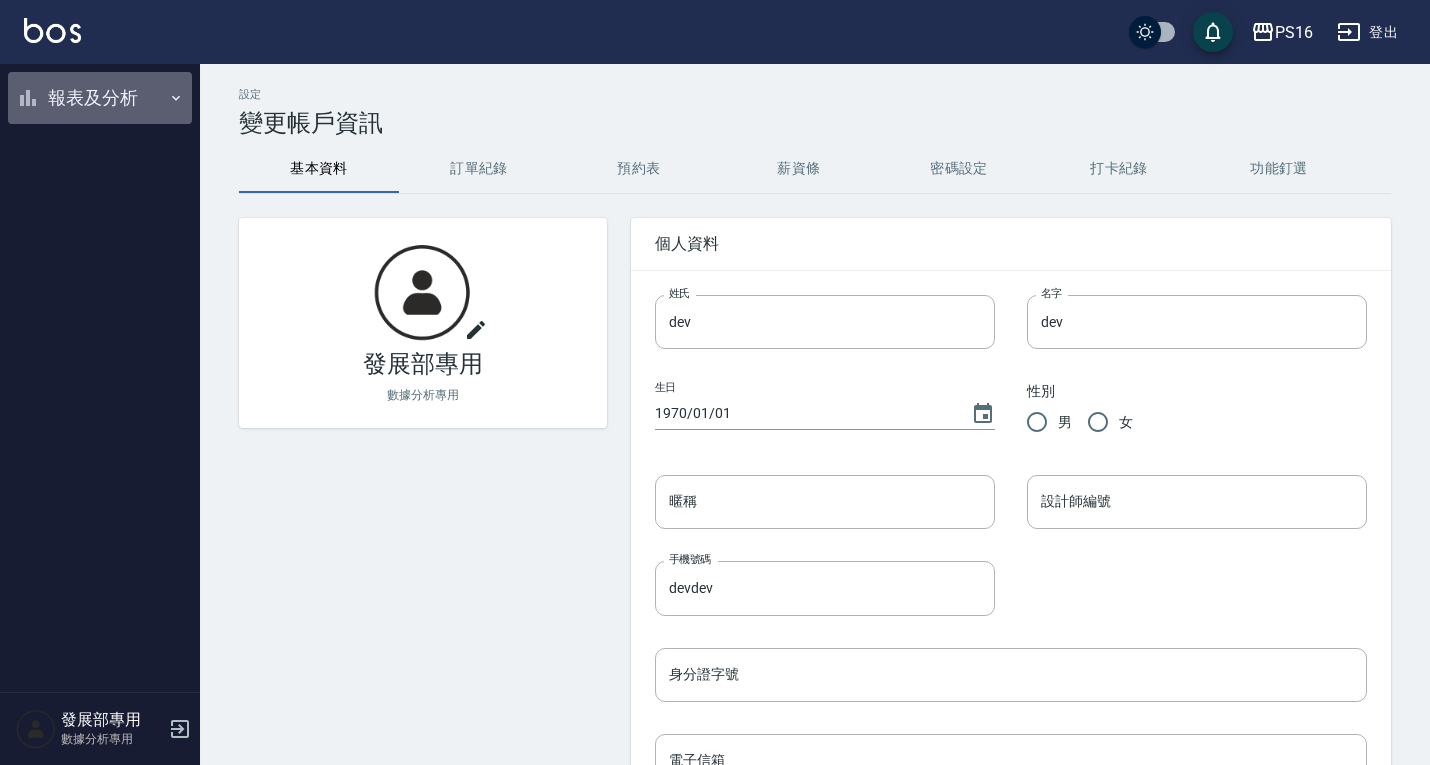 click on "報表及分析" at bounding box center (100, 98) 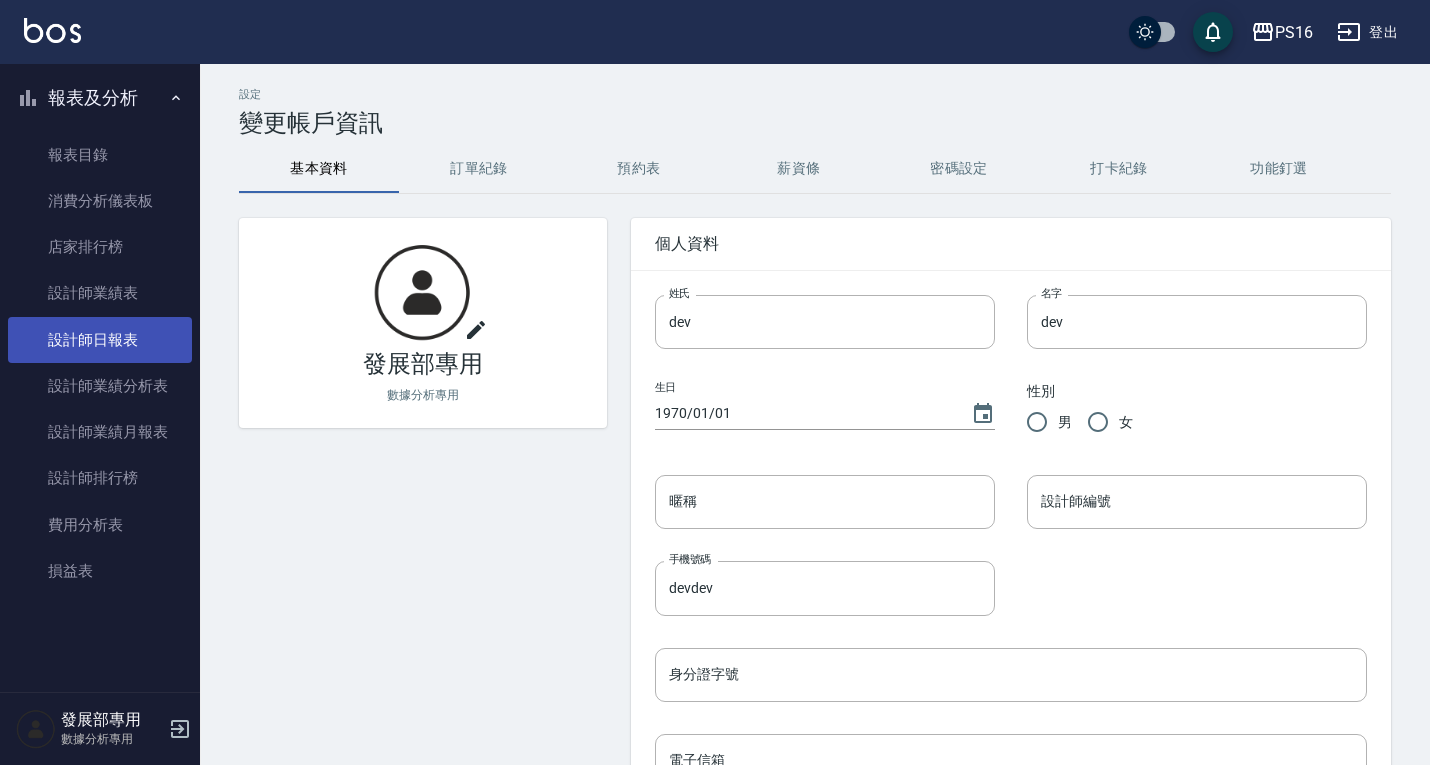 click on "設計師日報表" at bounding box center [100, 340] 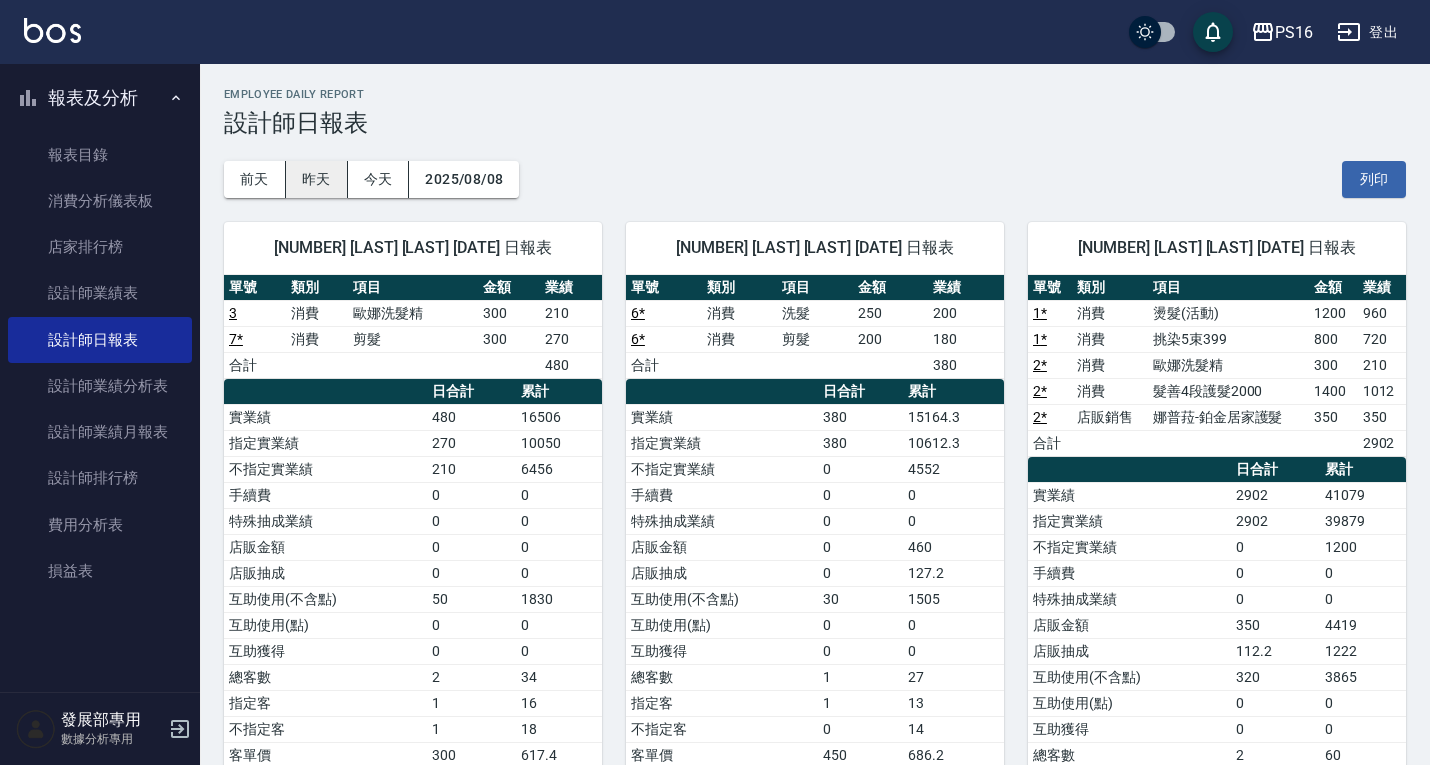 click on "昨天" at bounding box center [317, 179] 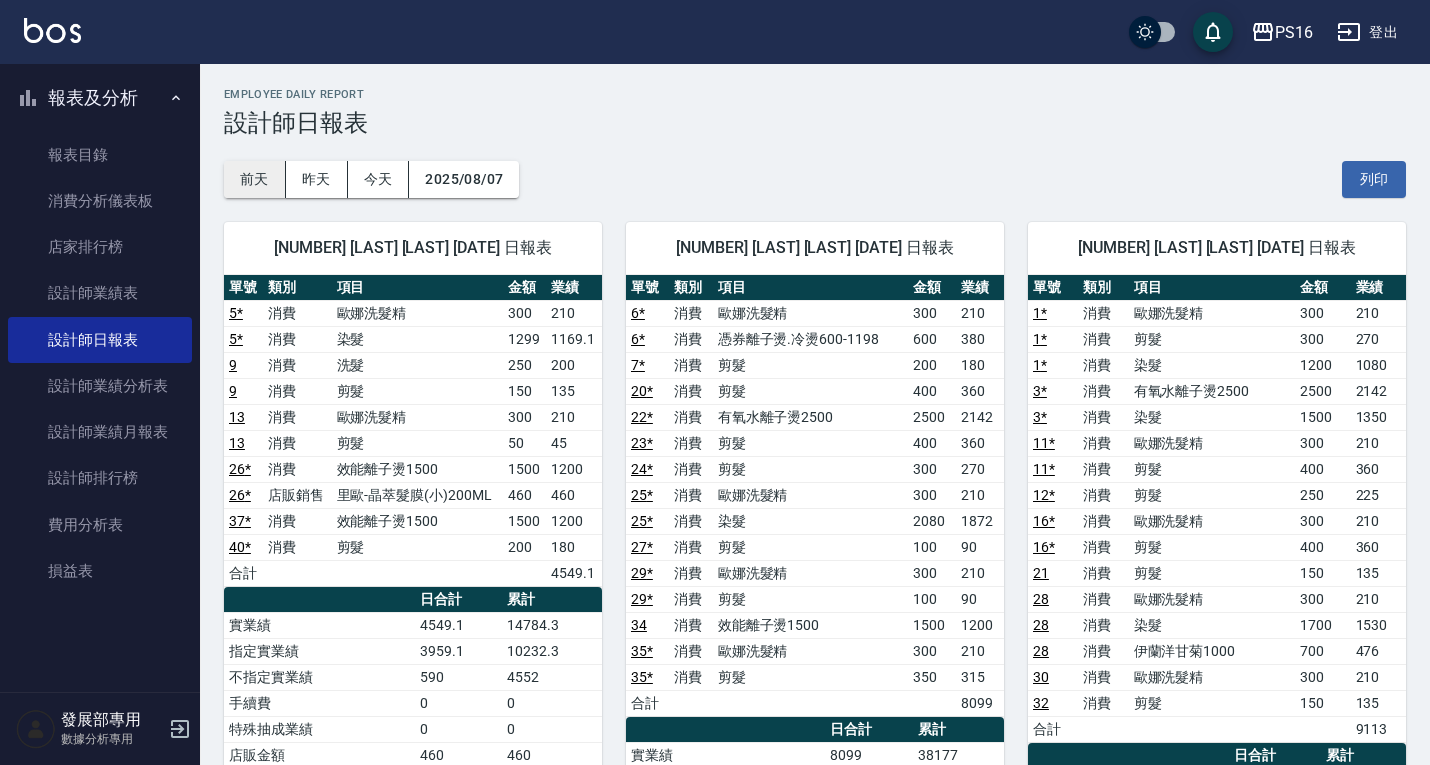 click on "前天" at bounding box center [255, 179] 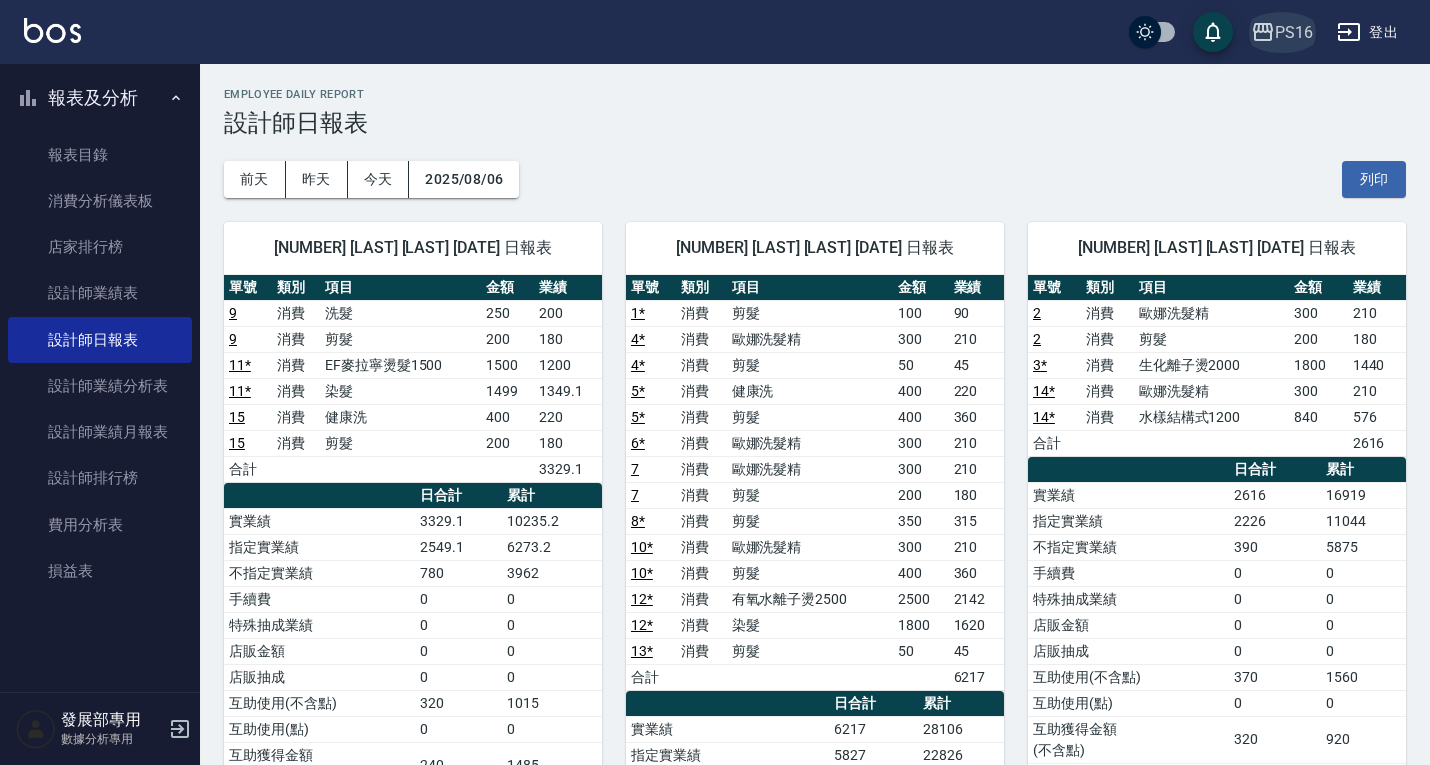 click 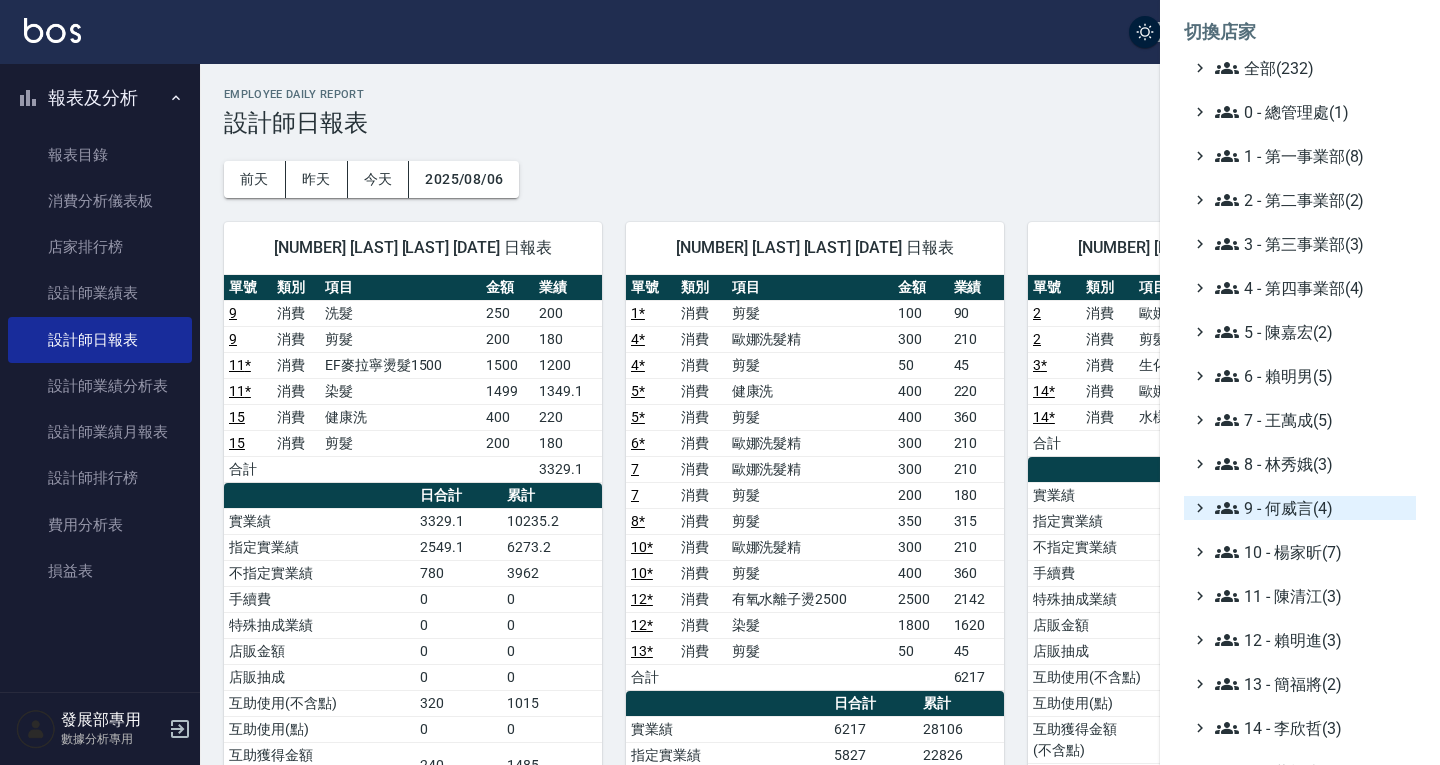 click on "9 - 何威言(4)" at bounding box center (1311, 508) 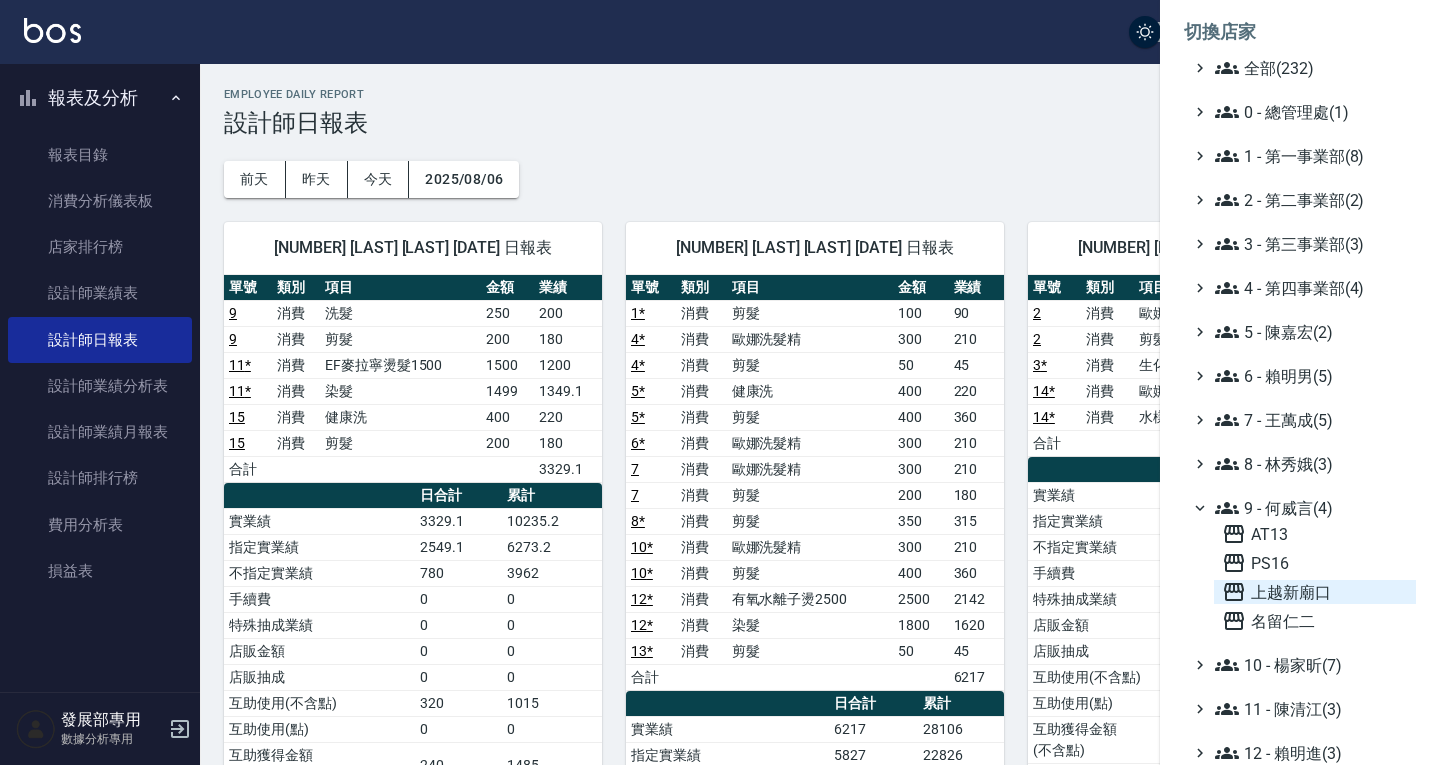 click on "上越新廟口" at bounding box center [1315, 592] 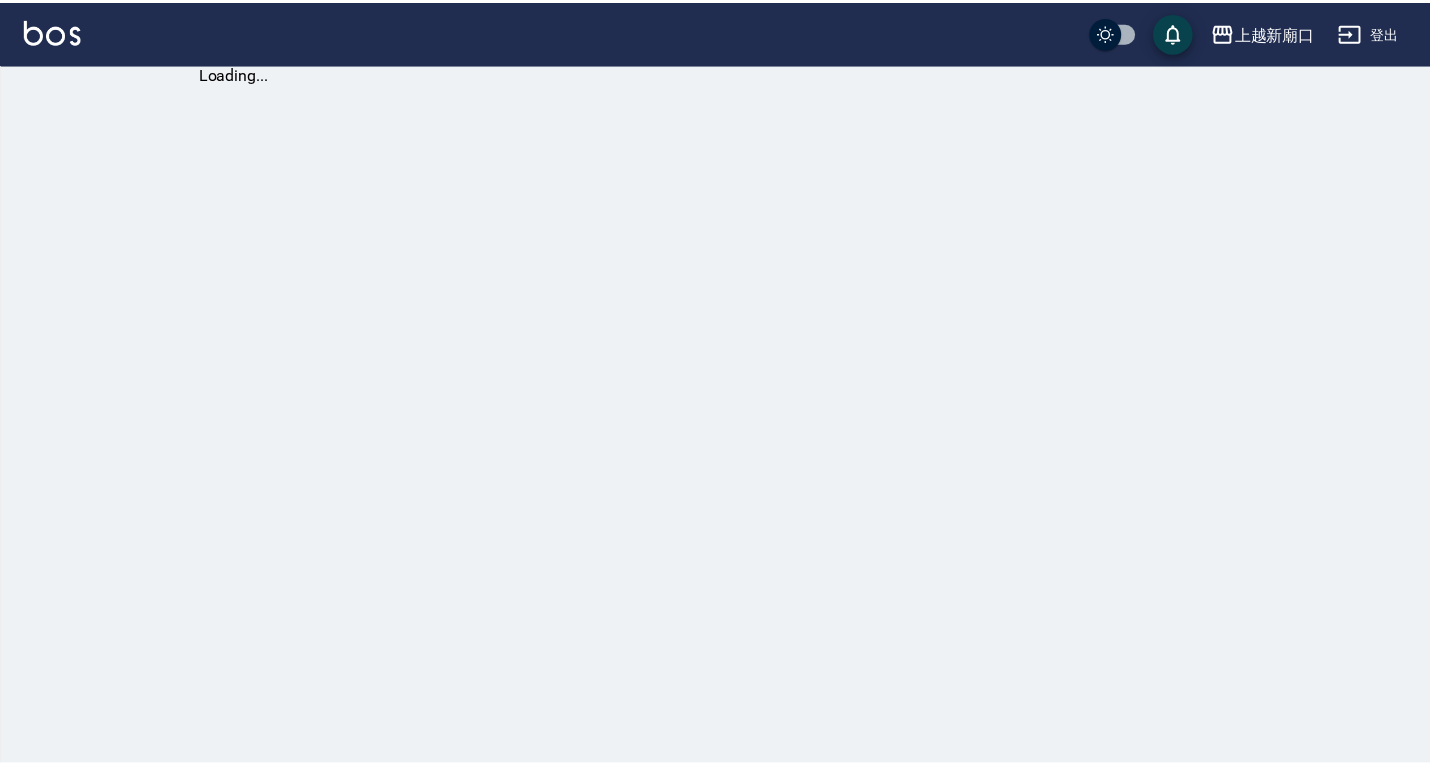 scroll, scrollTop: 0, scrollLeft: 0, axis: both 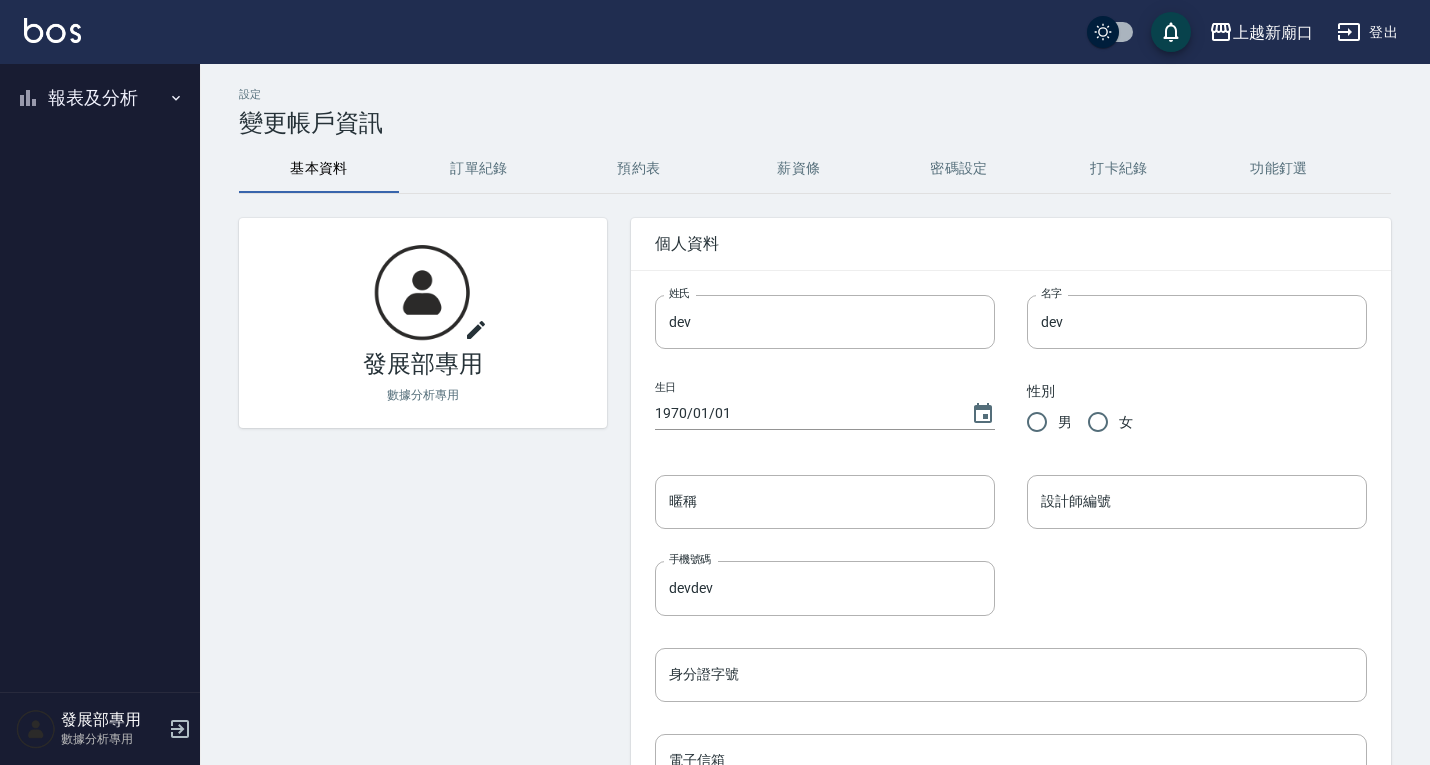 click on "報表及分析" at bounding box center (100, 98) 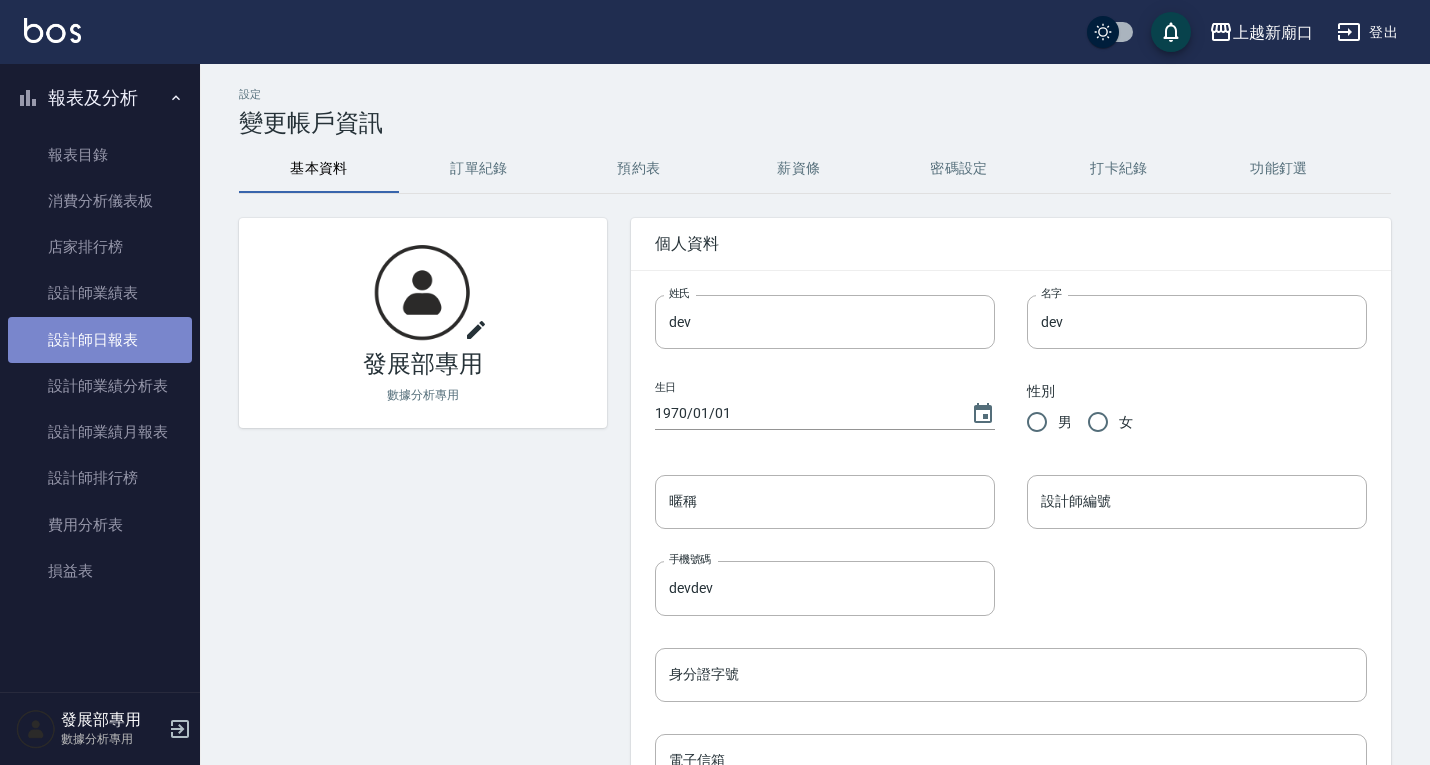 click on "設計師日報表" at bounding box center (100, 340) 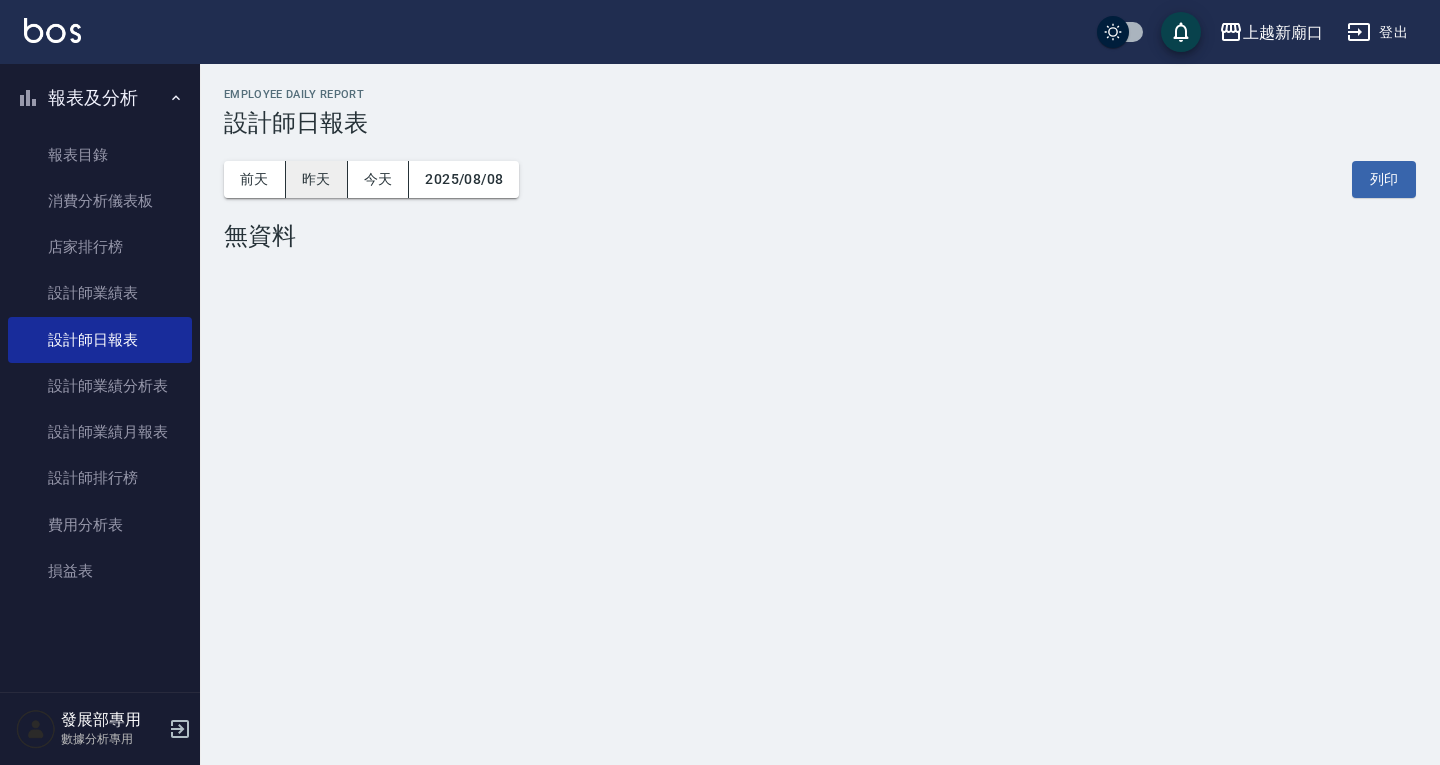 click on "昨天" at bounding box center [317, 179] 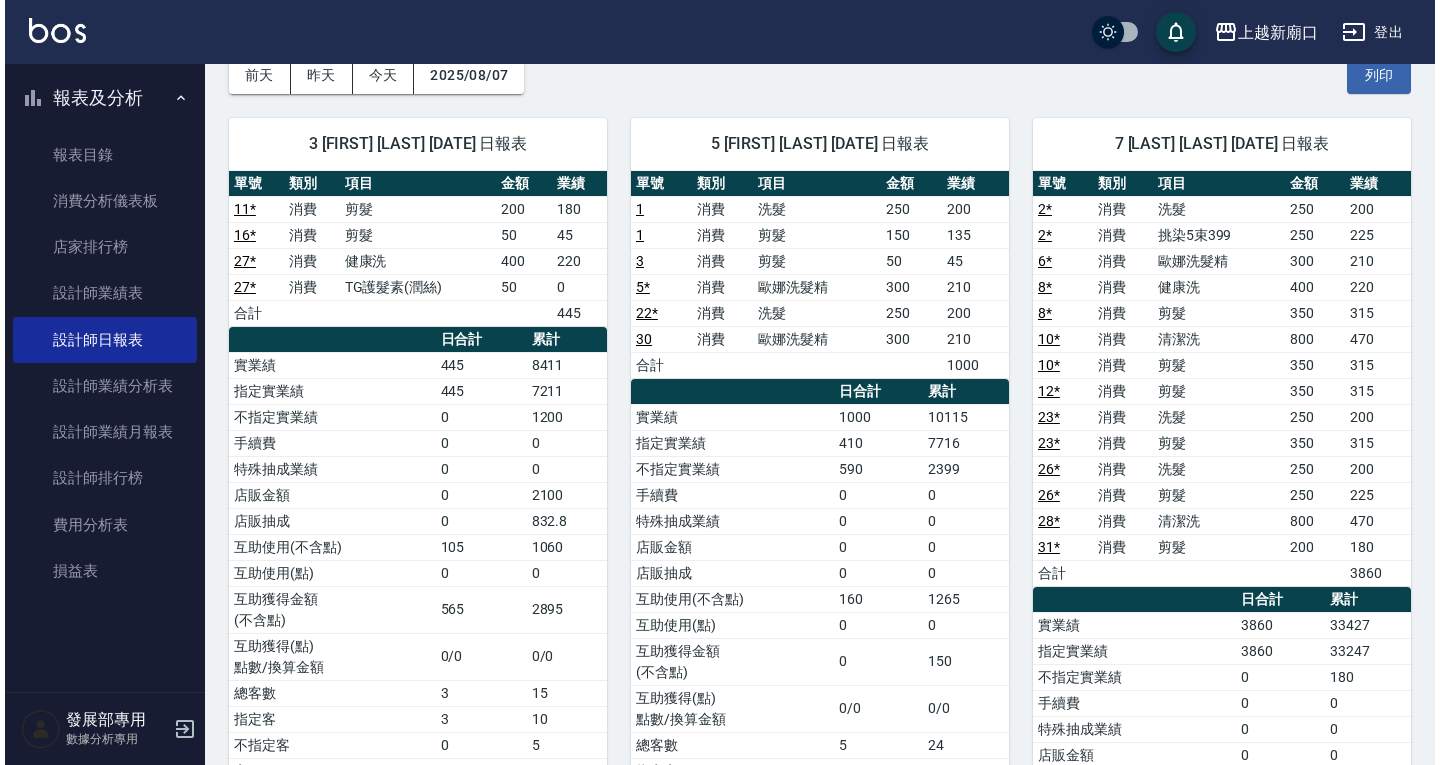 scroll, scrollTop: 0, scrollLeft: 0, axis: both 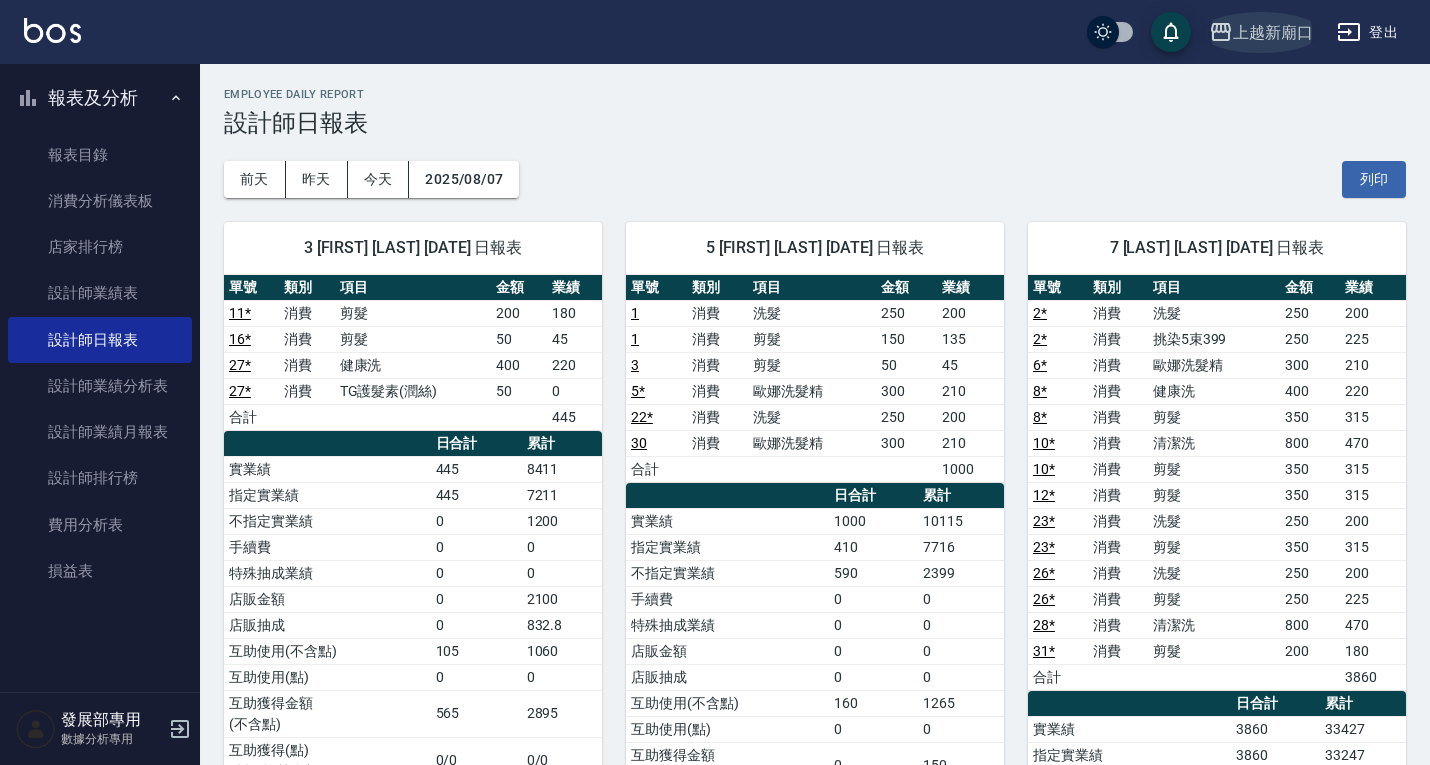 click 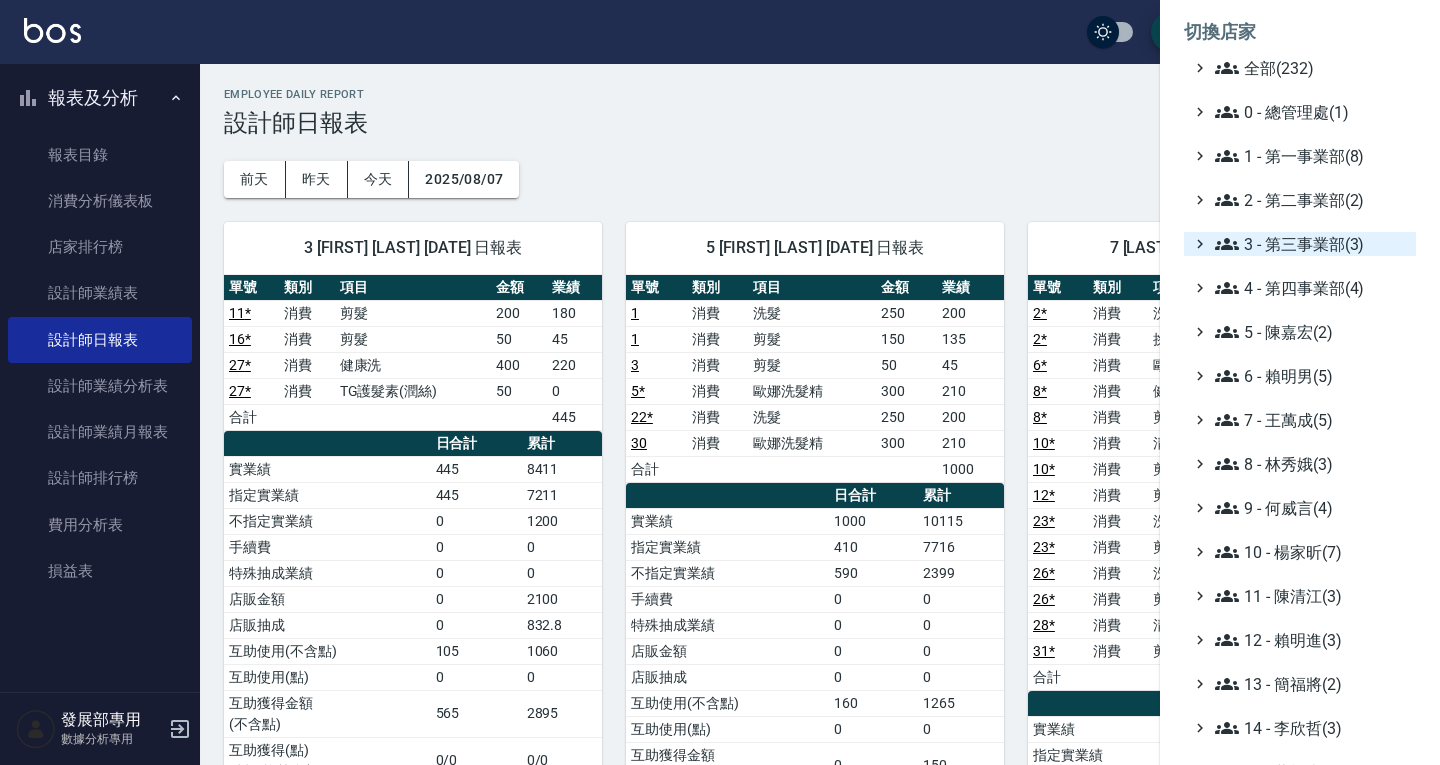 click on "3 - 第三事業部(3)" at bounding box center (1311, 244) 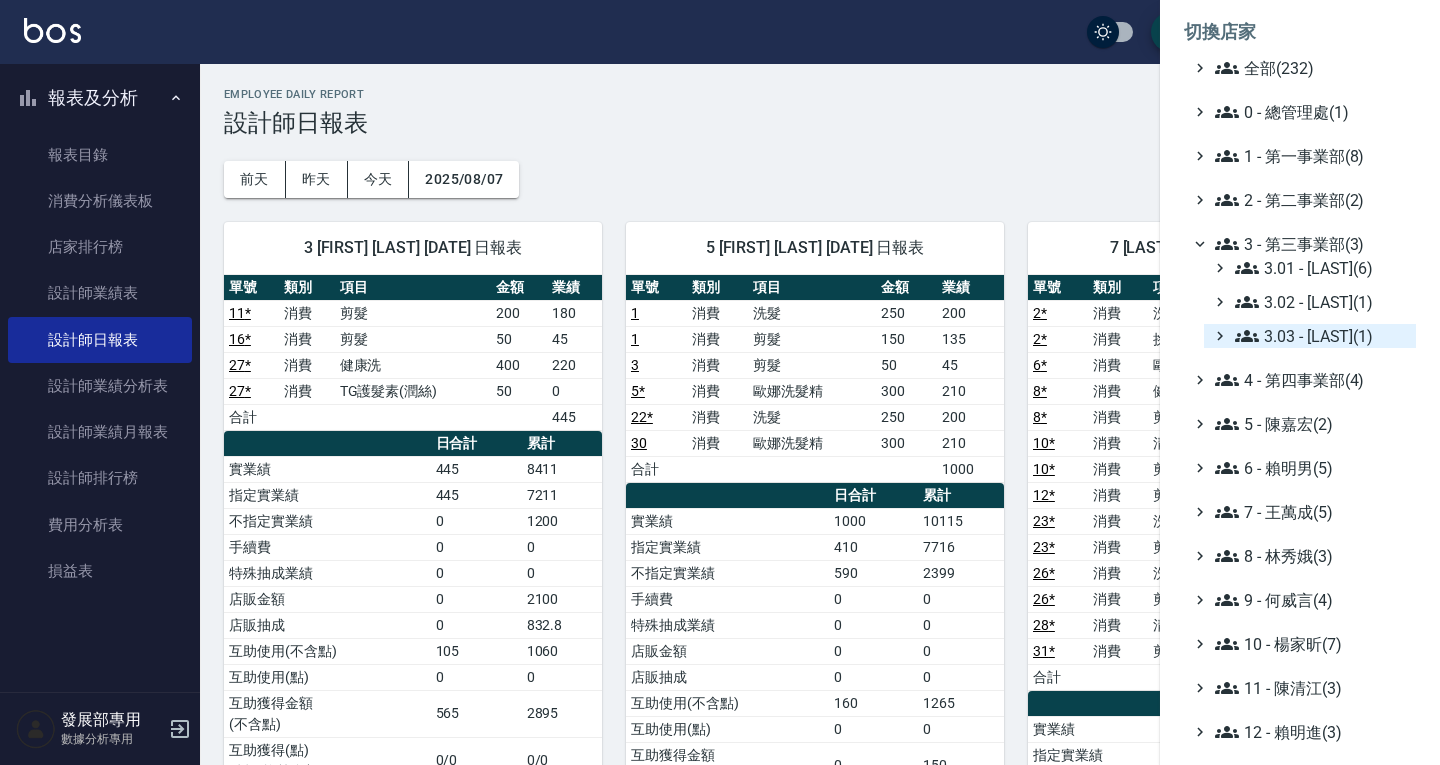 click on "3.03 - 張湘妮(1)" at bounding box center [1321, 336] 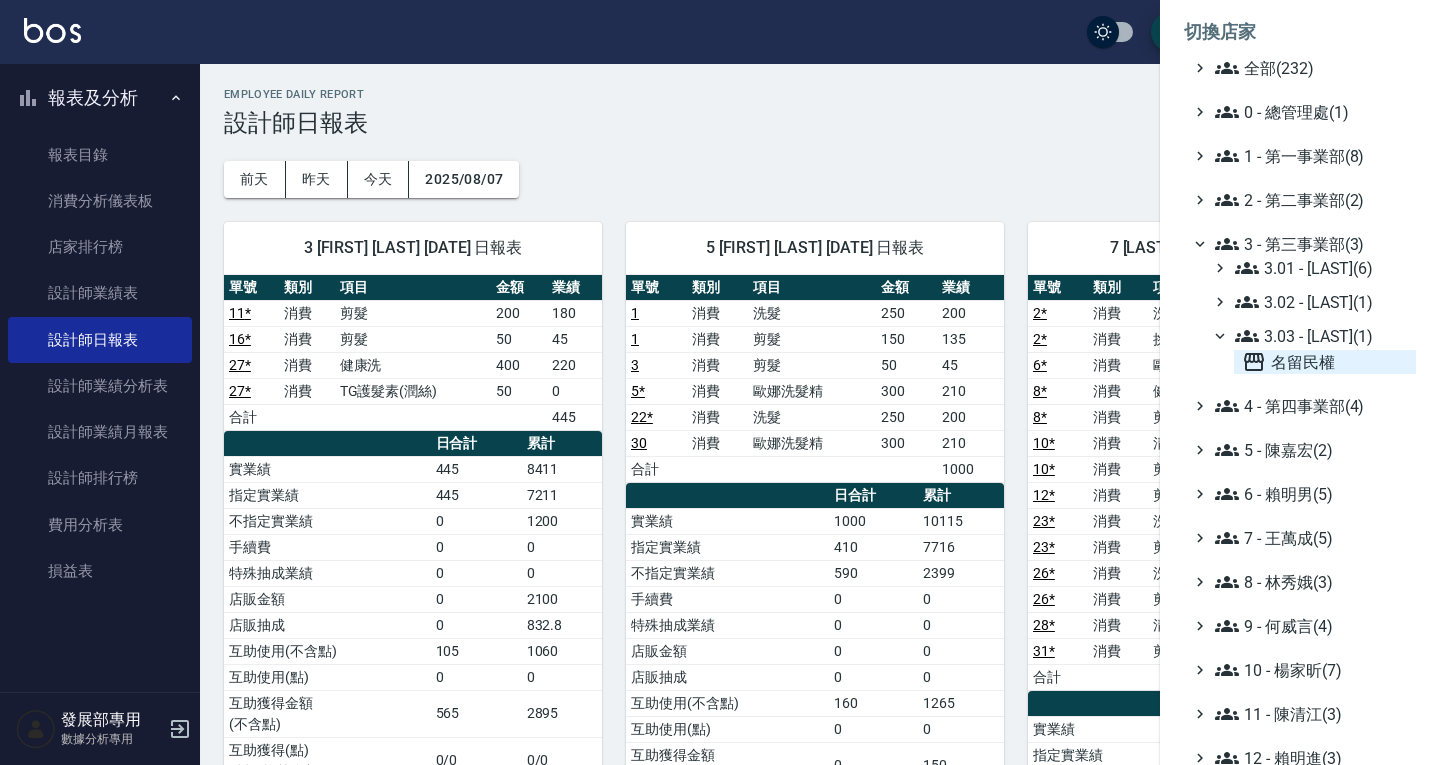 click on "名留民權" at bounding box center (1325, 362) 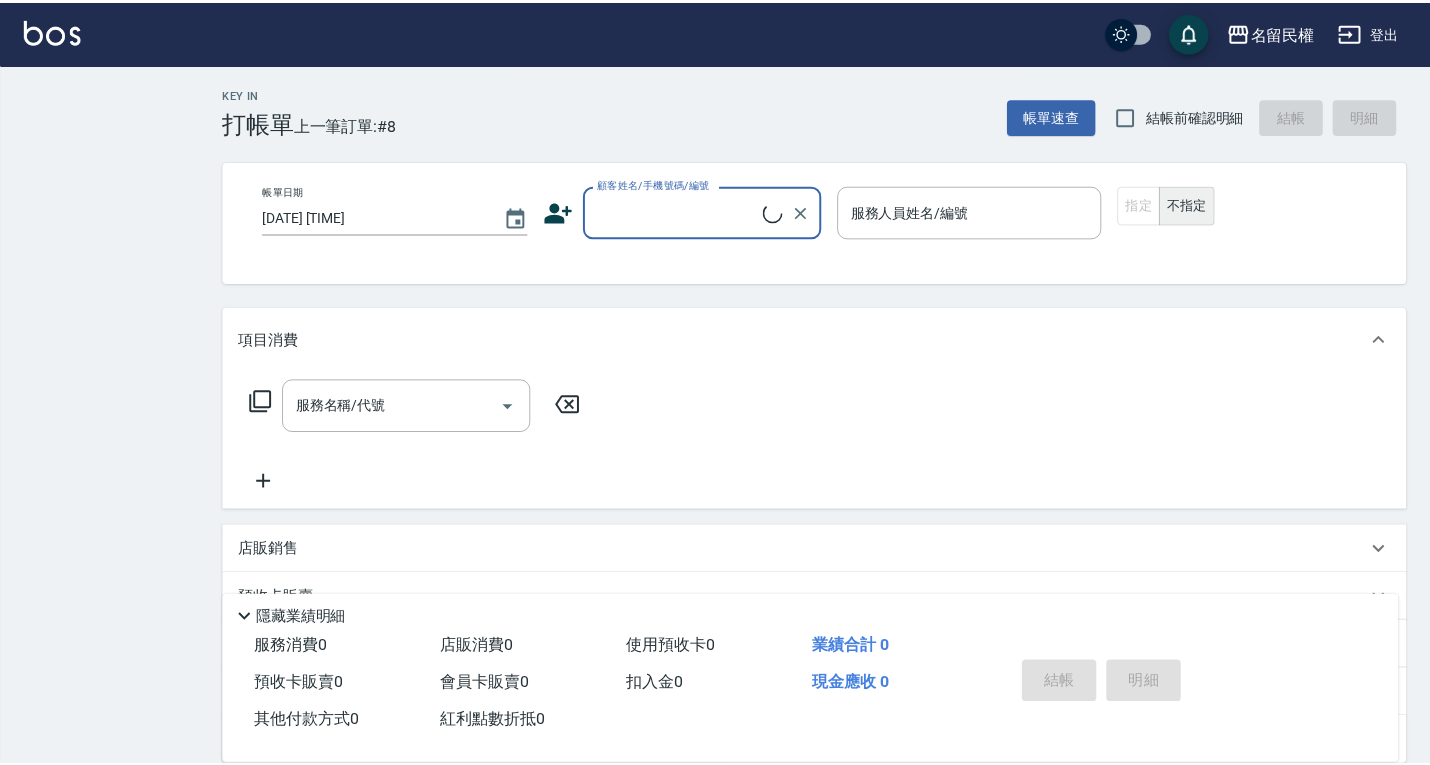 scroll, scrollTop: 0, scrollLeft: 0, axis: both 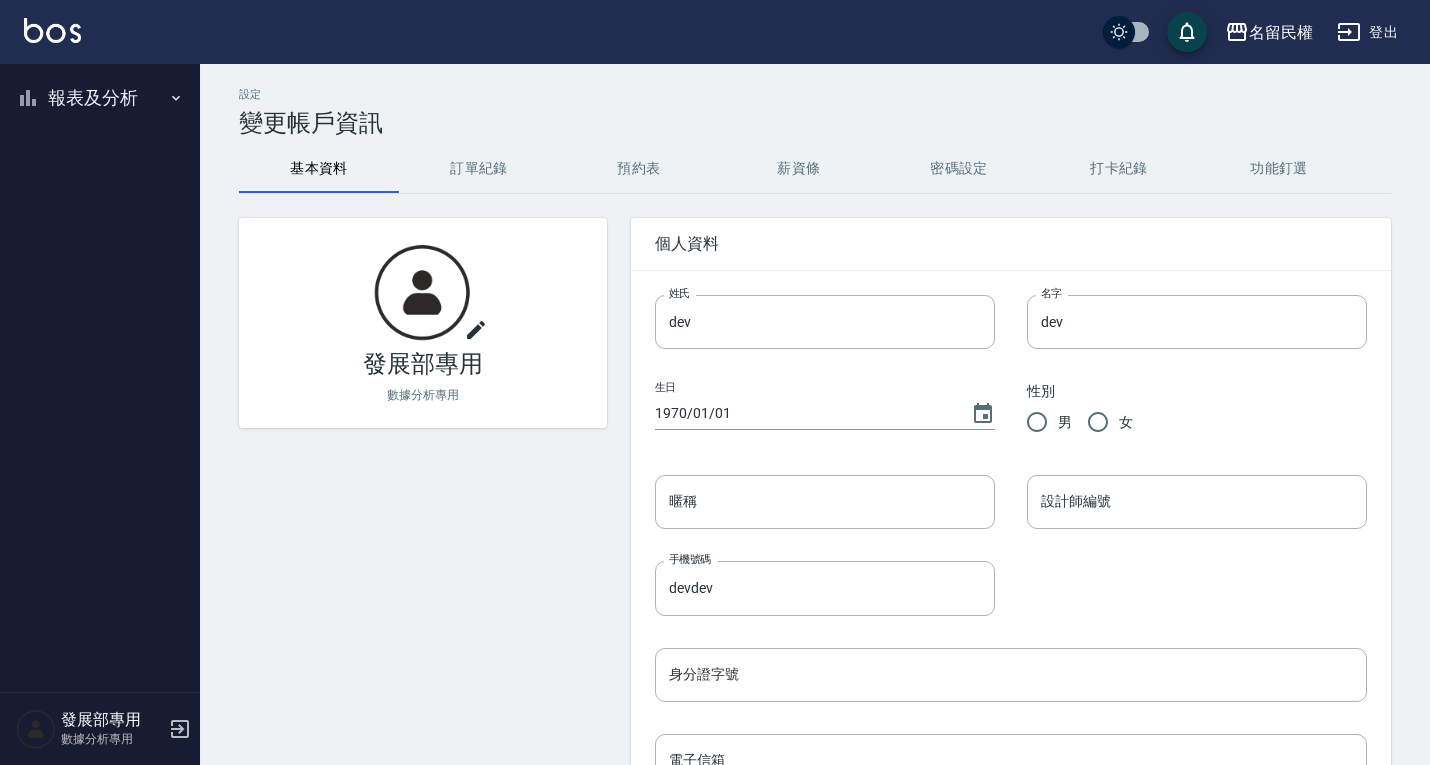 click on "報表及分析" at bounding box center (100, 98) 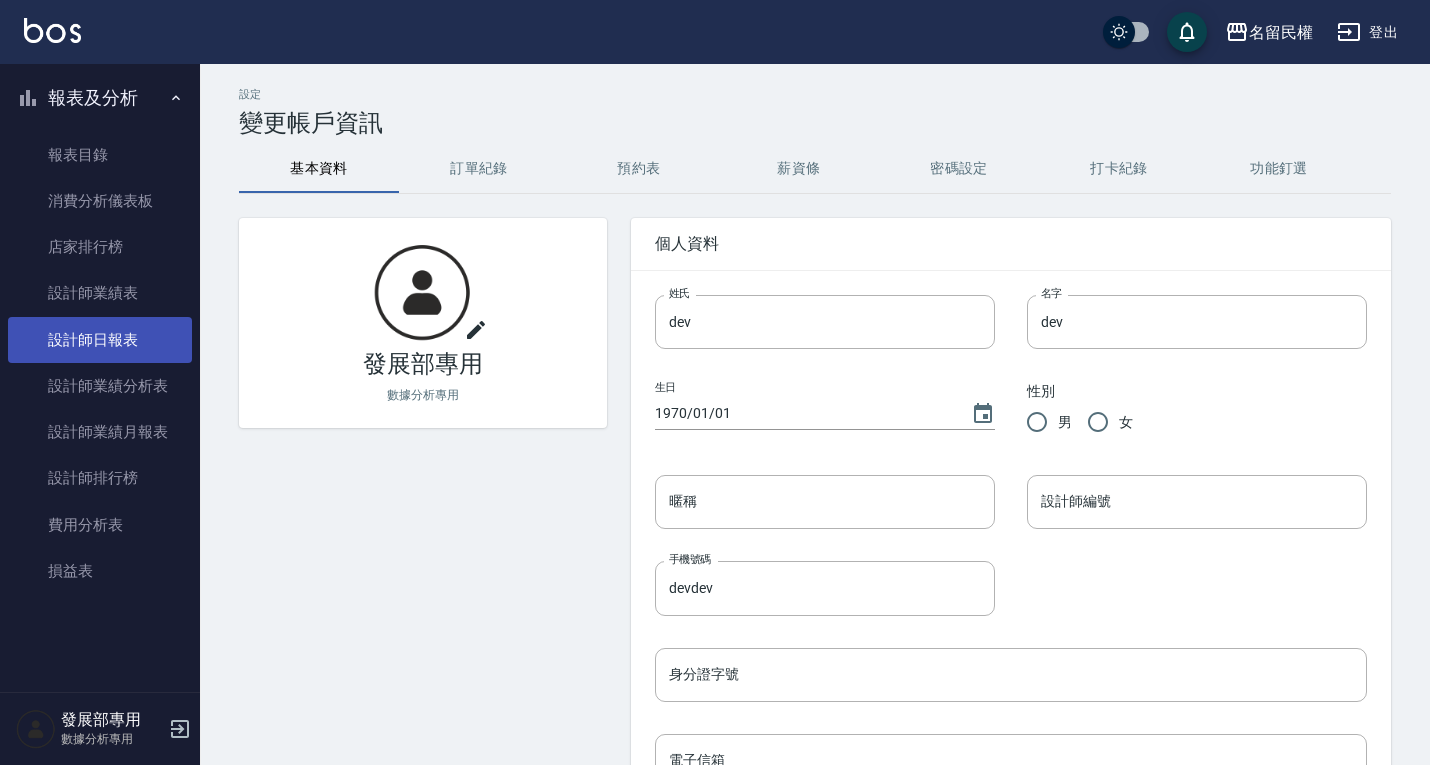 click on "設計師日報表" at bounding box center [100, 340] 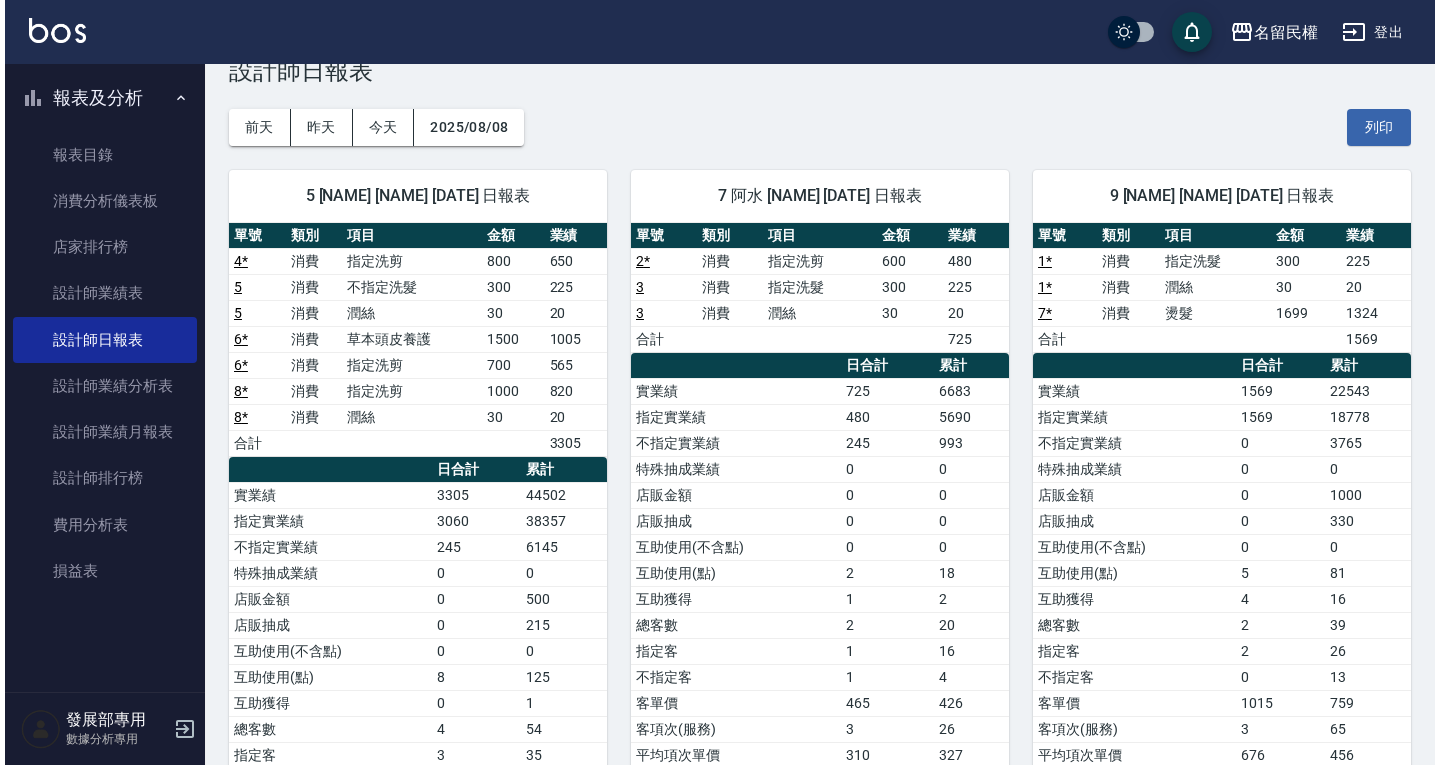 scroll, scrollTop: 100, scrollLeft: 0, axis: vertical 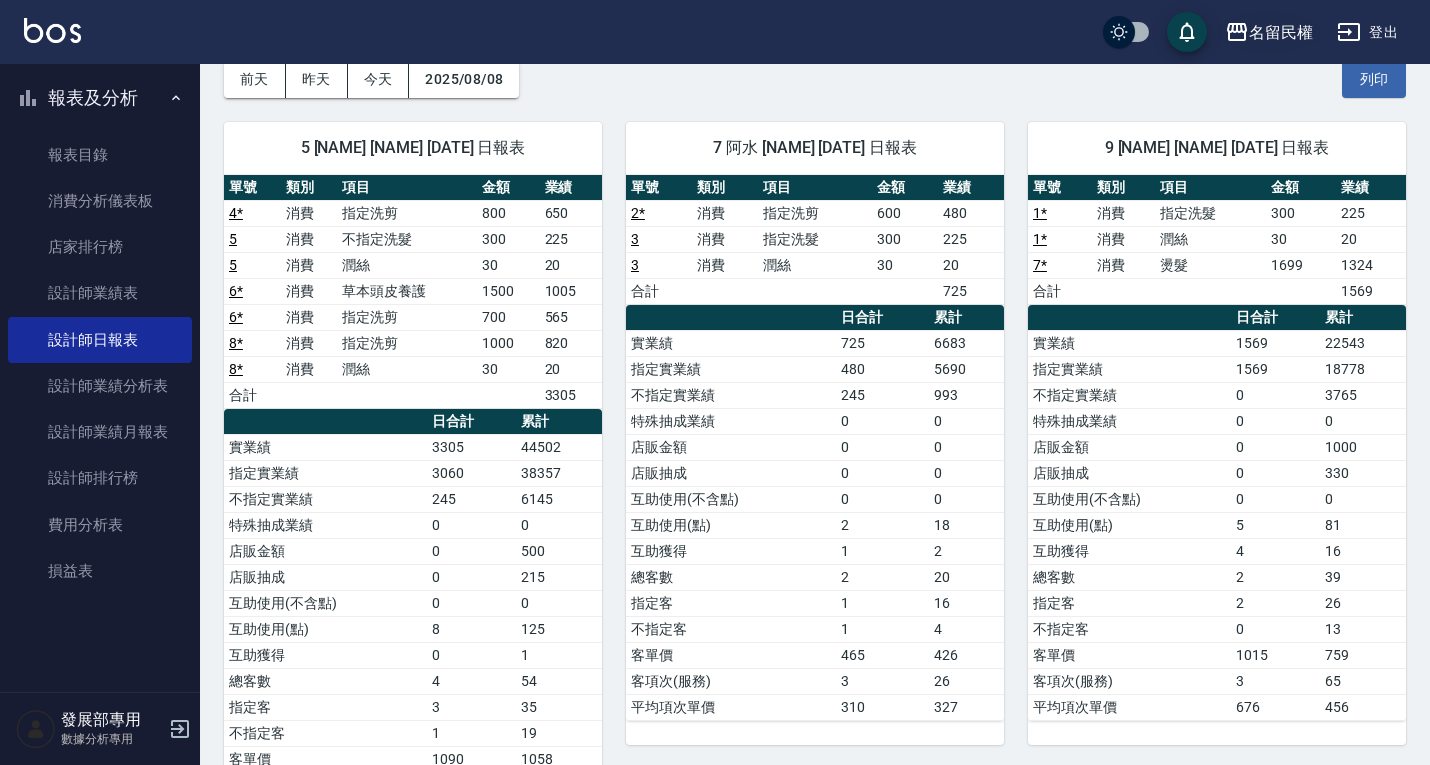 click on "名留民權" at bounding box center [1281, 32] 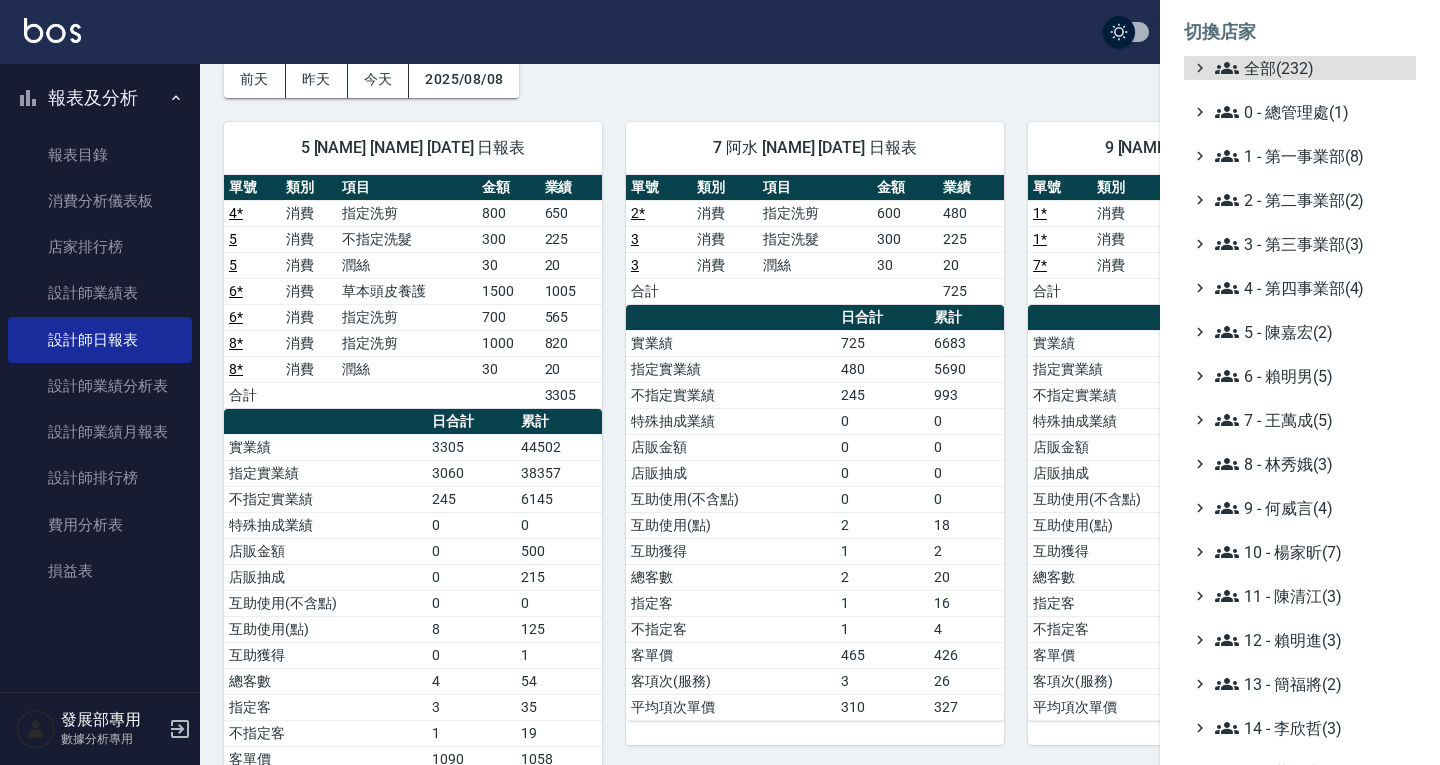 click on "全部(232) 0 - 總管理處(1) 1 - 第一事業部(8) 2 - 第二事業部(2) 3 - 第三事業部(3) 4 - 第四事業部(4) 5 - 陳嘉宏(2) 6 - 賴明男(5) 7 - 王萬成(5) 8 - 林秀娥(3) 9 - 何威言(4) 10 - 楊家昕(7) 11 - 陳清江(3) 12 - 賴明進(3) 13 - 簡福將(2) 14 - 李欣哲(3) 16 - 蕭楊吉(1) 17 - 顏鵬原(4) 18 - 單店(3) 19 - 新城區(3) 20 - 測試區(1) 21 - 歷史區(35)  - BeautyOS(9)" at bounding box center (1300, 552) 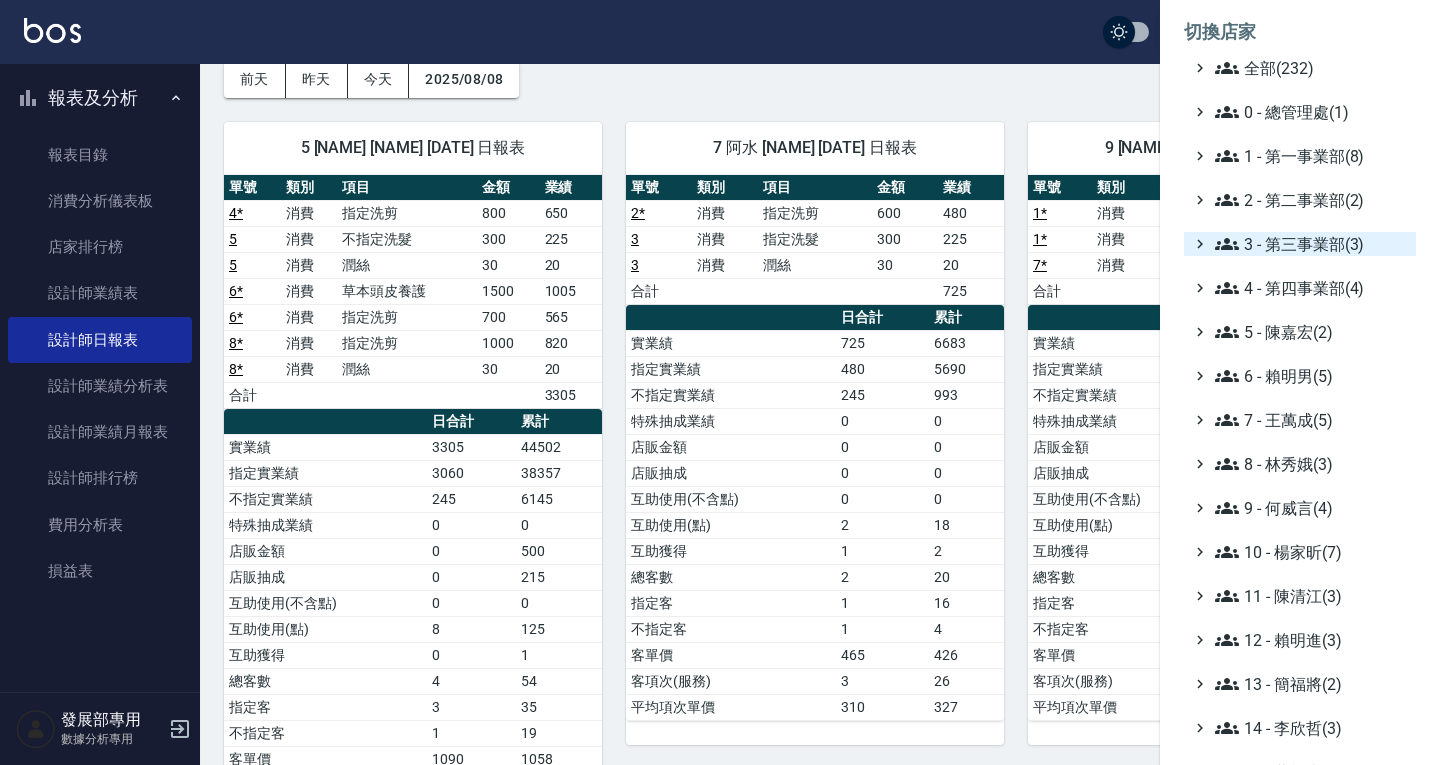 click on "3 - 第三事業部(3)" at bounding box center [1311, 244] 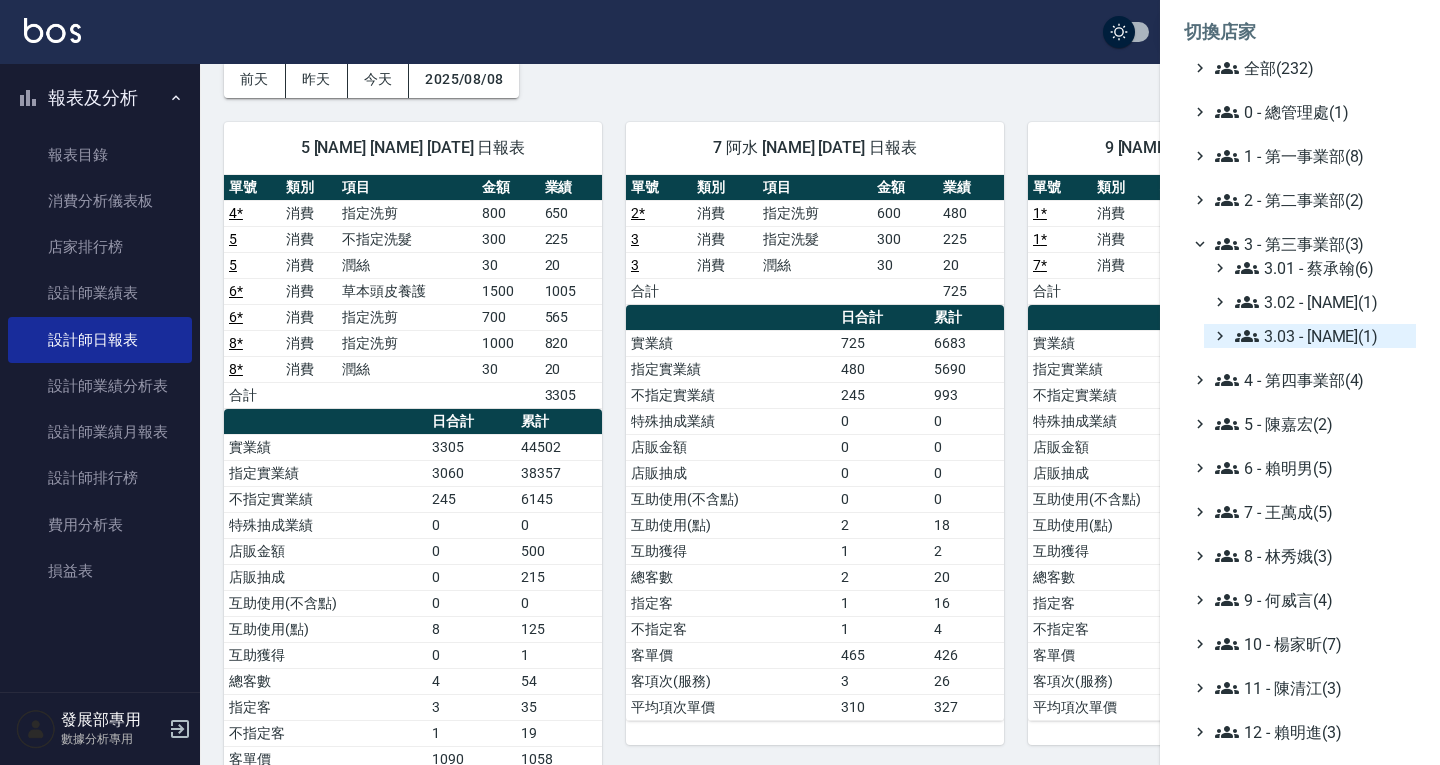 click on "3.03 - 張湘妮(1)" at bounding box center [1321, 336] 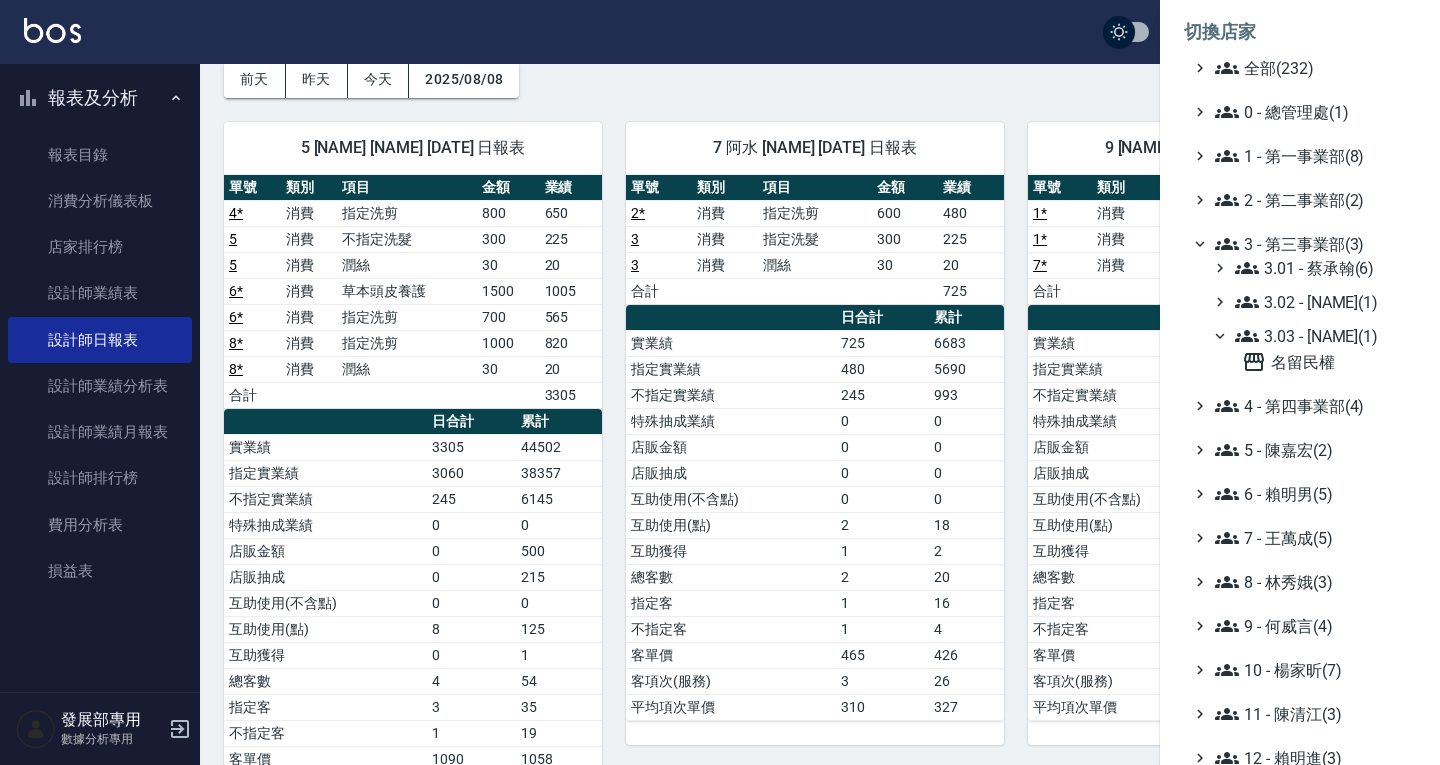 click on "3.03 - 張湘妮(1)" at bounding box center [1321, 336] 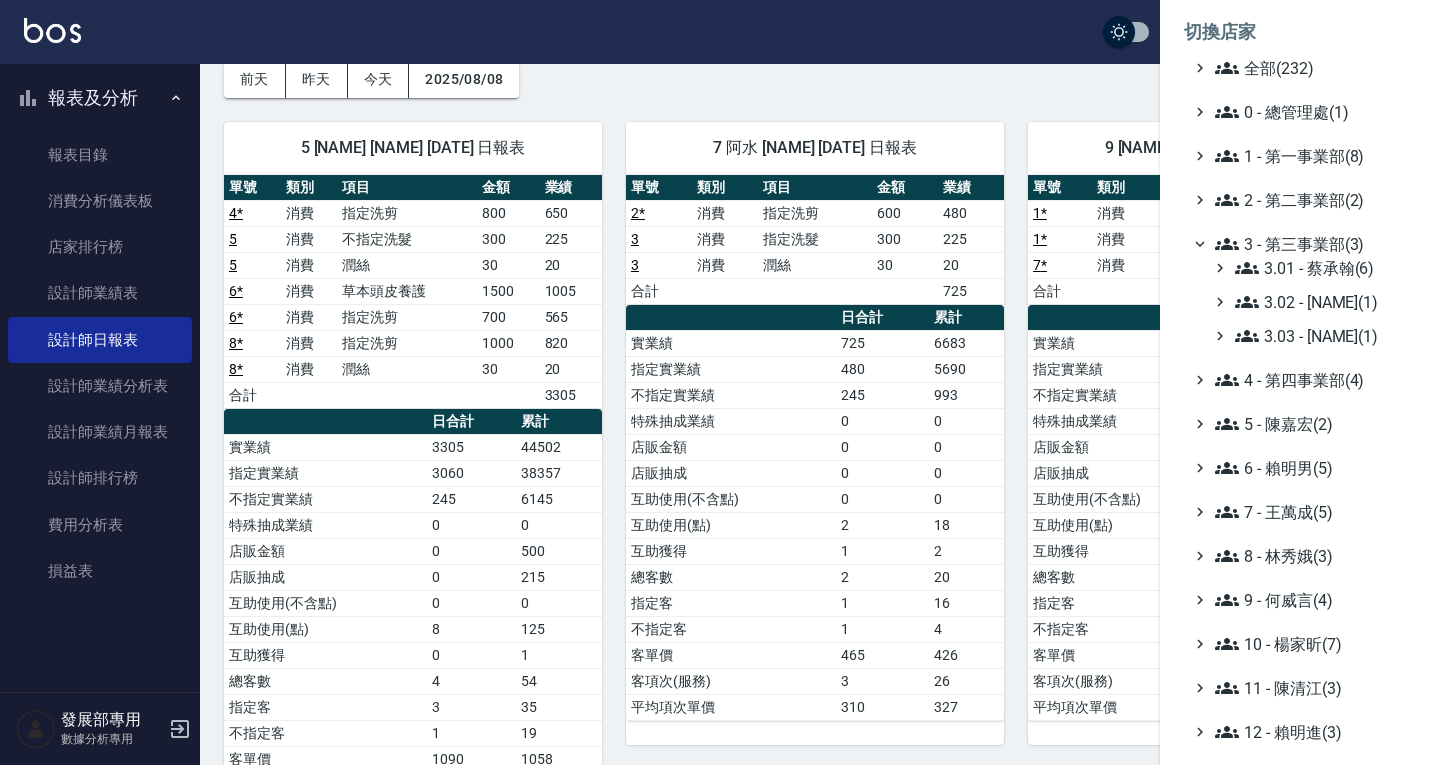 click on "3.01 - 蔡承翰(6) 3.02 - 王麗滿(1) 3.03 - 張湘妮(1) 名留民權" at bounding box center [1310, 302] 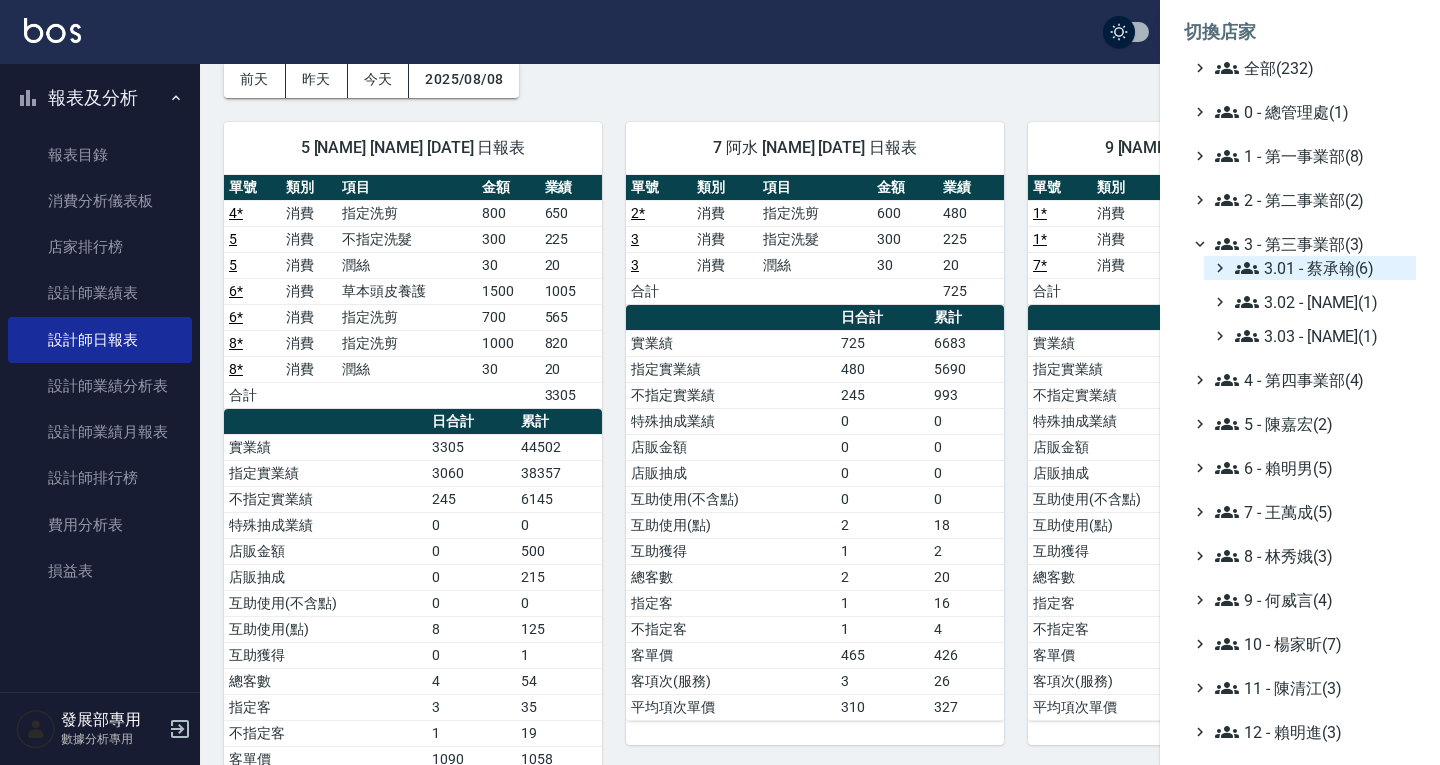 click on "3.01 - 蔡承翰(6)" at bounding box center [1321, 268] 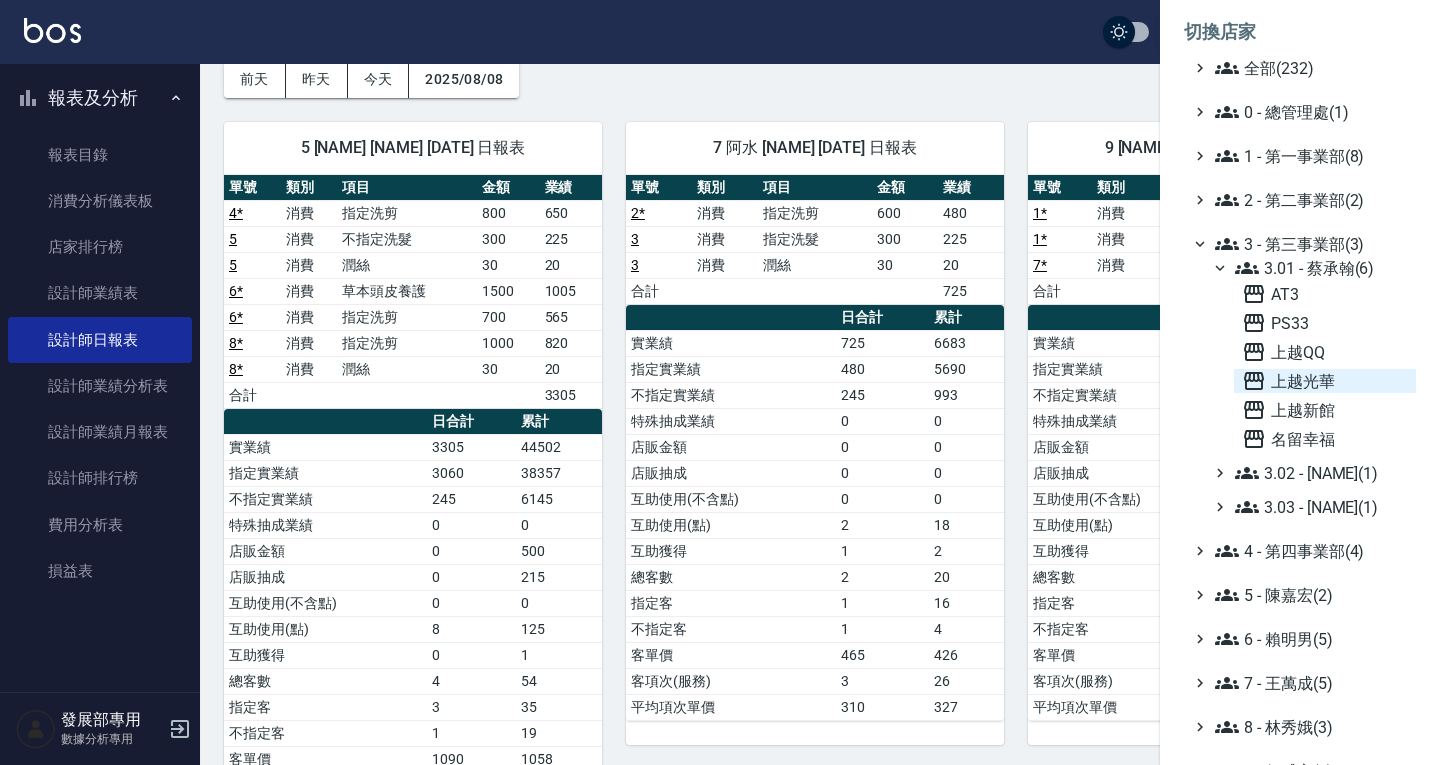 click on "上越光華" at bounding box center (1325, 381) 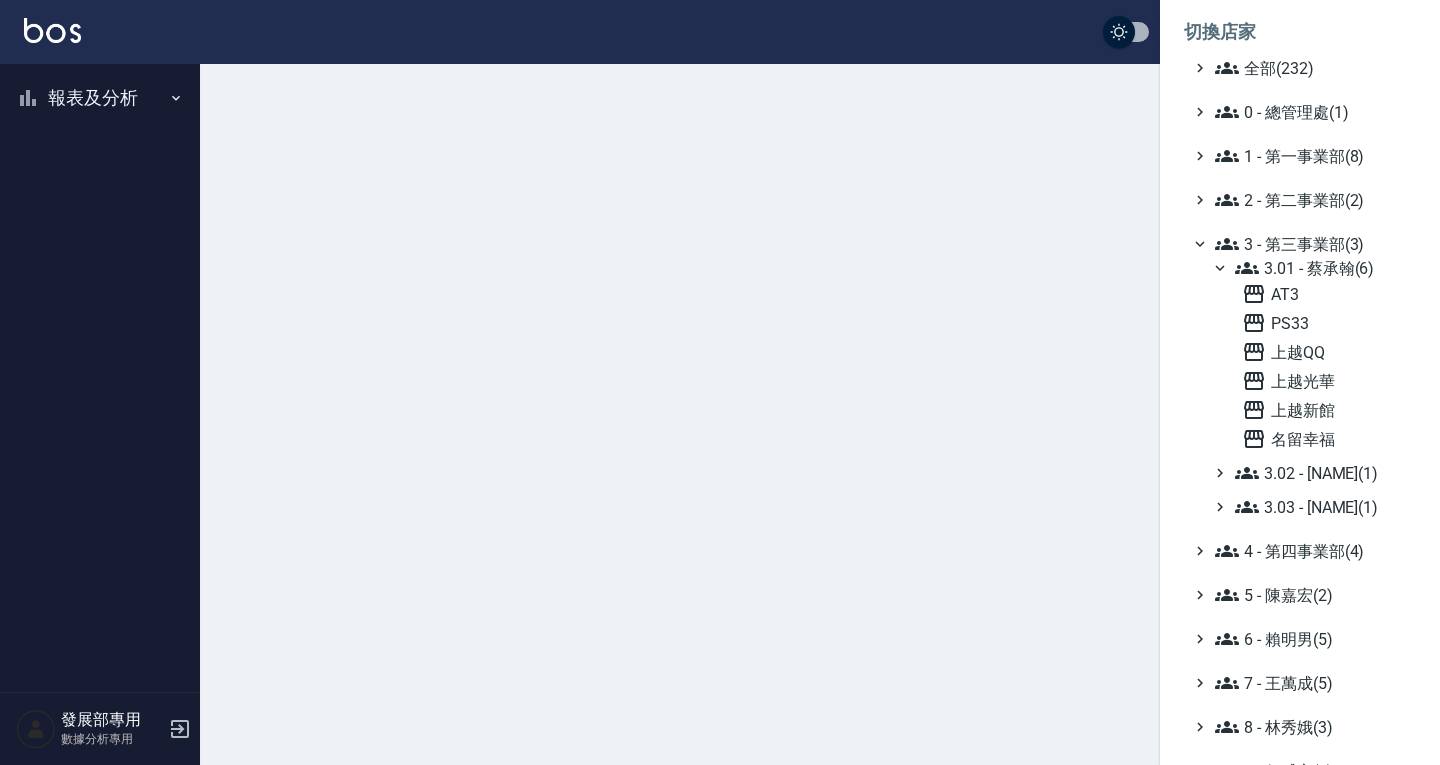 scroll, scrollTop: 0, scrollLeft: 0, axis: both 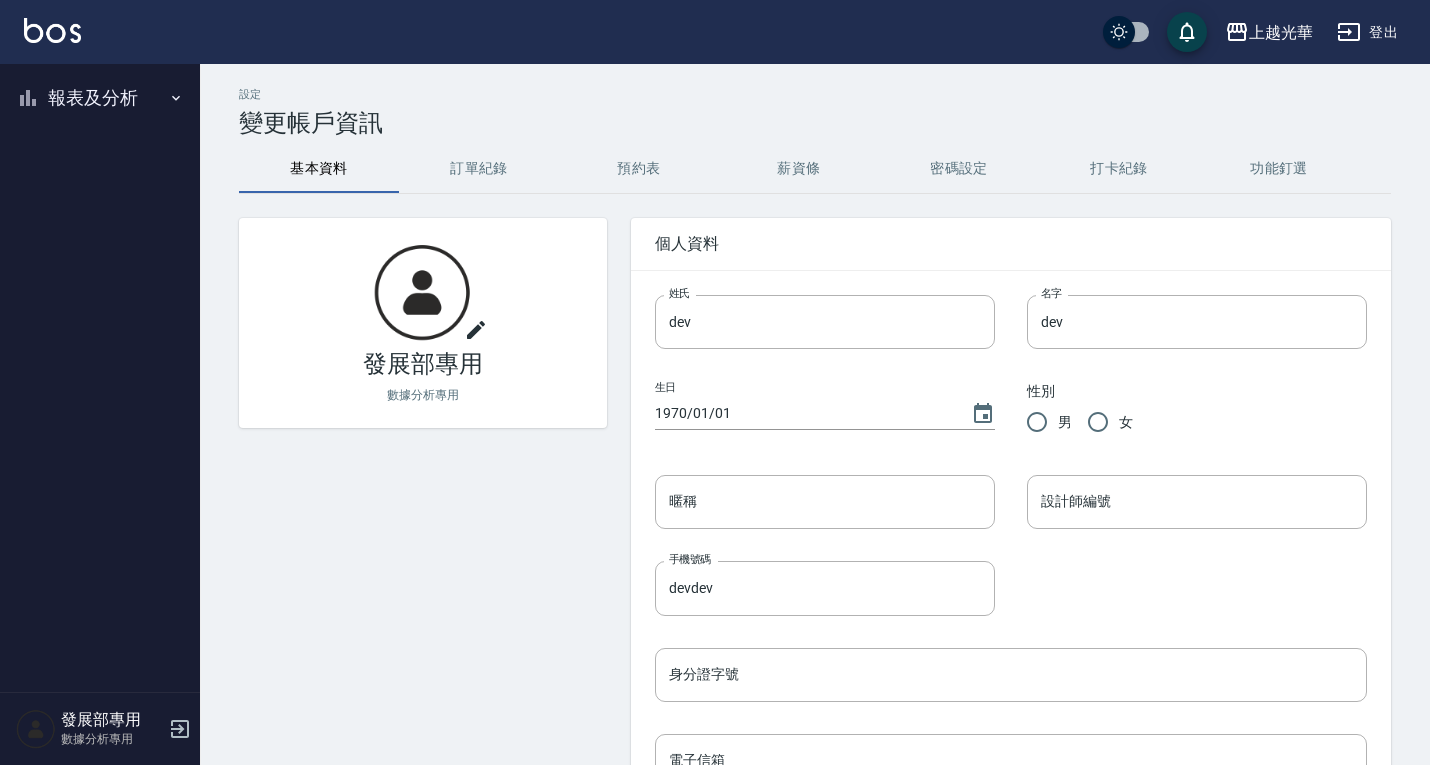 click on "報表及分析" at bounding box center (100, 98) 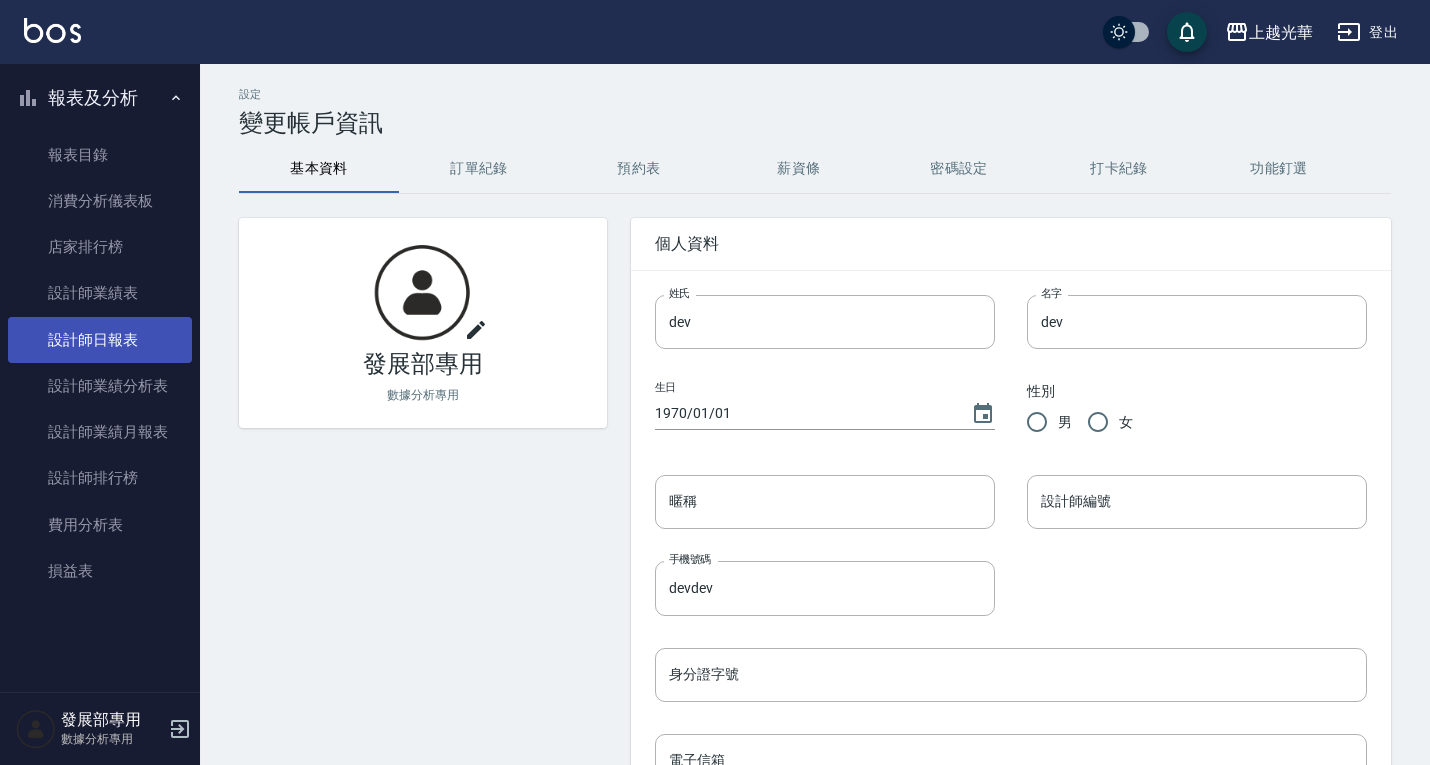 click on "設計師日報表" at bounding box center [100, 340] 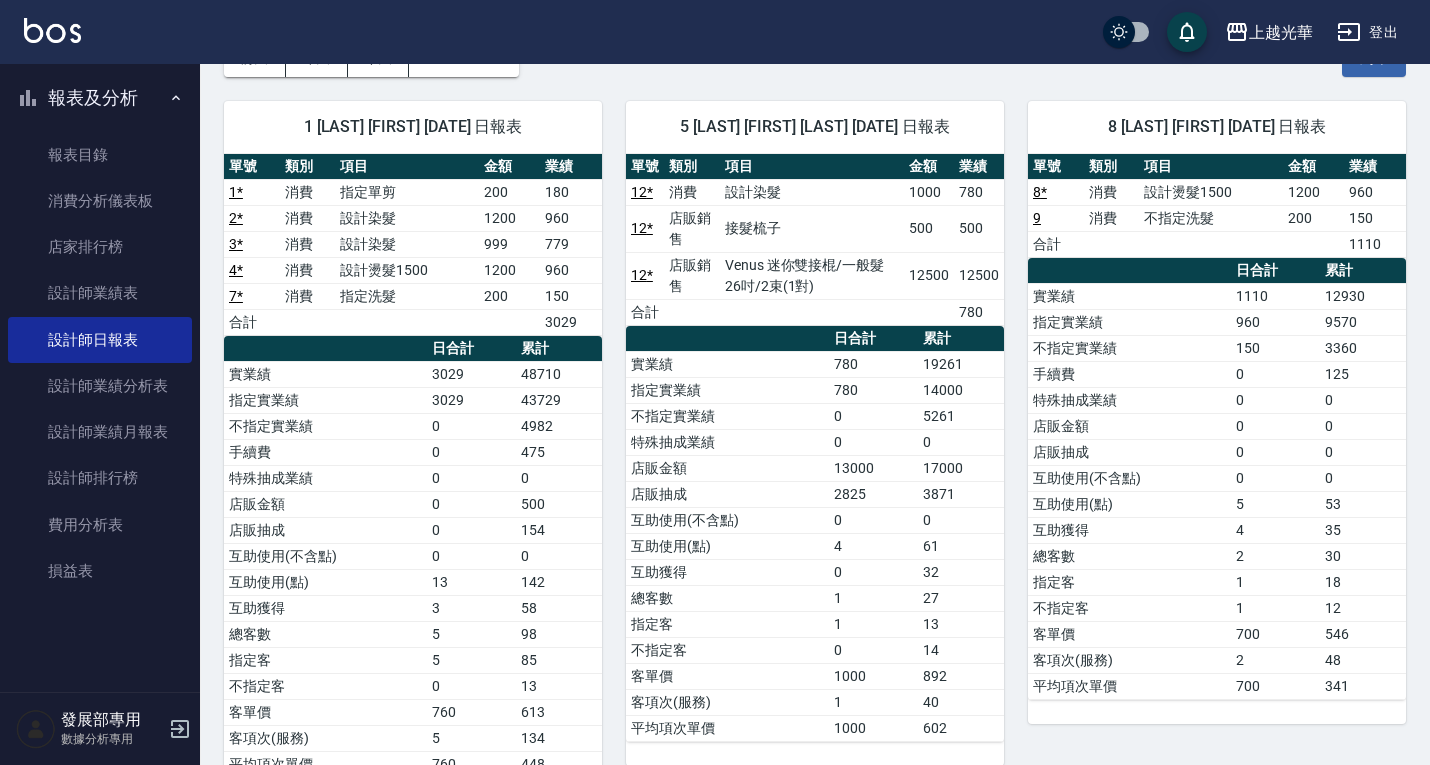 scroll, scrollTop: 200, scrollLeft: 0, axis: vertical 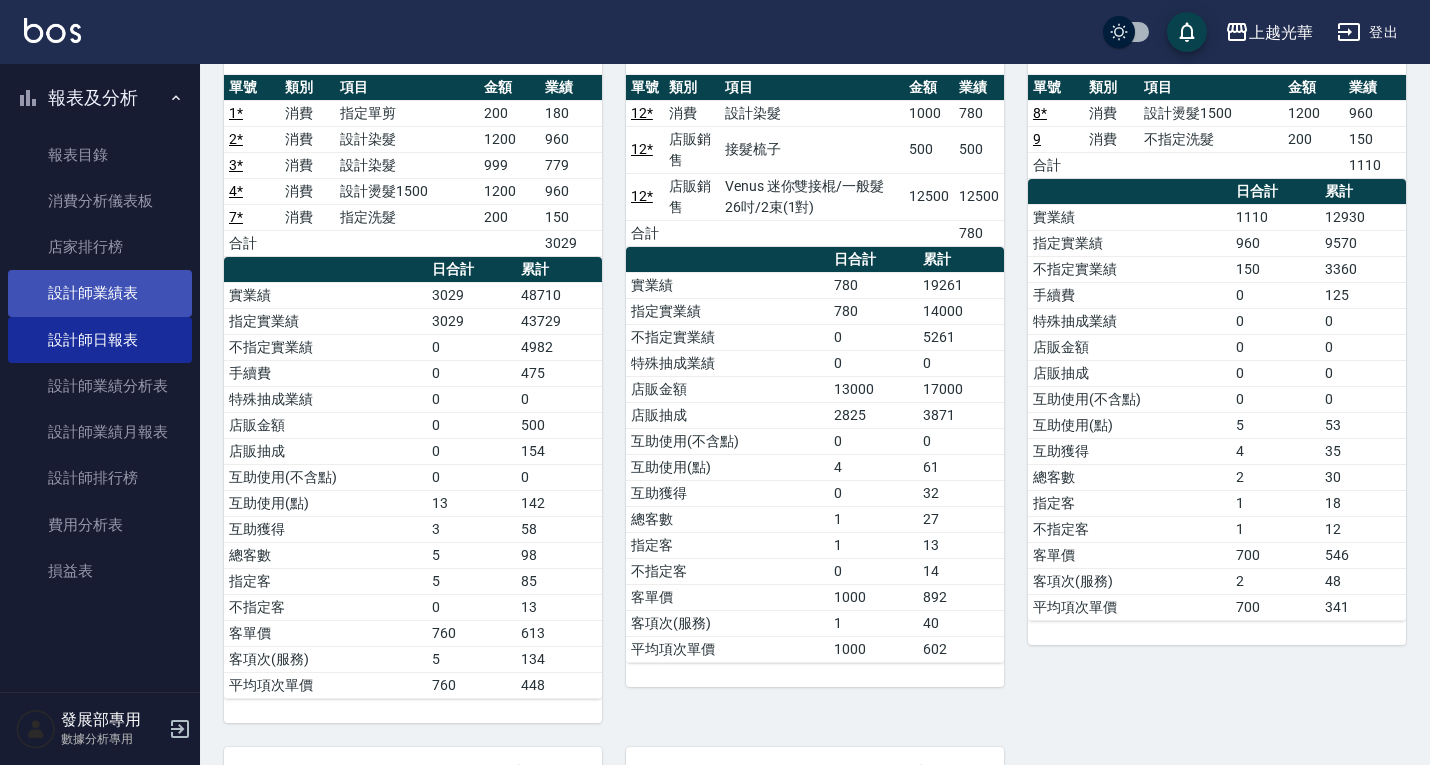 click on "設計師業績表" at bounding box center (100, 293) 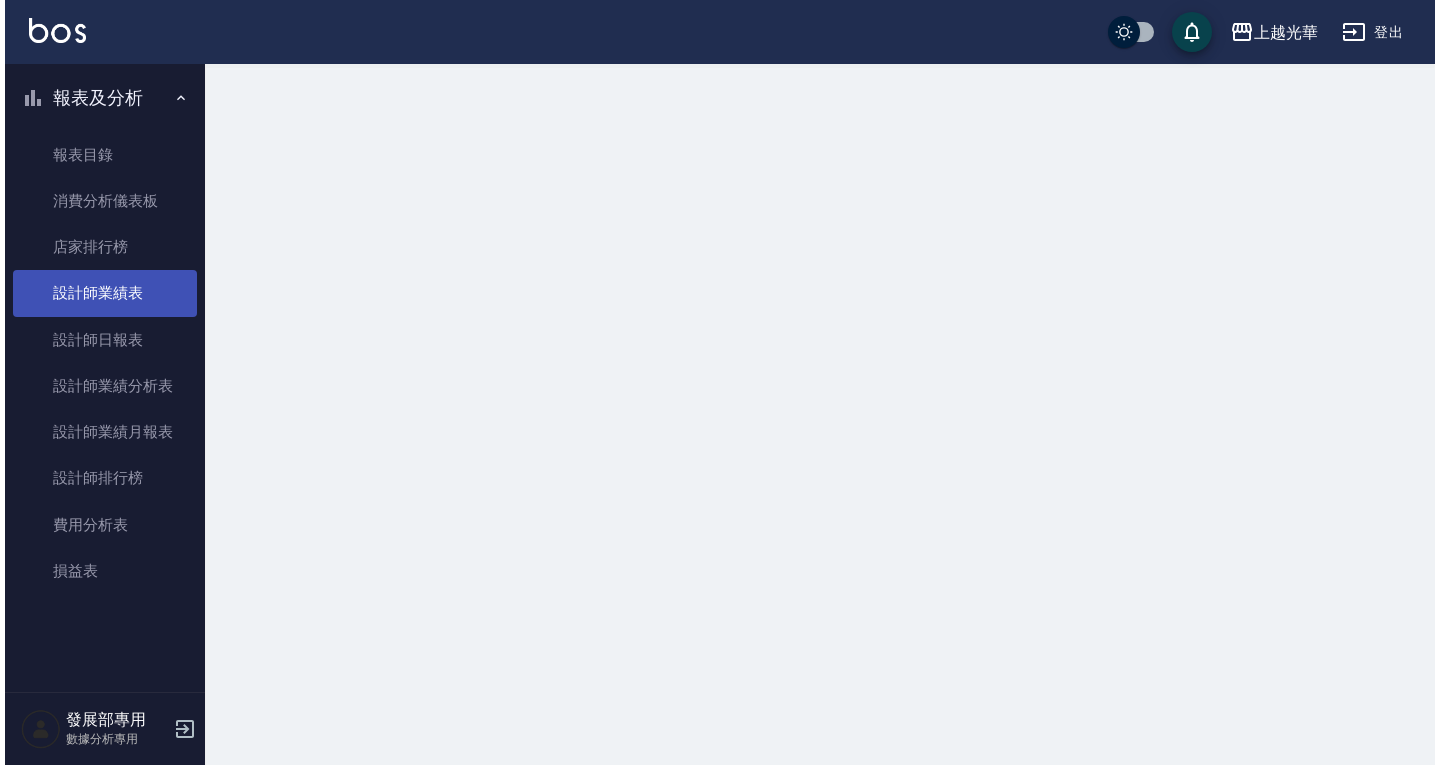 scroll, scrollTop: 0, scrollLeft: 0, axis: both 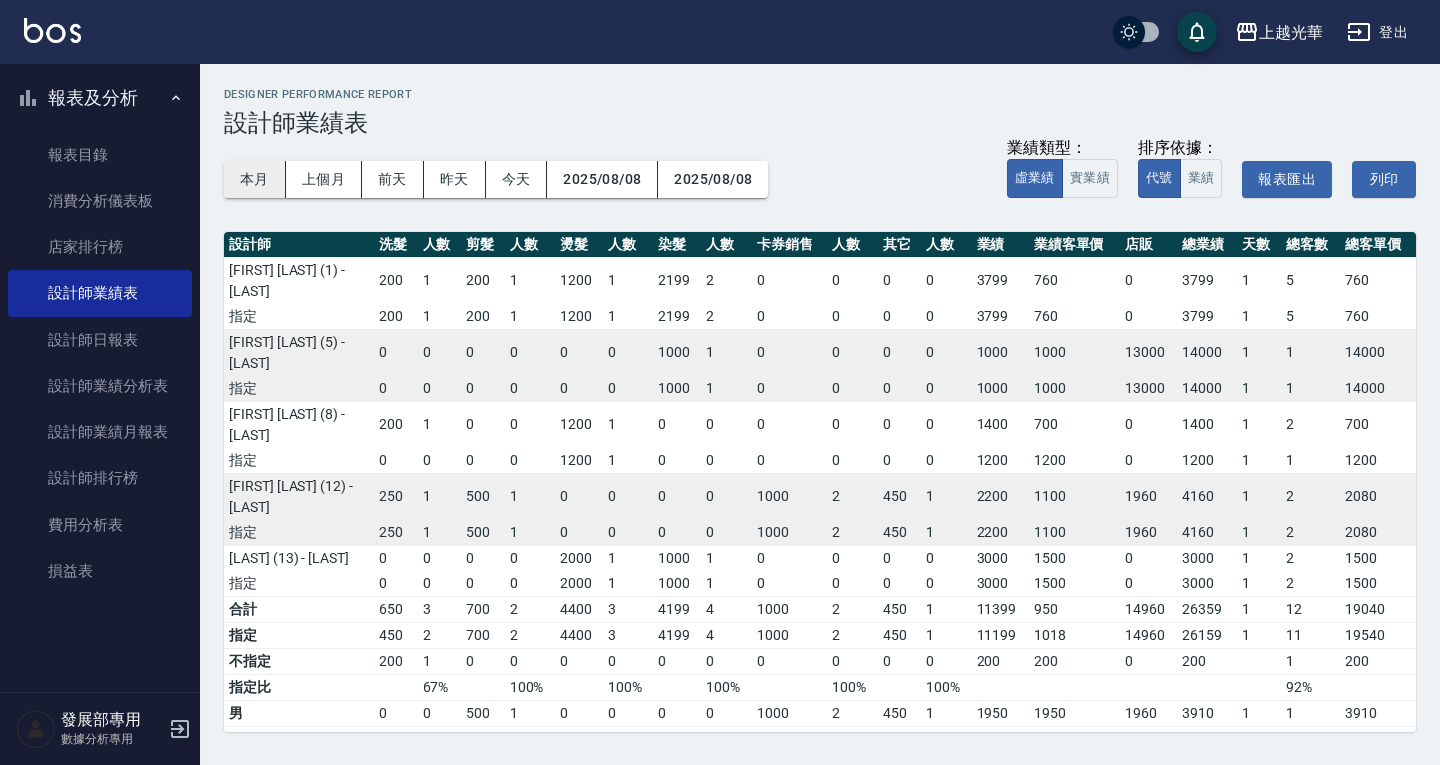 click on "本月" at bounding box center [255, 179] 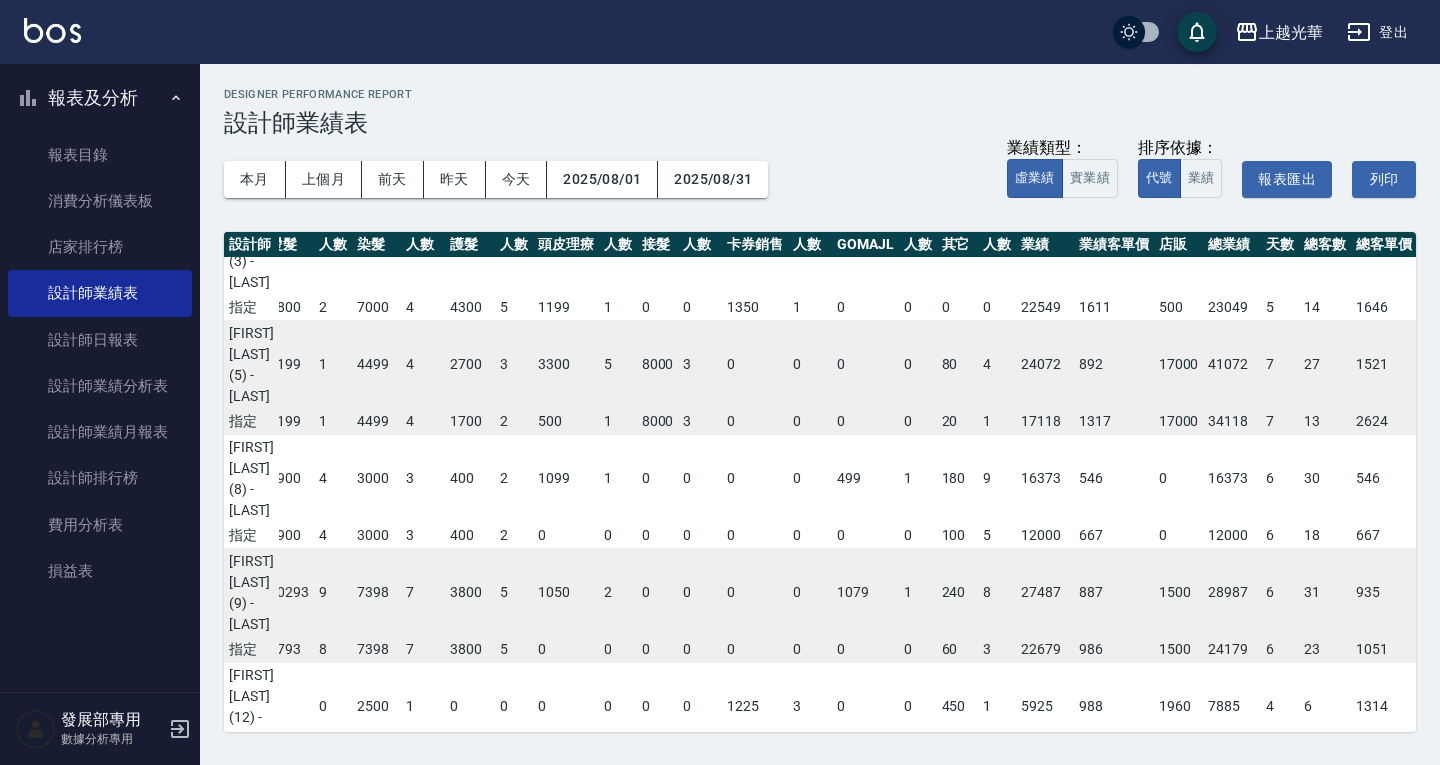 scroll, scrollTop: 0, scrollLeft: 190, axis: horizontal 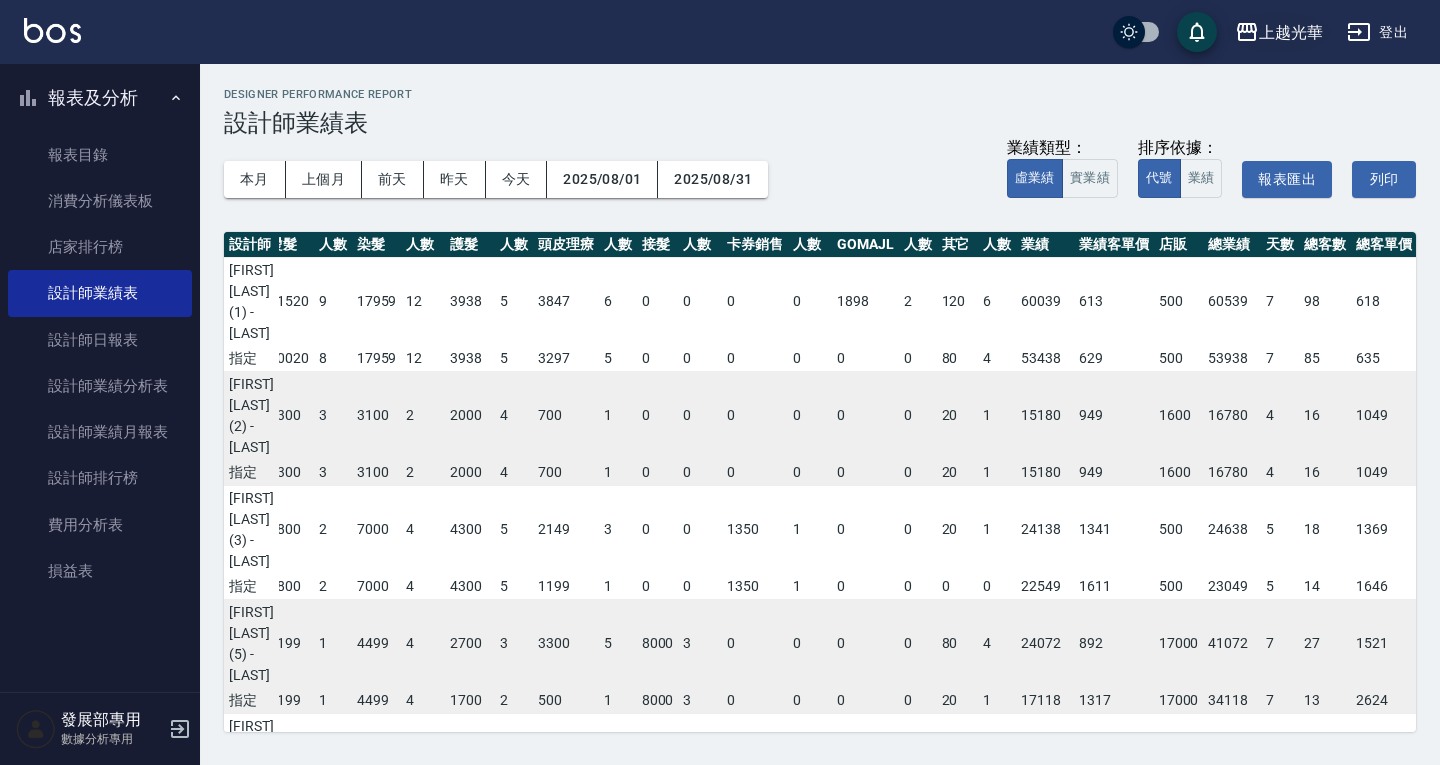 click on "上越光華" at bounding box center [1291, 32] 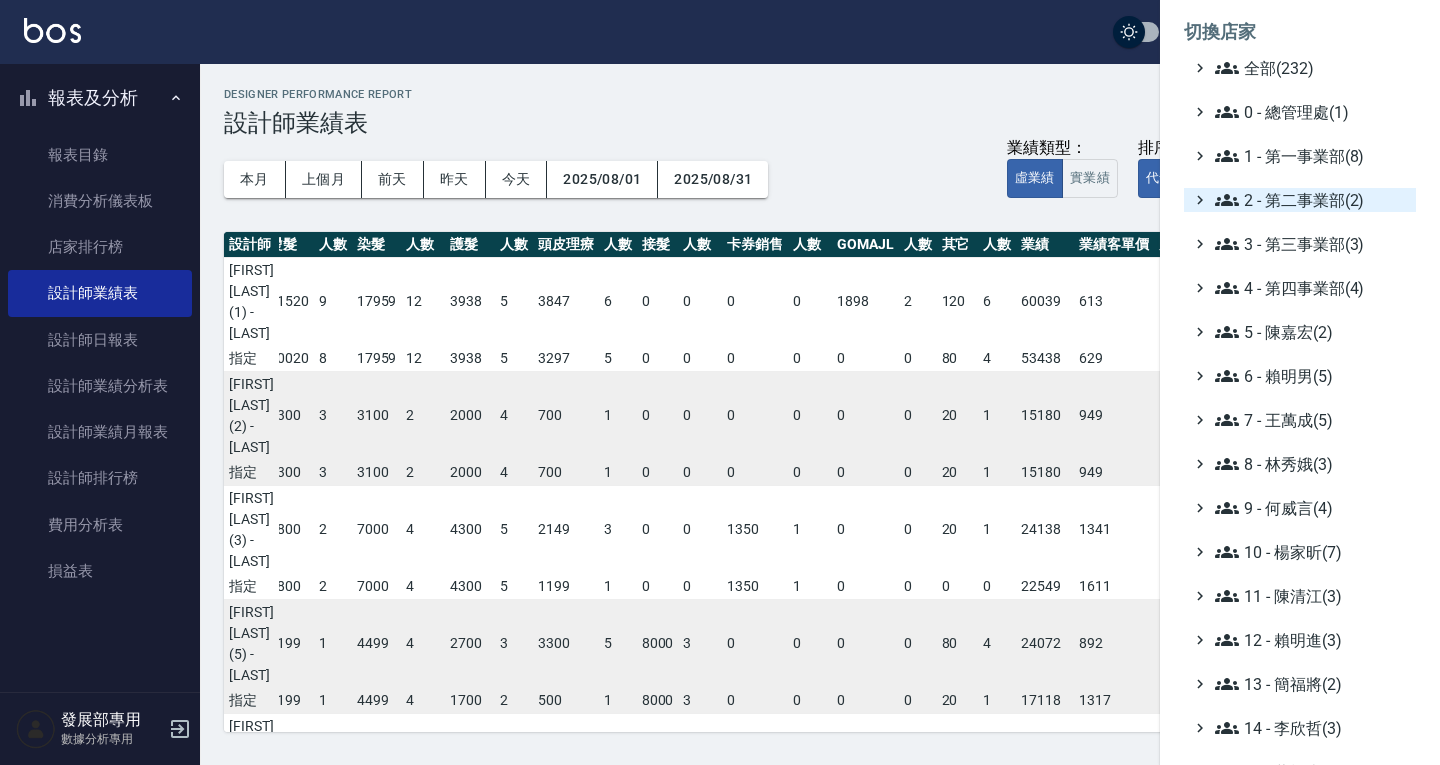 click on "2 - 第二事業部(2)" at bounding box center (1311, 200) 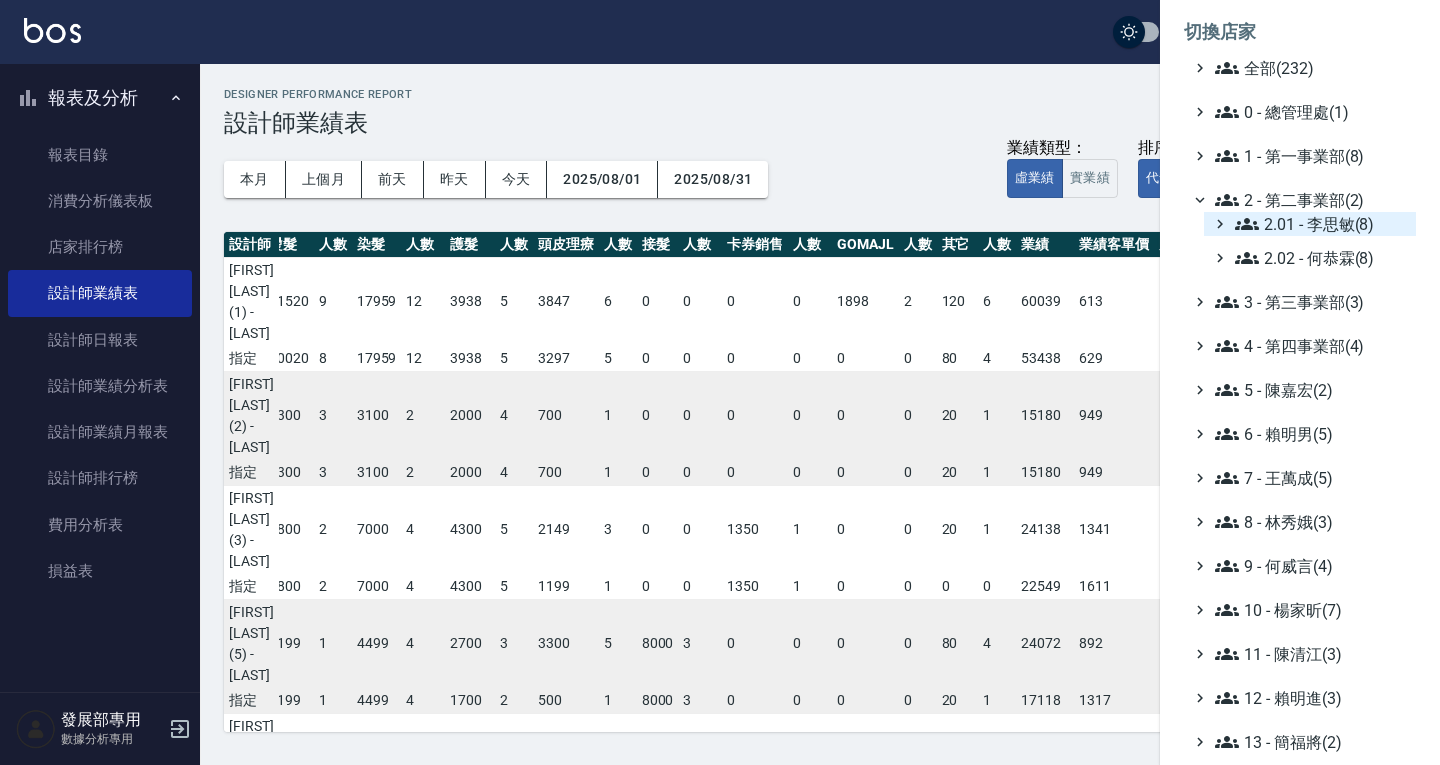click on "2.01 - 李思敏(8)" at bounding box center (1321, 224) 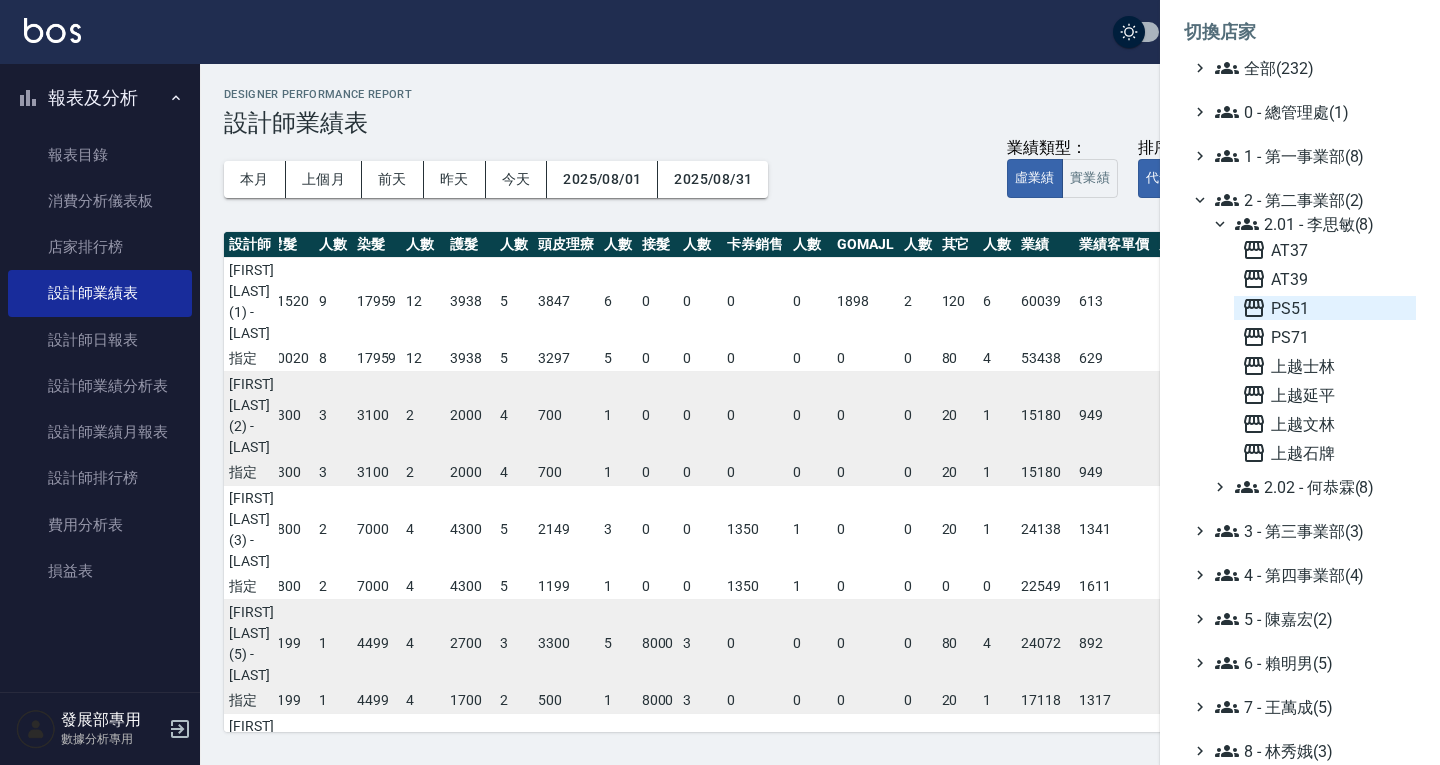 click on "PS51" at bounding box center [1325, 308] 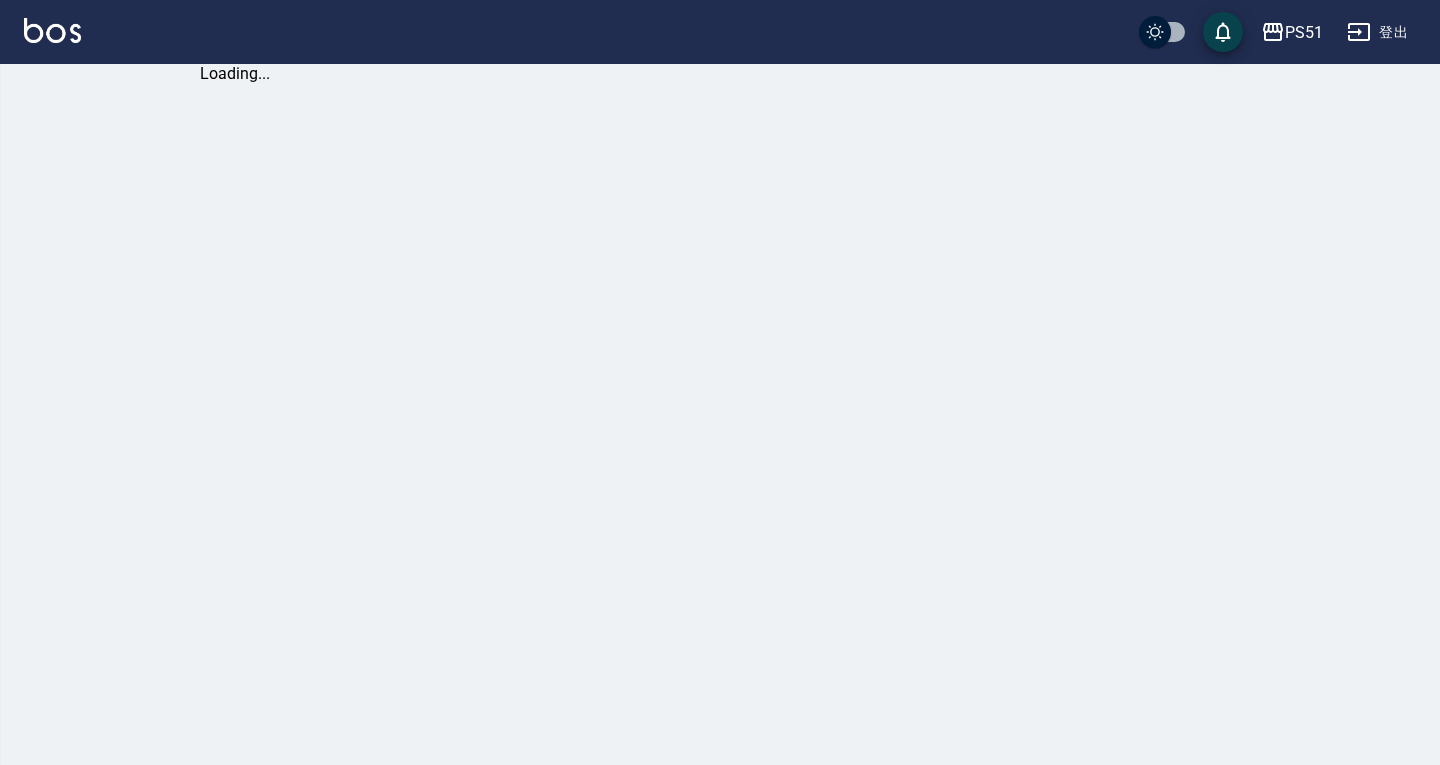 scroll, scrollTop: 0, scrollLeft: 0, axis: both 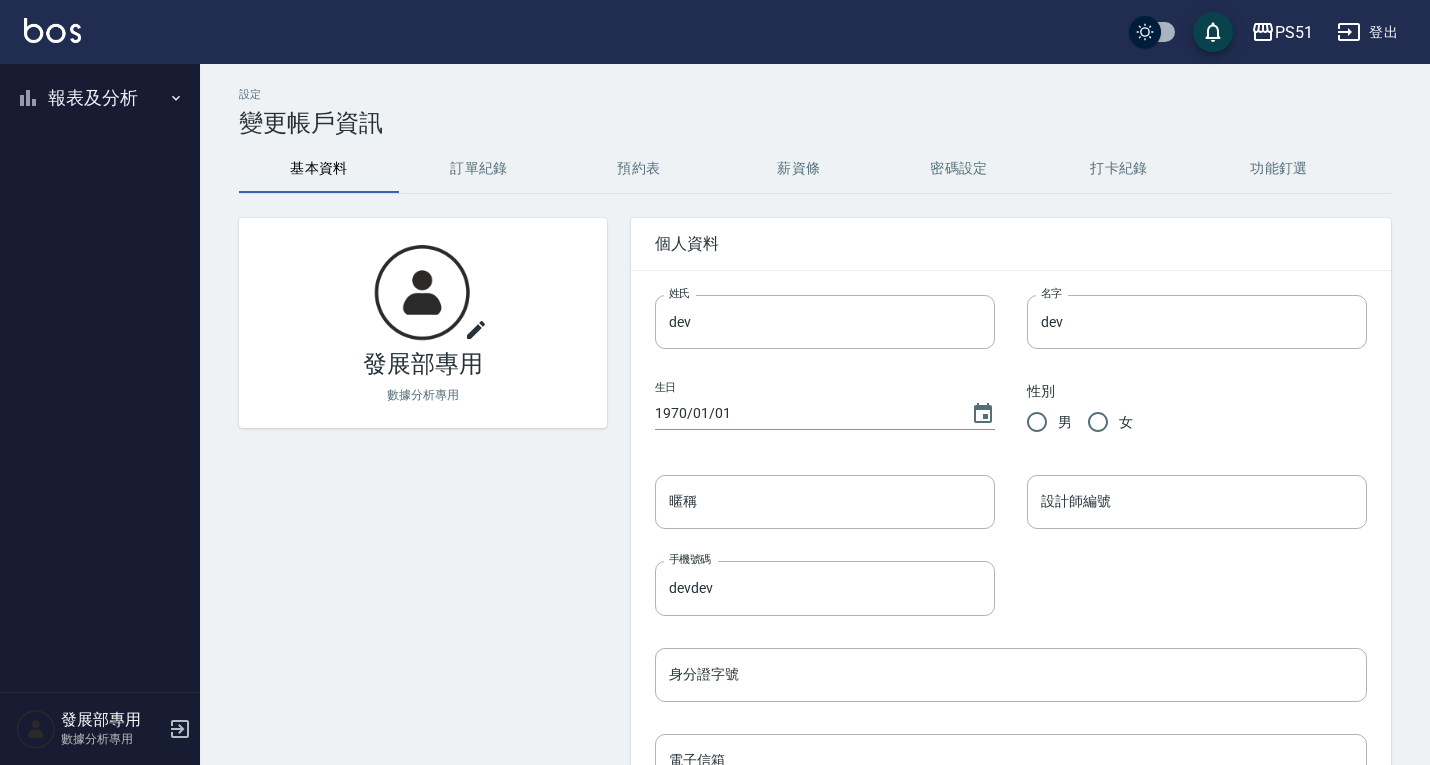 click on "報表及分析 報表目錄 消費分析儀表板 店家排行榜 設計師業績表 設計師日報表 設計師業績分析表 設計師業績月報表 設計師排行榜 費用分析表 損益表" at bounding box center (100, 98) 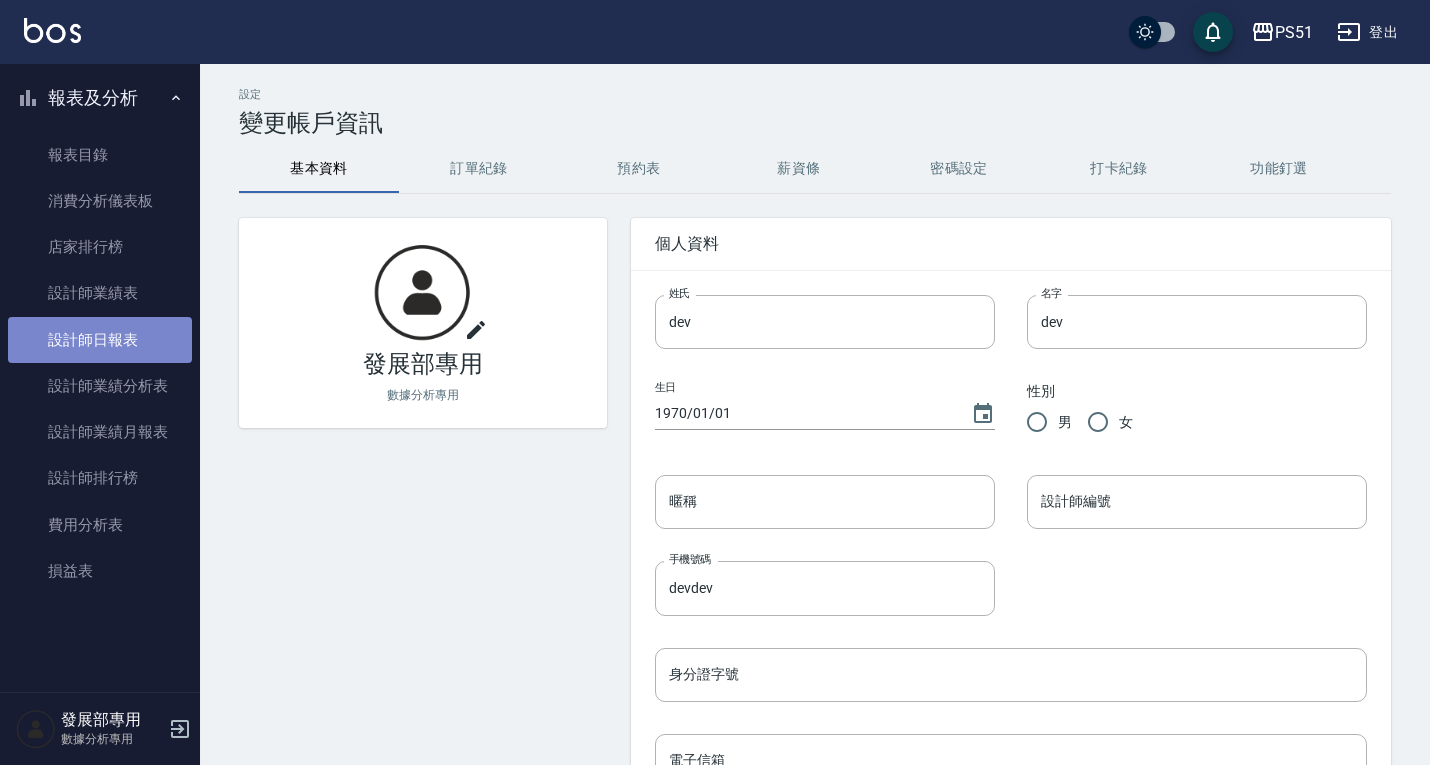 click on "設計師日報表" at bounding box center (100, 340) 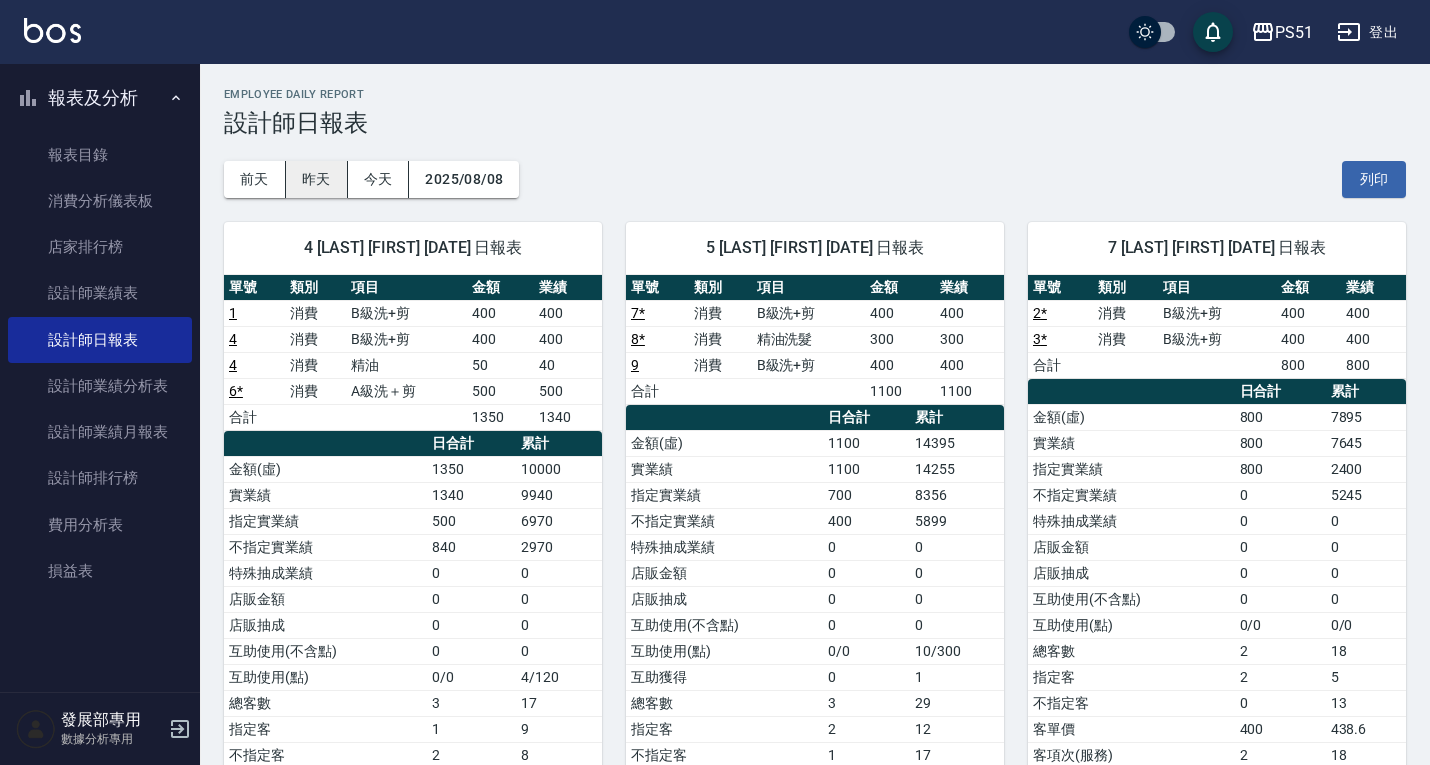 click on "昨天" at bounding box center [317, 179] 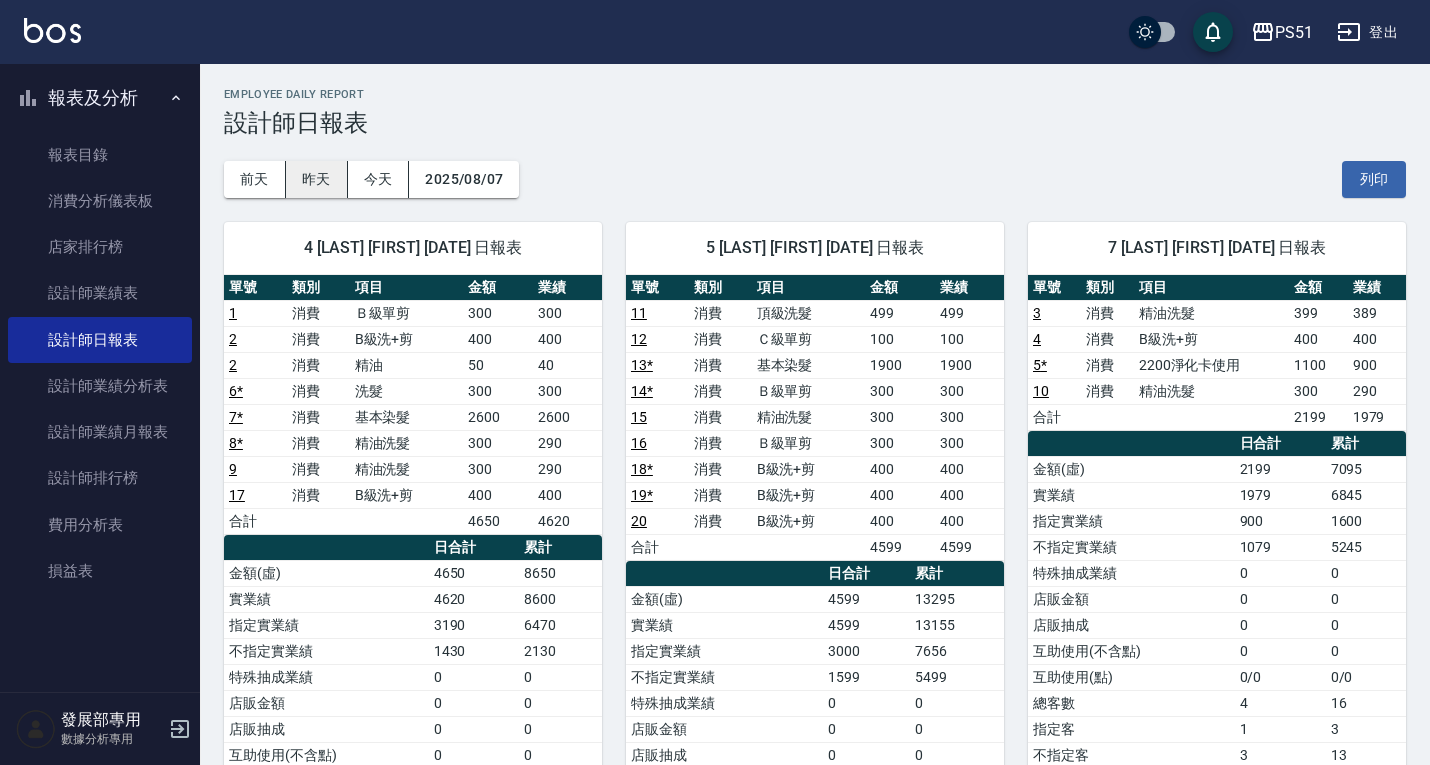 click on "昨天" at bounding box center (317, 179) 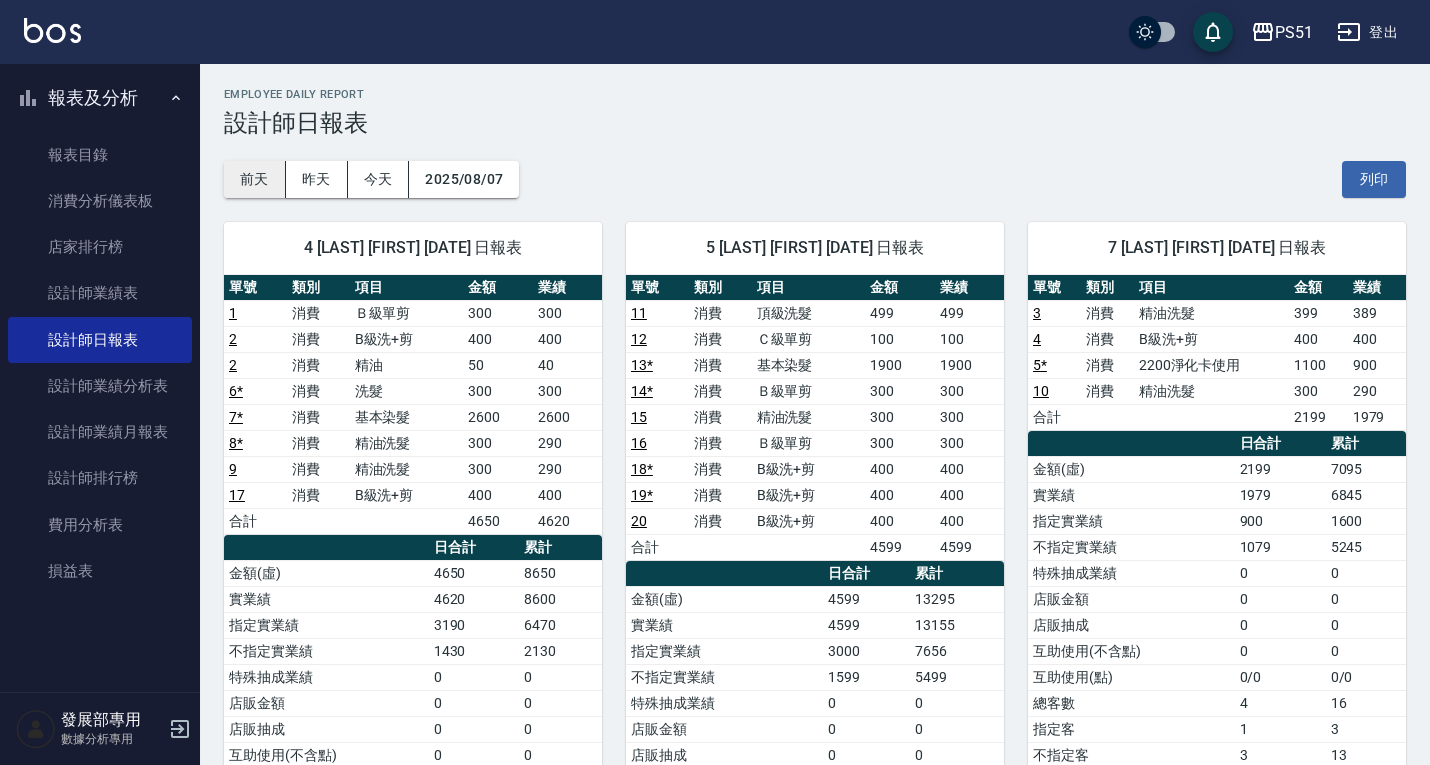 click on "前天" at bounding box center (255, 179) 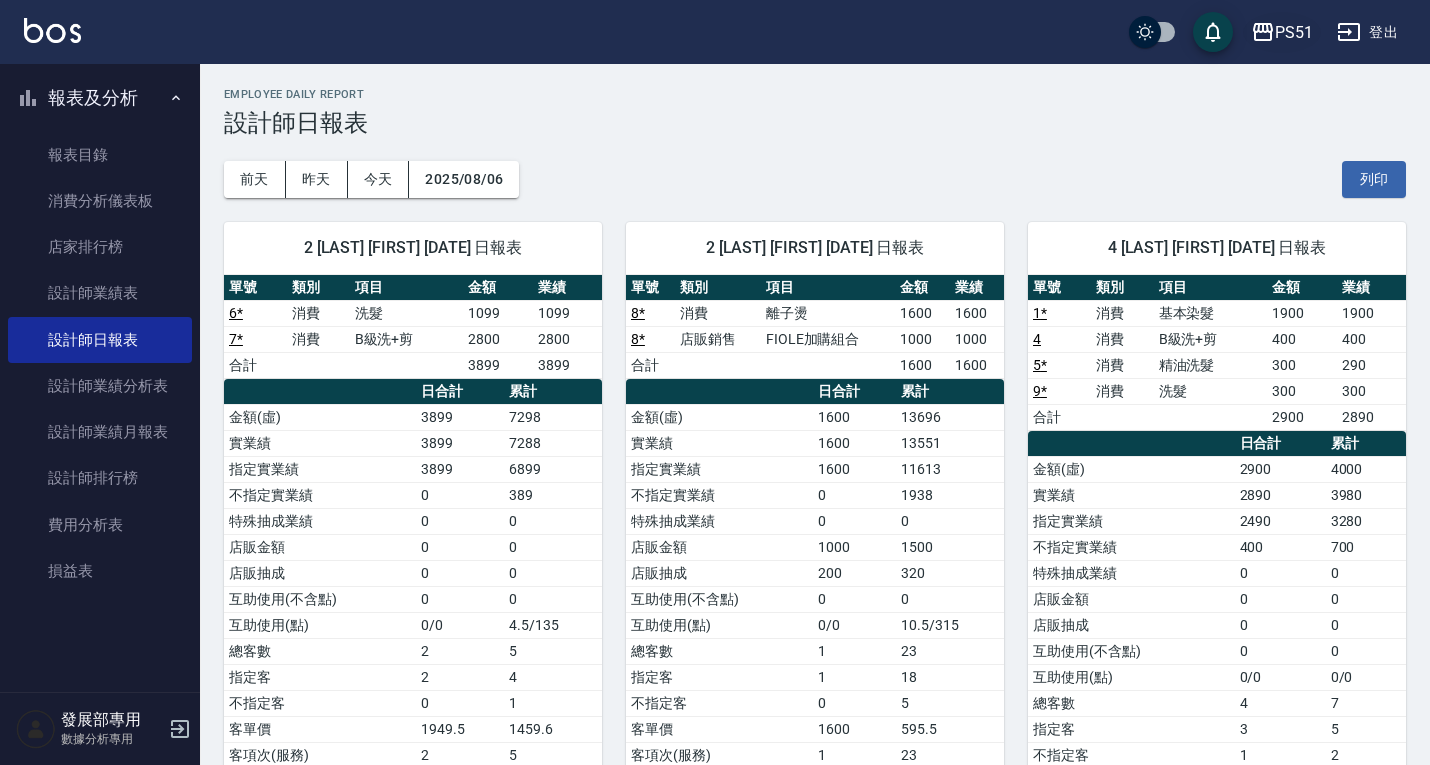 click 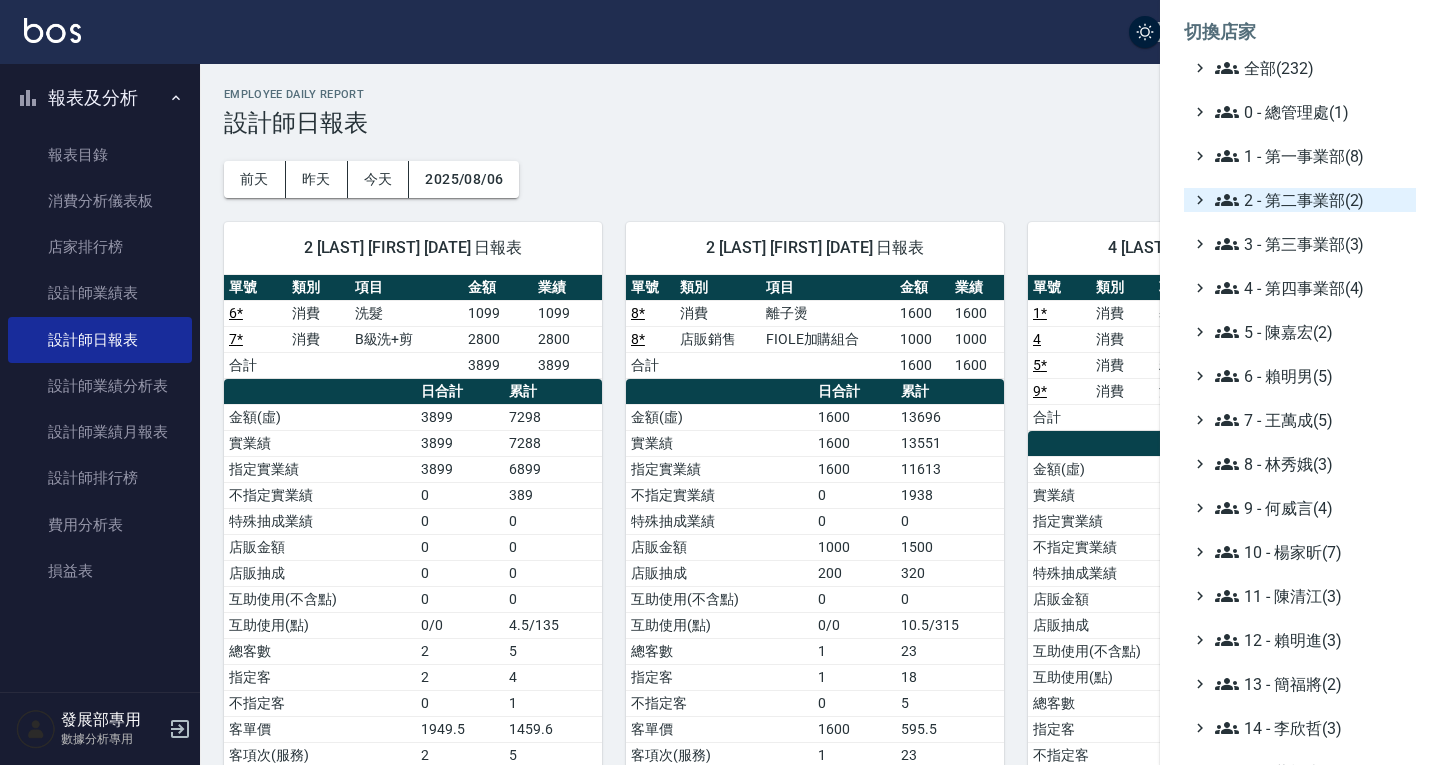 click on "2 - 第二事業部(2)" at bounding box center (1311, 200) 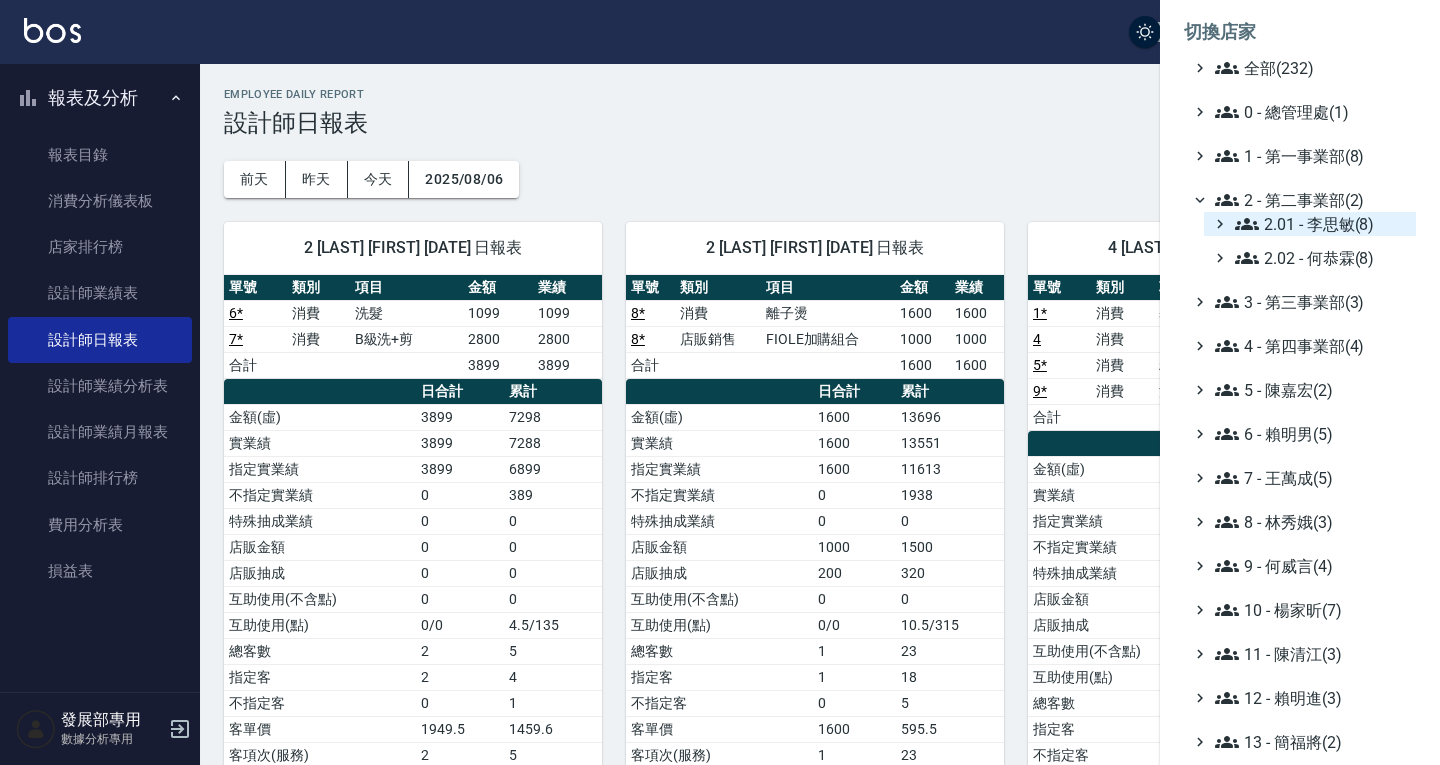 click on "2.01 - 李思敏(8)" at bounding box center (1321, 224) 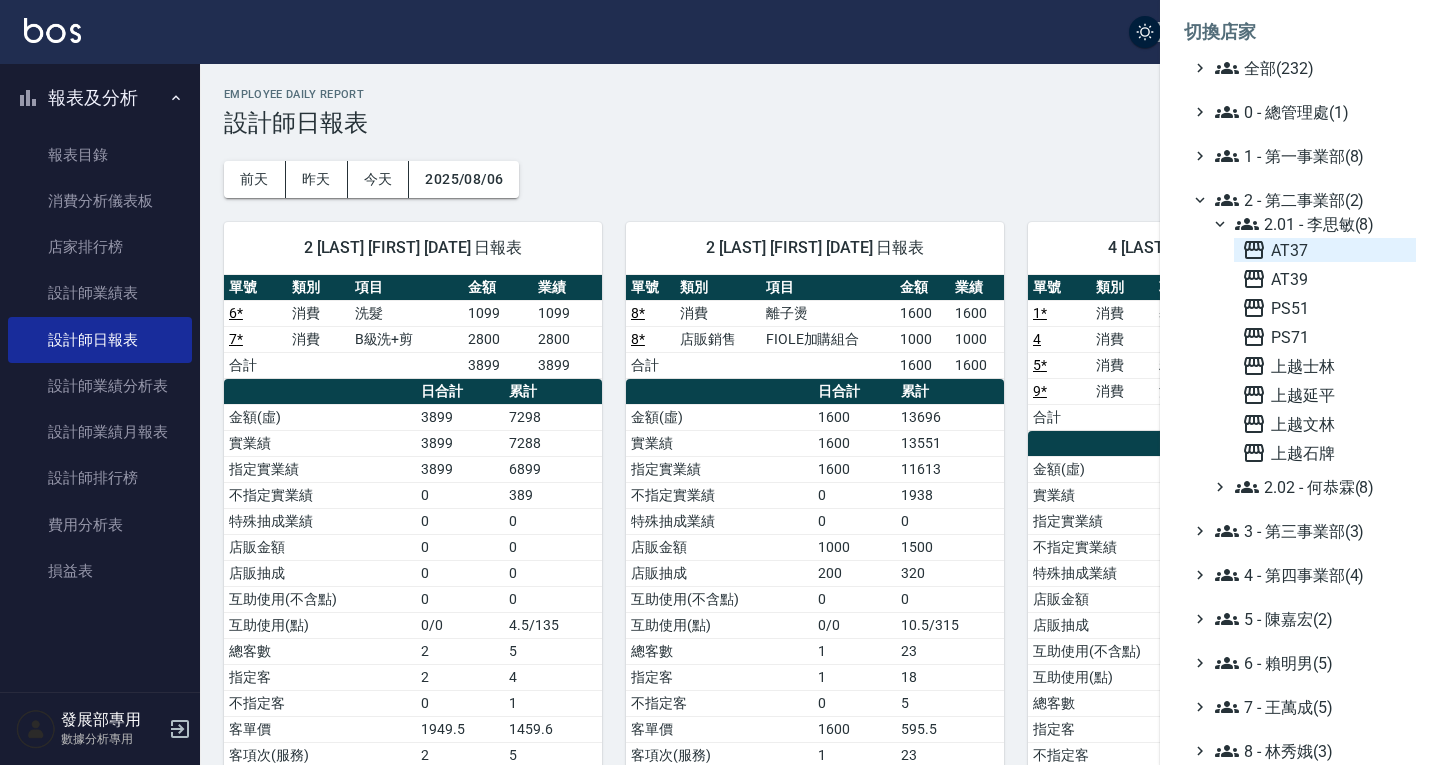 click on "AT37" at bounding box center (1325, 250) 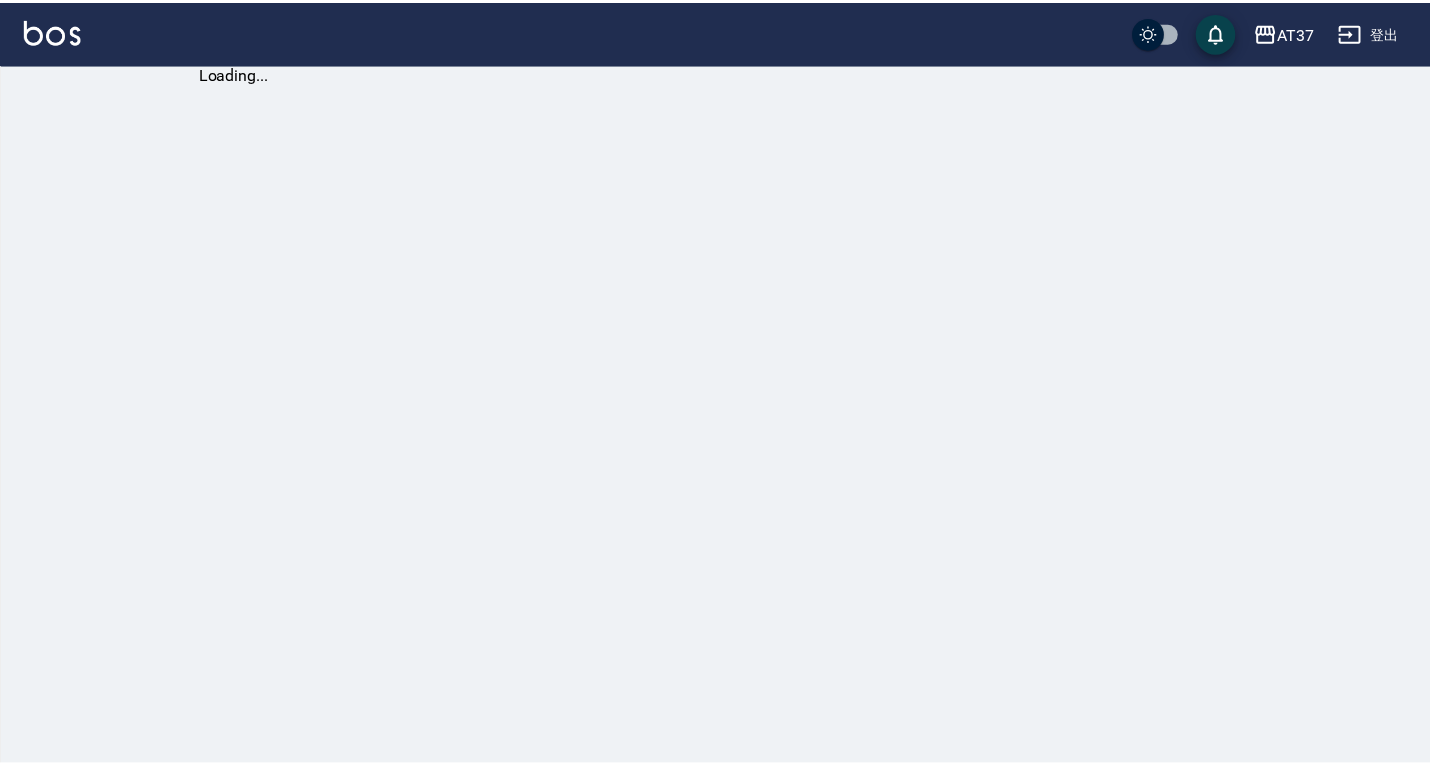 scroll, scrollTop: 0, scrollLeft: 0, axis: both 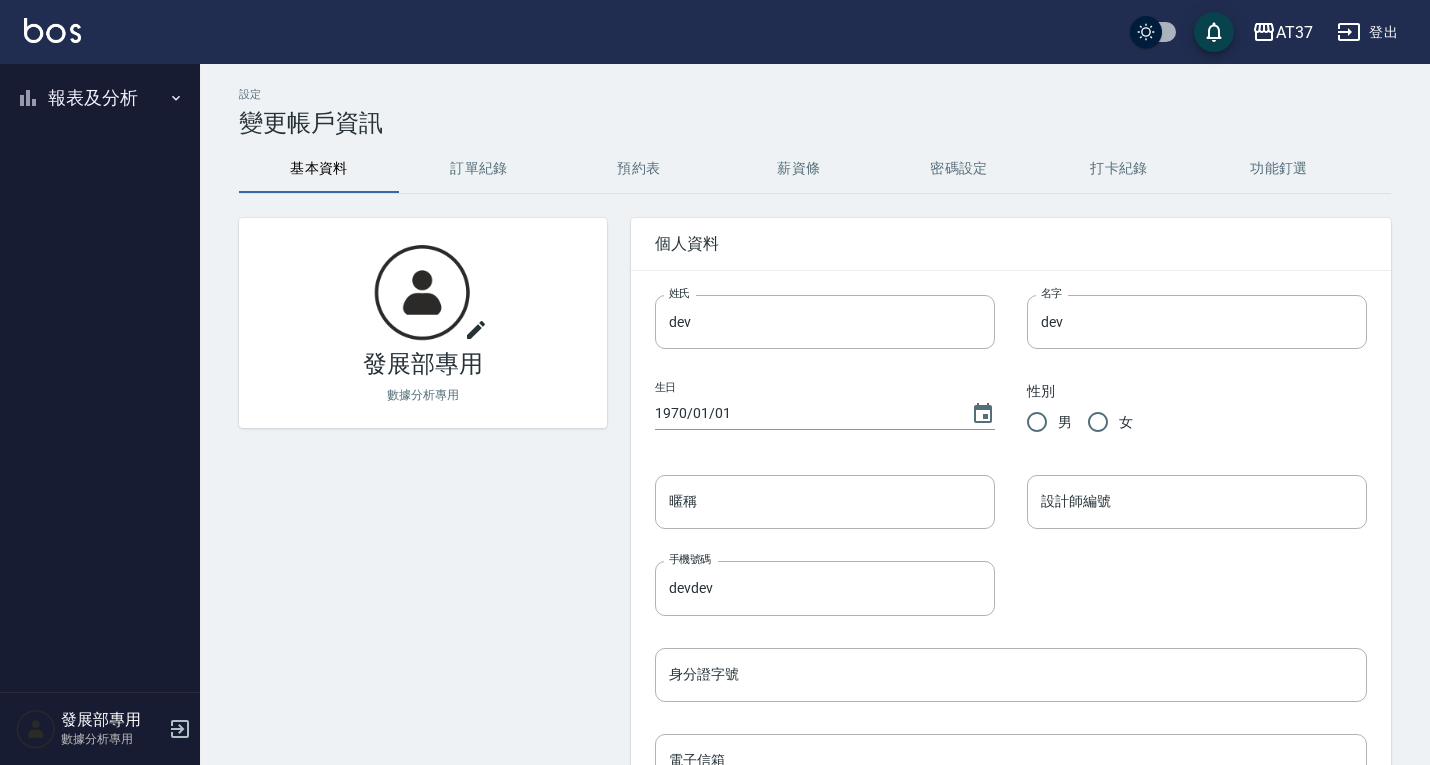 click on "報表及分析" at bounding box center [100, 98] 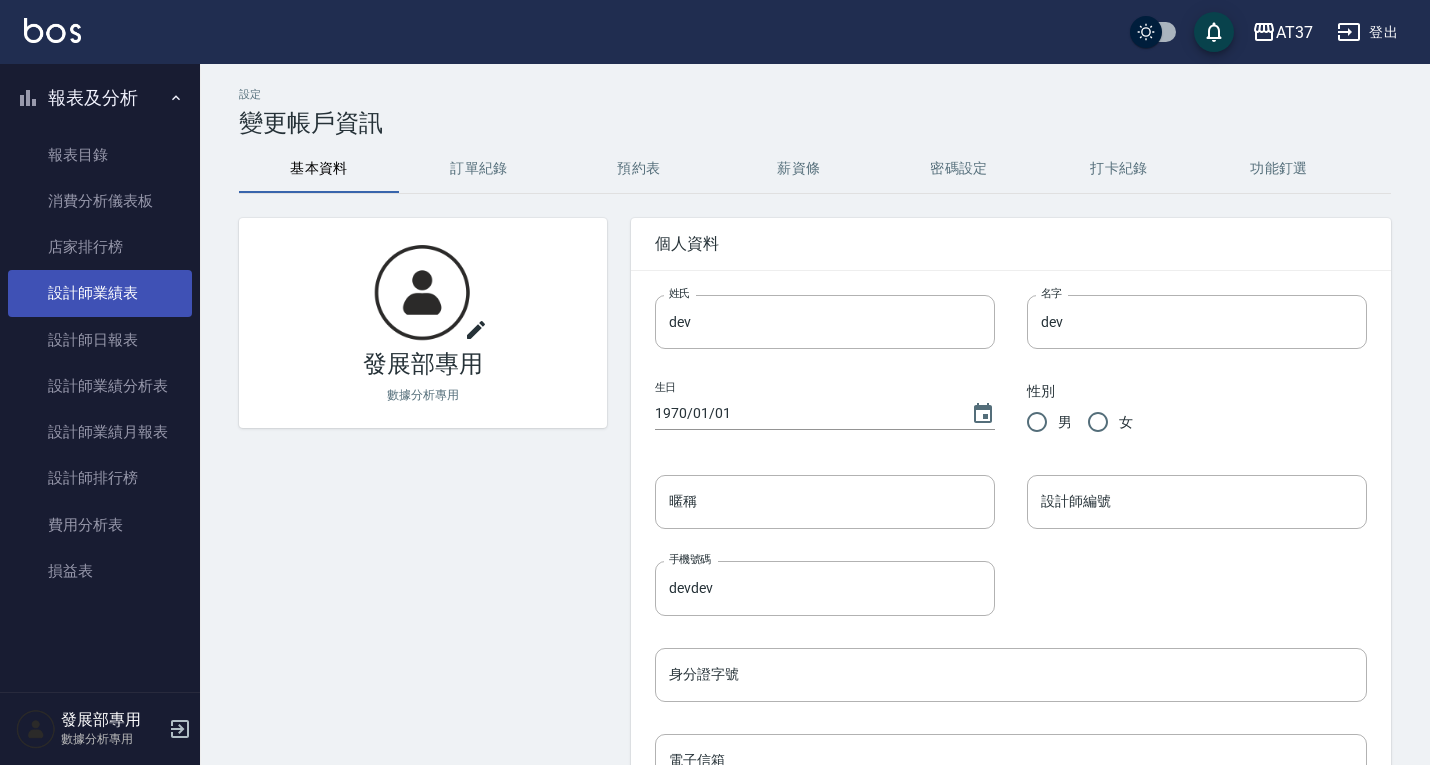 click on "設計師業績表" at bounding box center [100, 293] 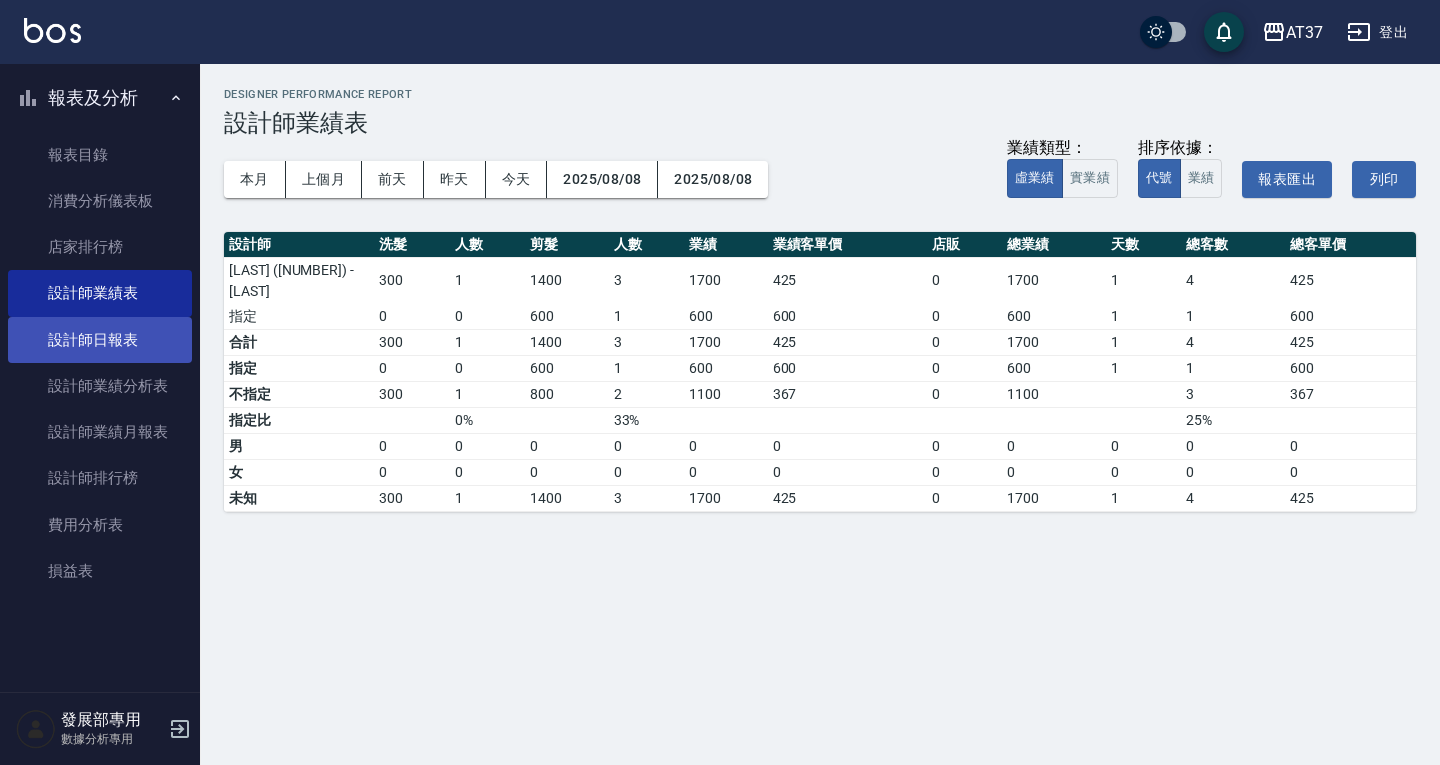 click on "設計師日報表" at bounding box center [100, 340] 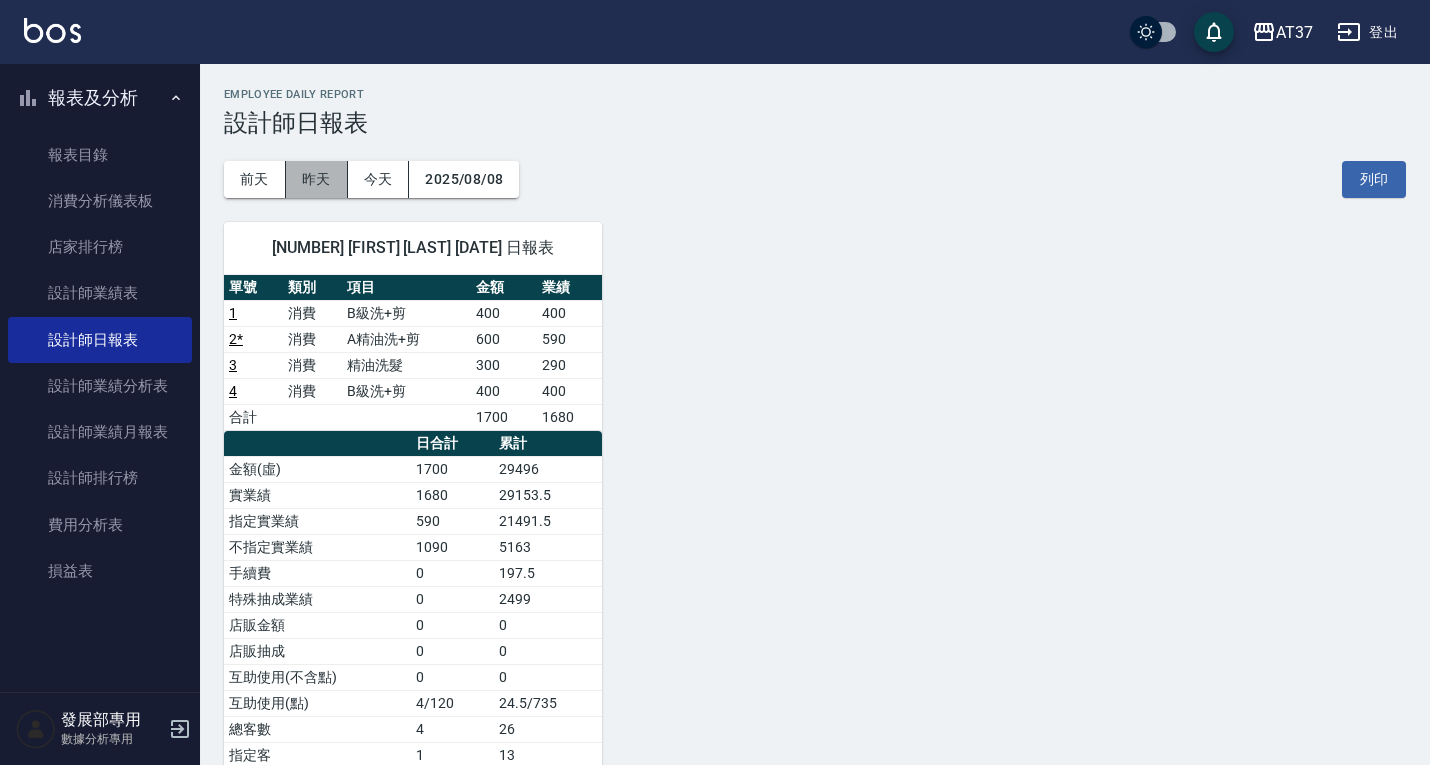 click on "昨天" at bounding box center [317, 179] 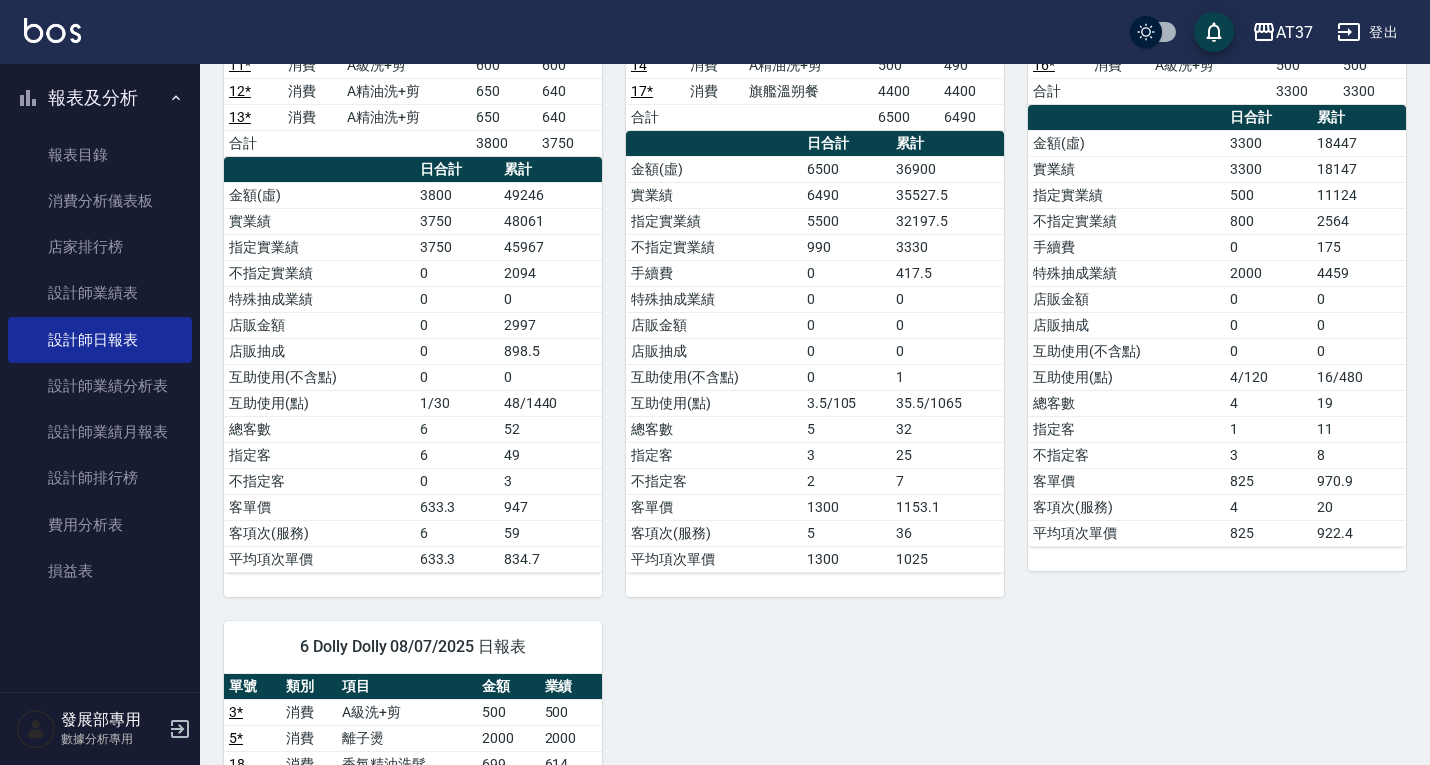 scroll, scrollTop: 54, scrollLeft: 0, axis: vertical 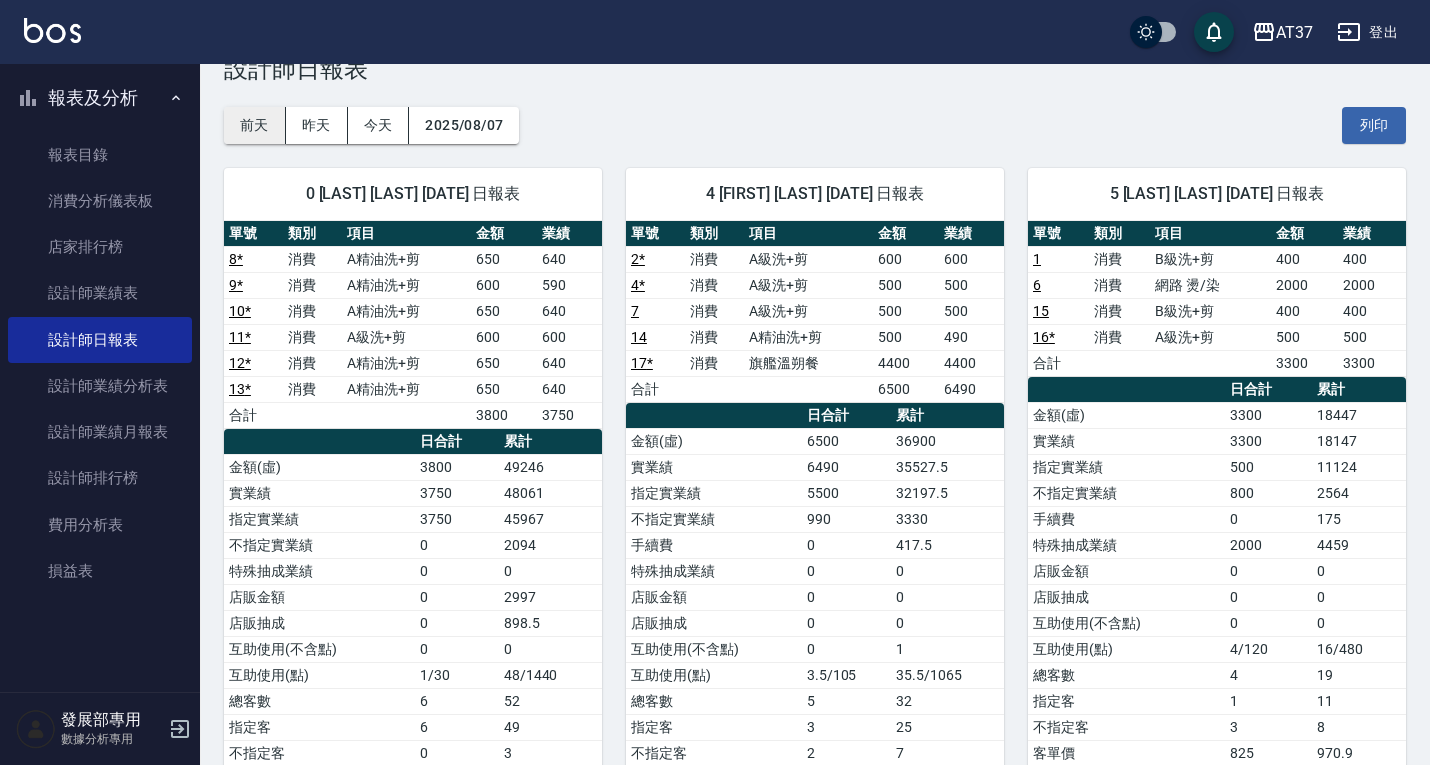 click on "前天" at bounding box center [255, 125] 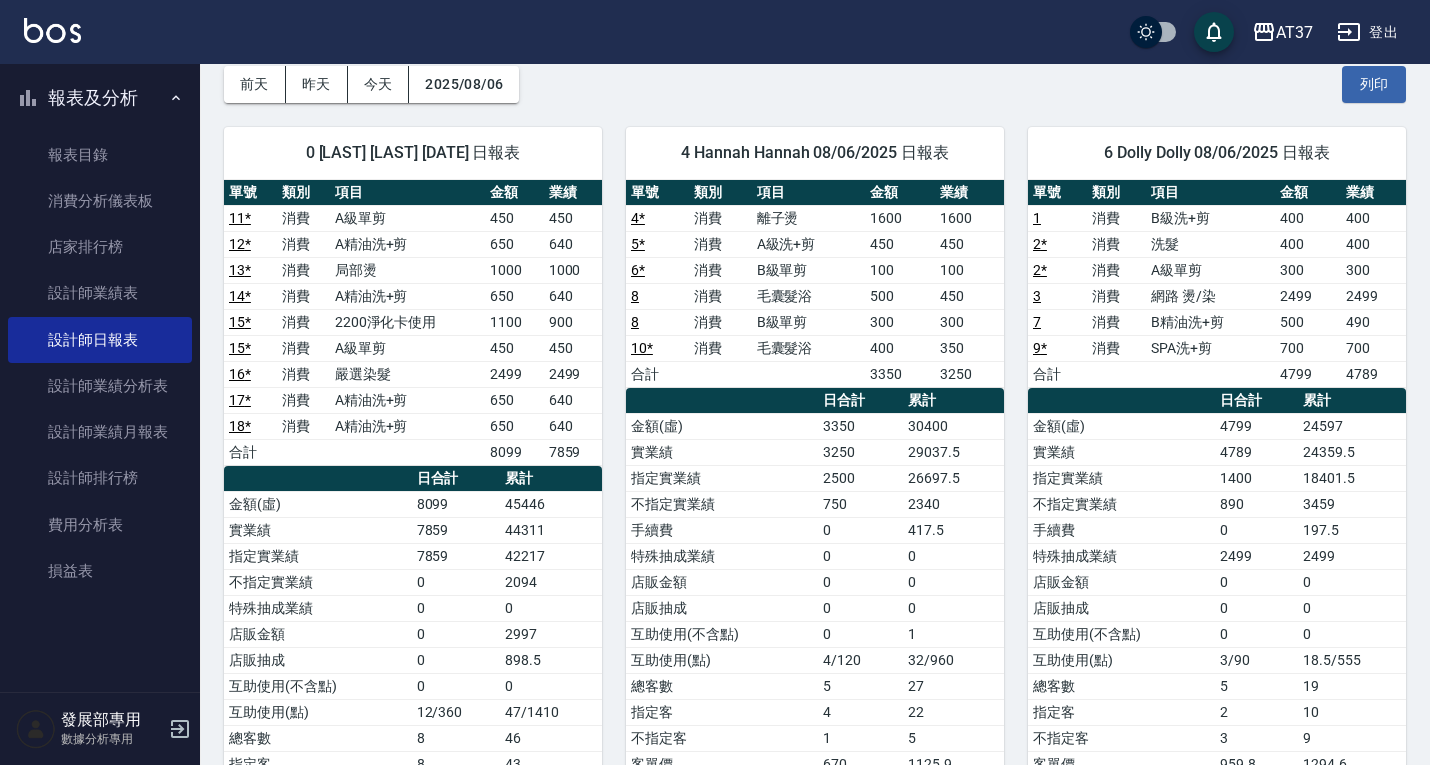 scroll, scrollTop: 0, scrollLeft: 0, axis: both 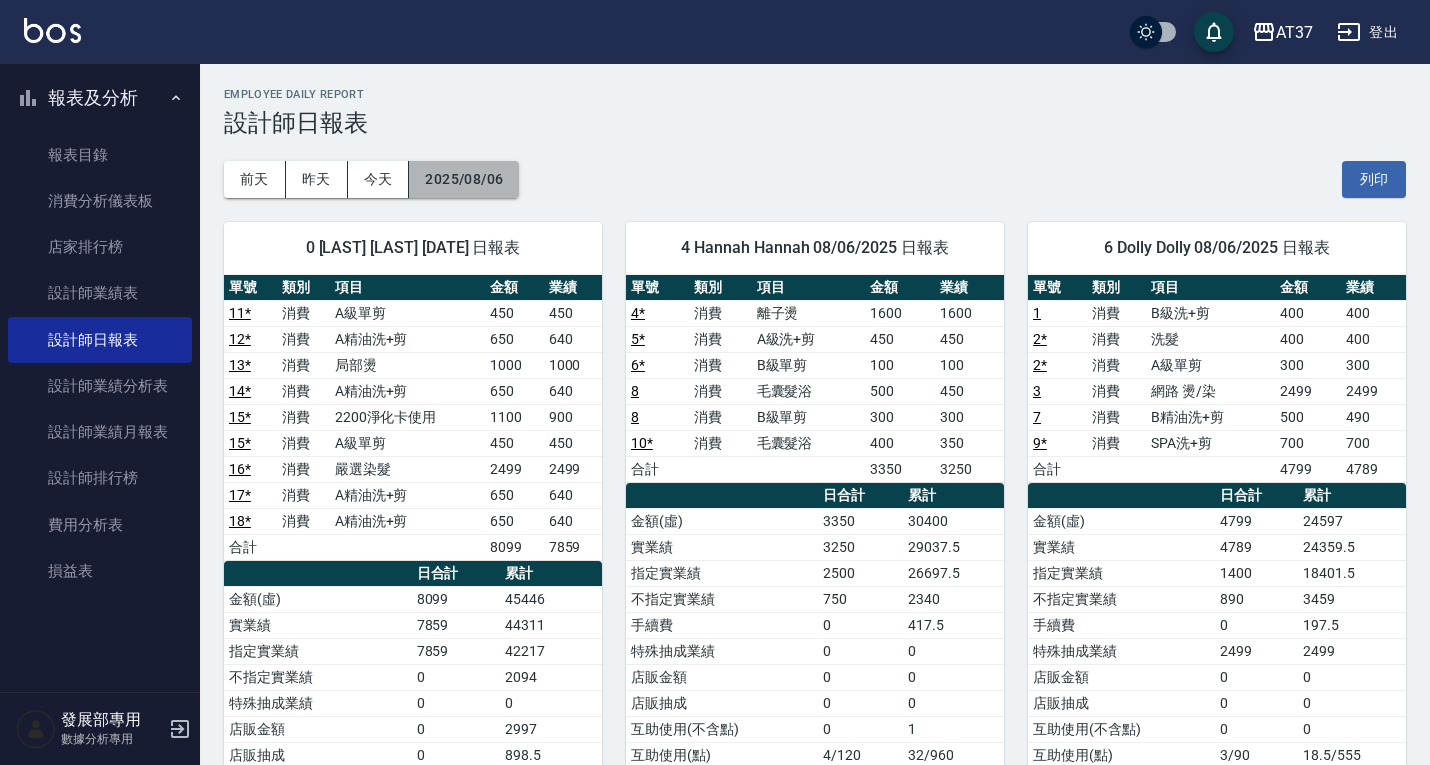 click on "2025/08/06" at bounding box center (464, 179) 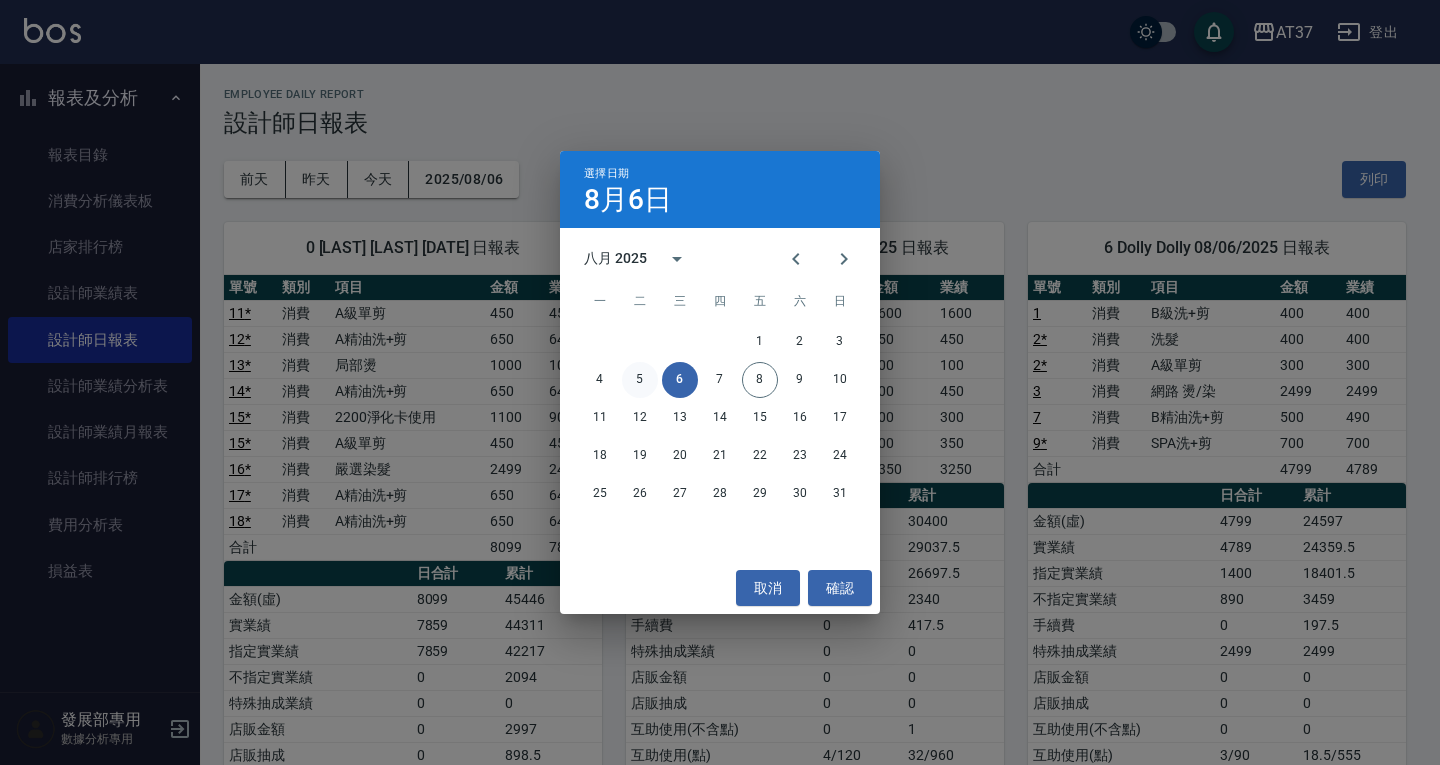 click on "5" at bounding box center (640, 380) 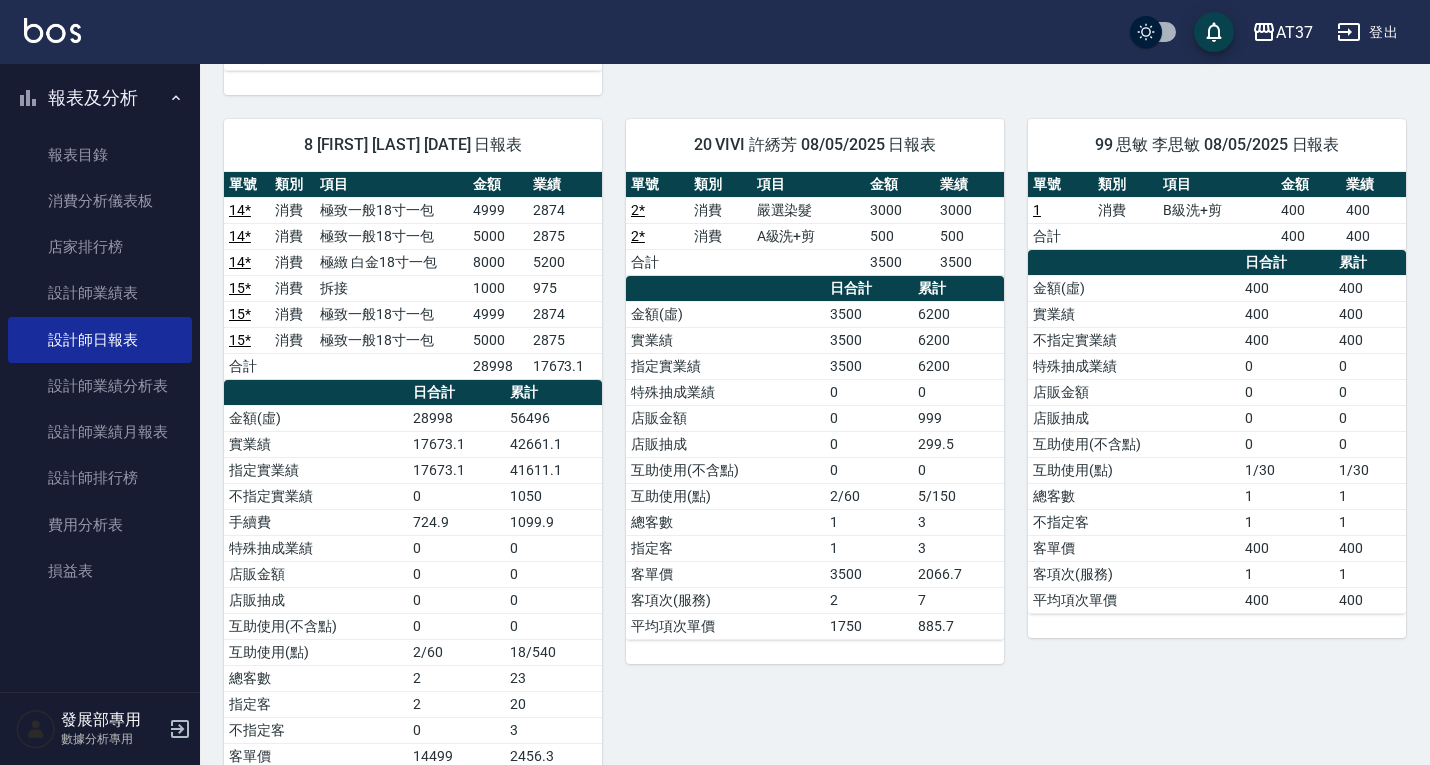 scroll, scrollTop: 758, scrollLeft: 0, axis: vertical 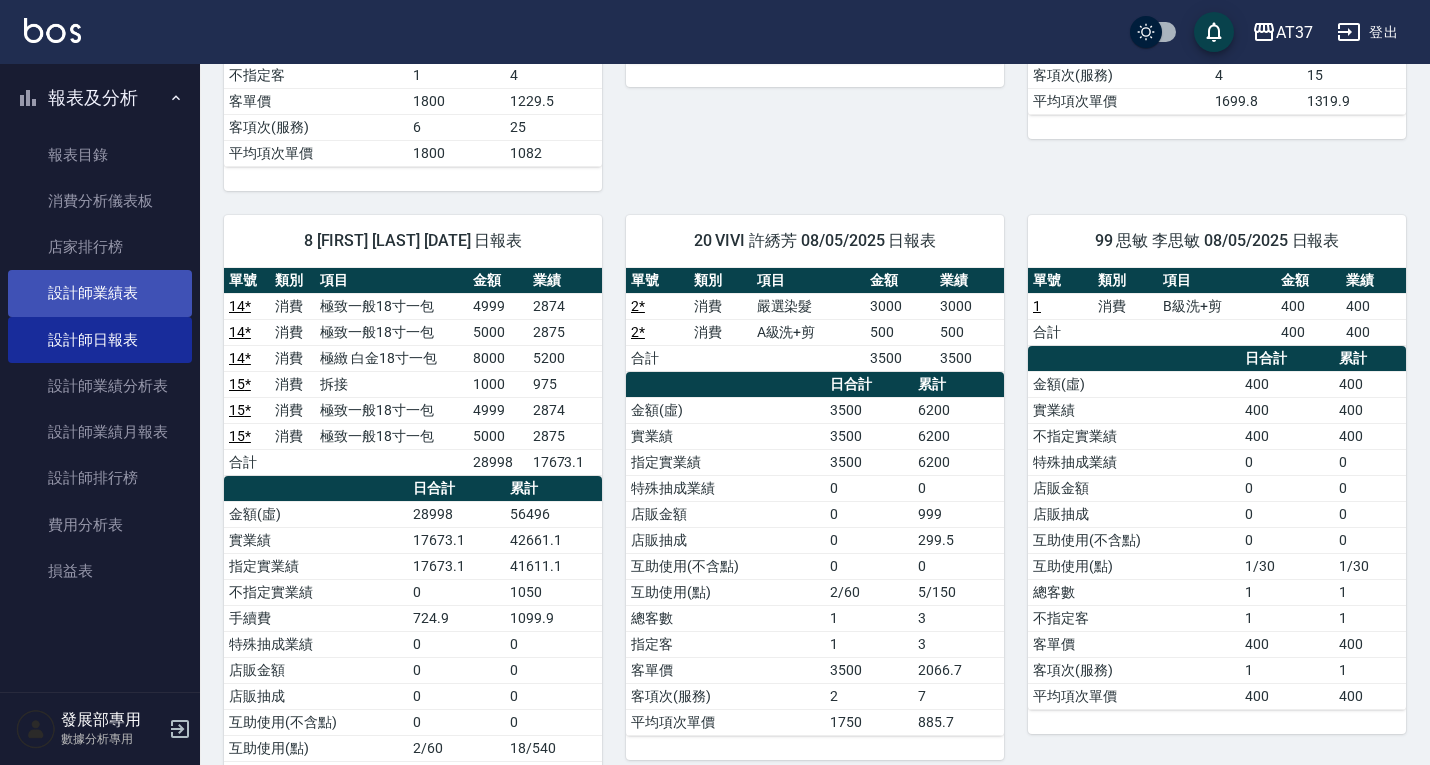 click on "設計師業績表" at bounding box center (100, 293) 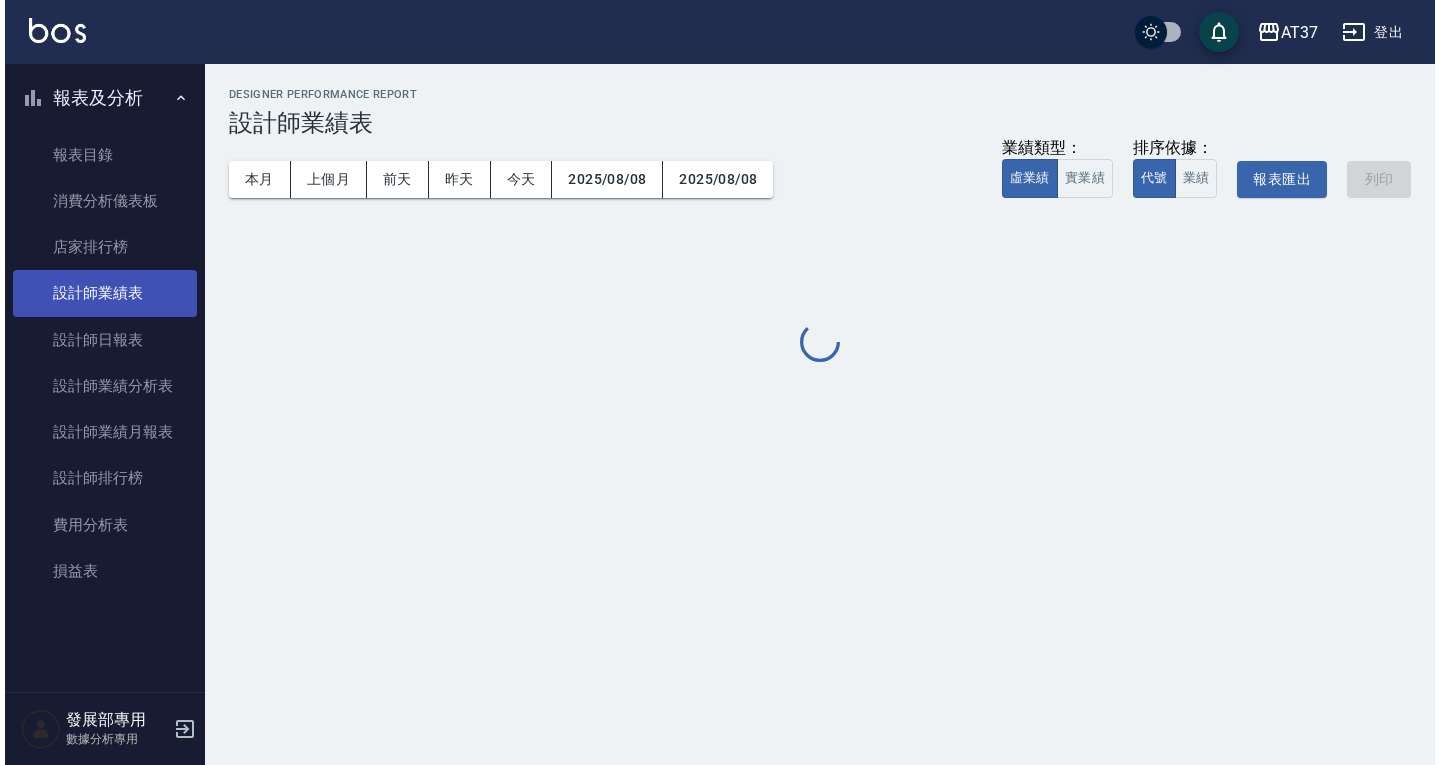 scroll, scrollTop: 0, scrollLeft: 0, axis: both 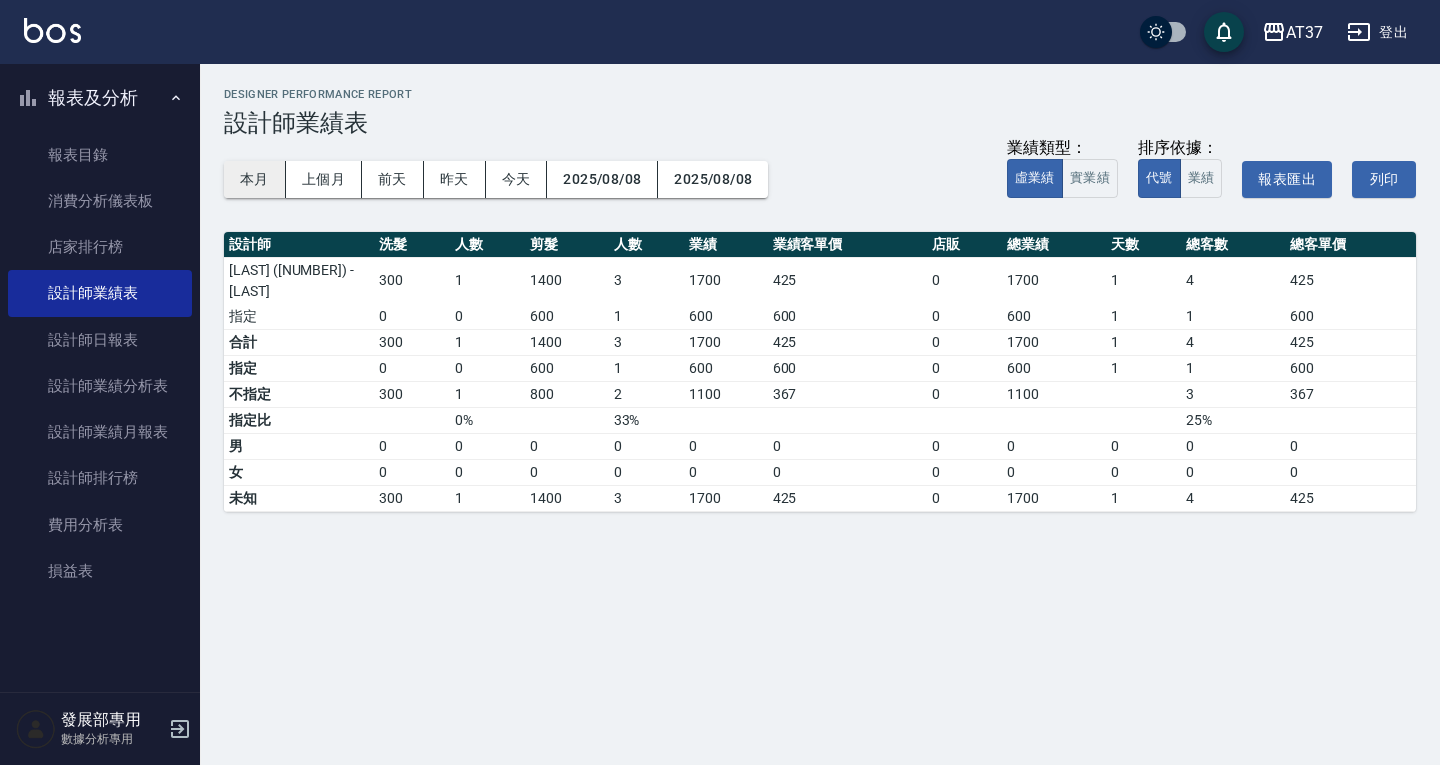 click on "本月" at bounding box center [255, 179] 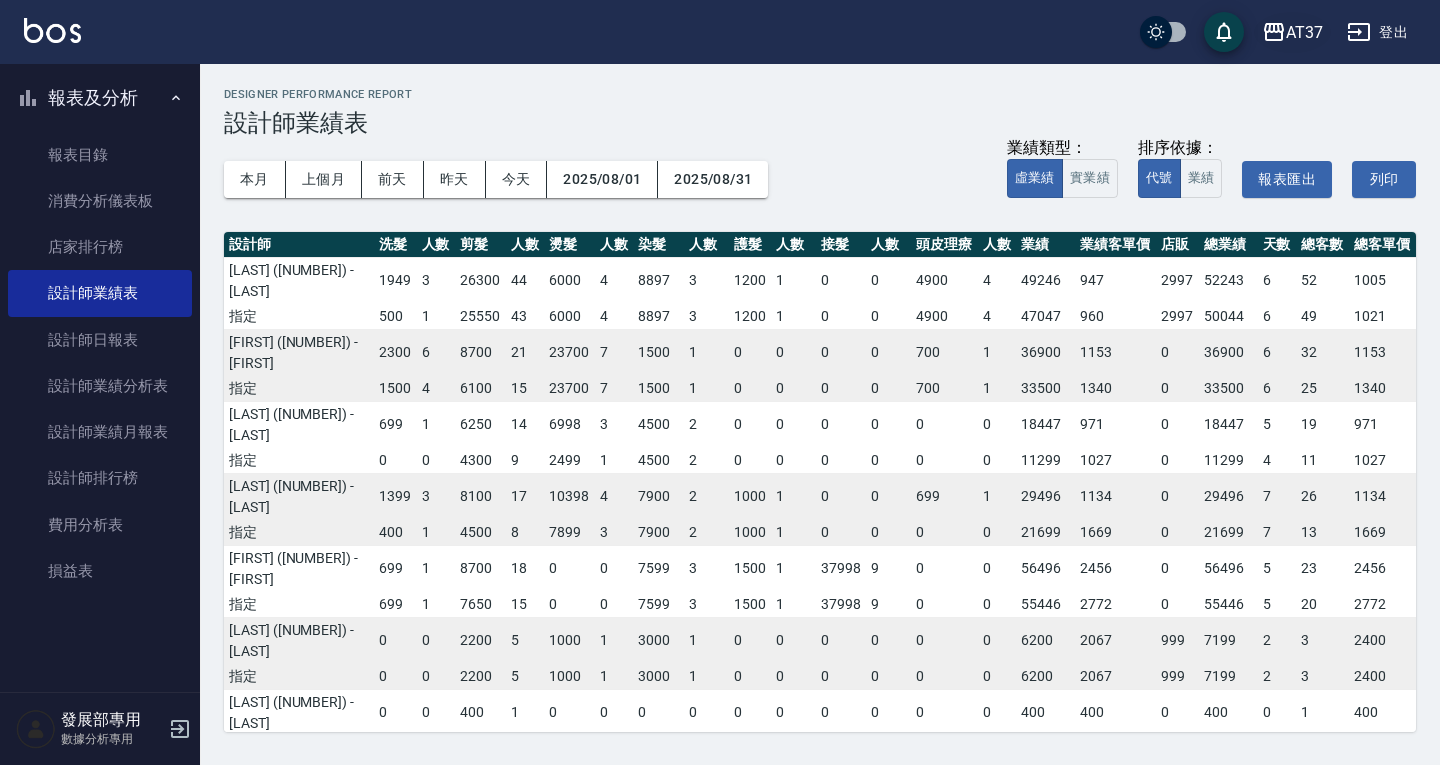 click on "AT37" at bounding box center (1292, 32) 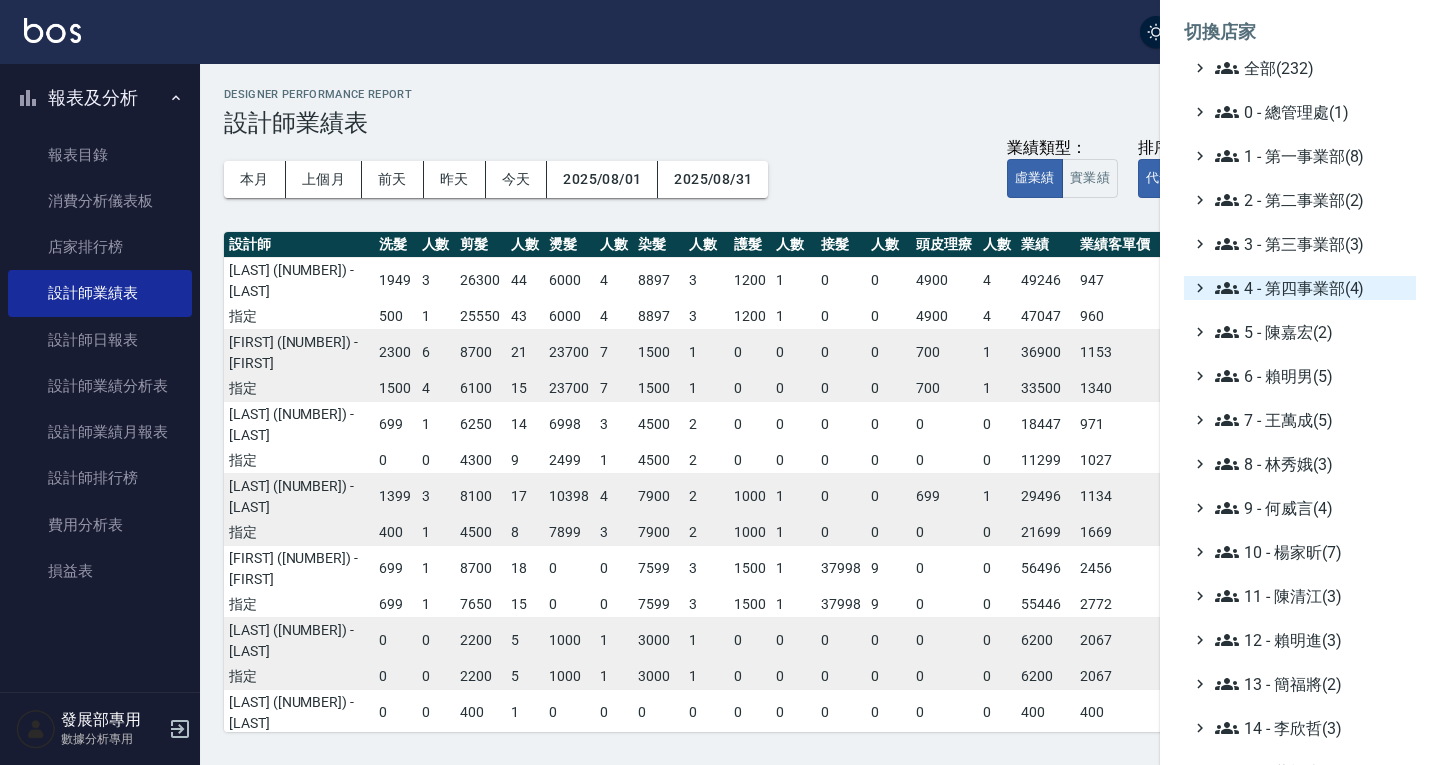 click on "4 - 第四事業部(4)" at bounding box center [1311, 288] 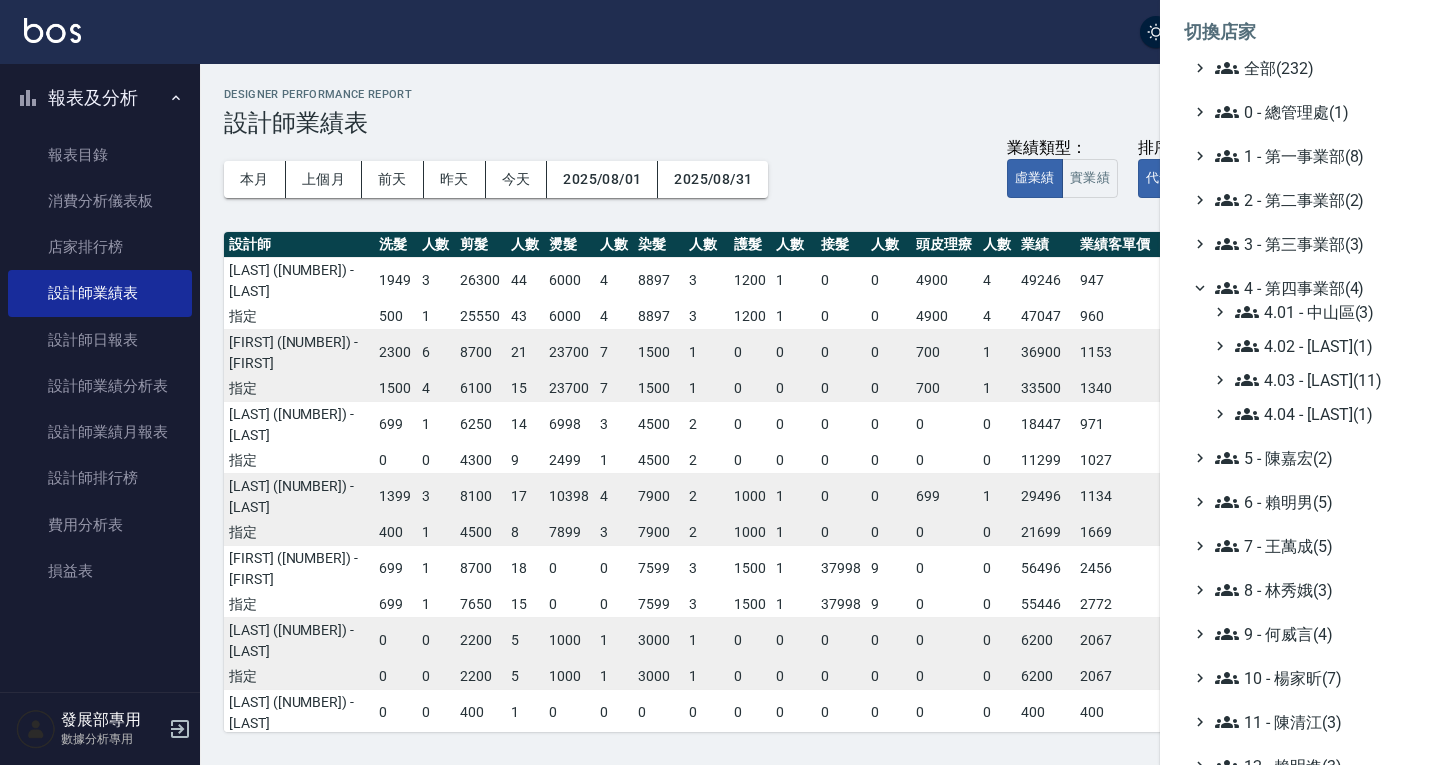 click on "4 - 第四事業部(4)" at bounding box center [1311, 288] 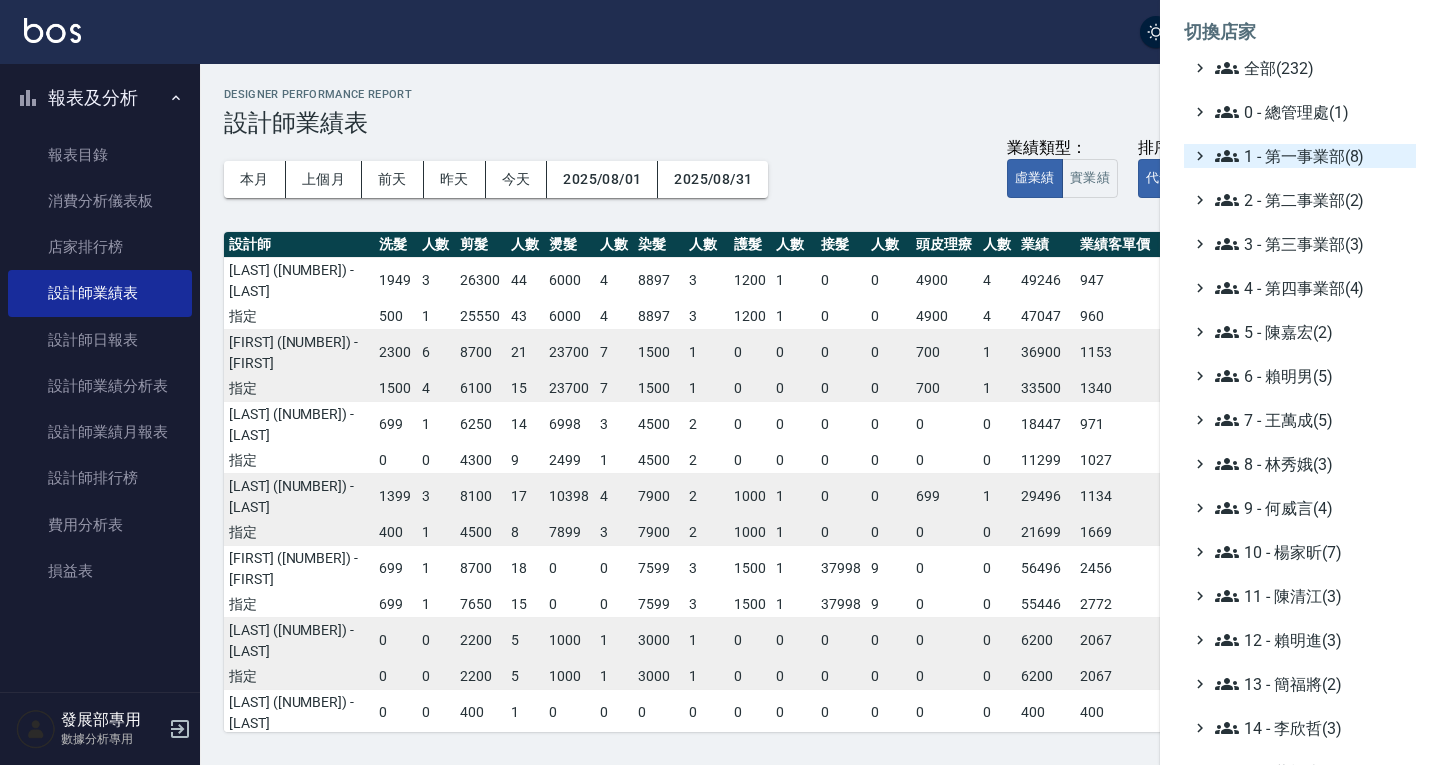 click on "1 - 第一事業部(8)" at bounding box center [1311, 156] 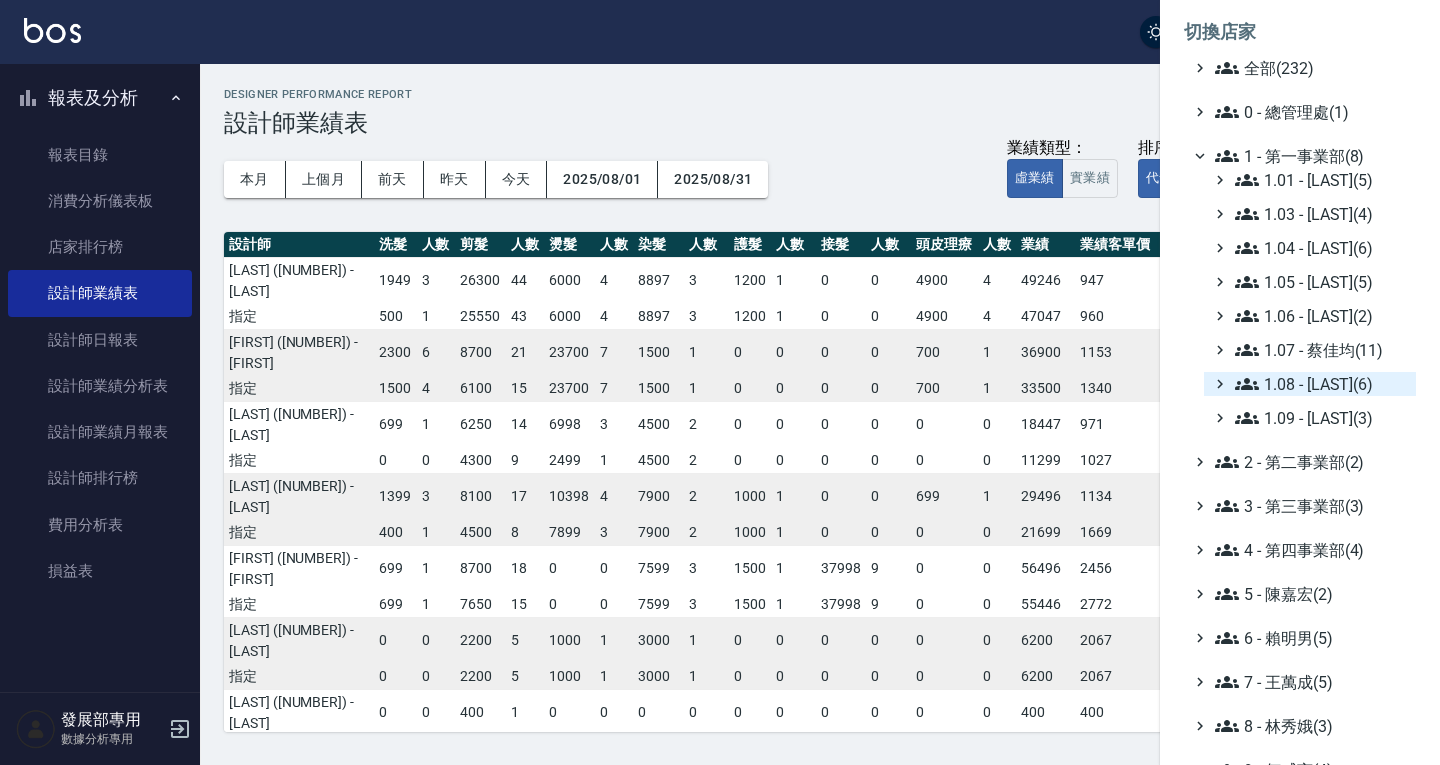 click on "1.08 - 張晉瑋(6)" at bounding box center (1321, 384) 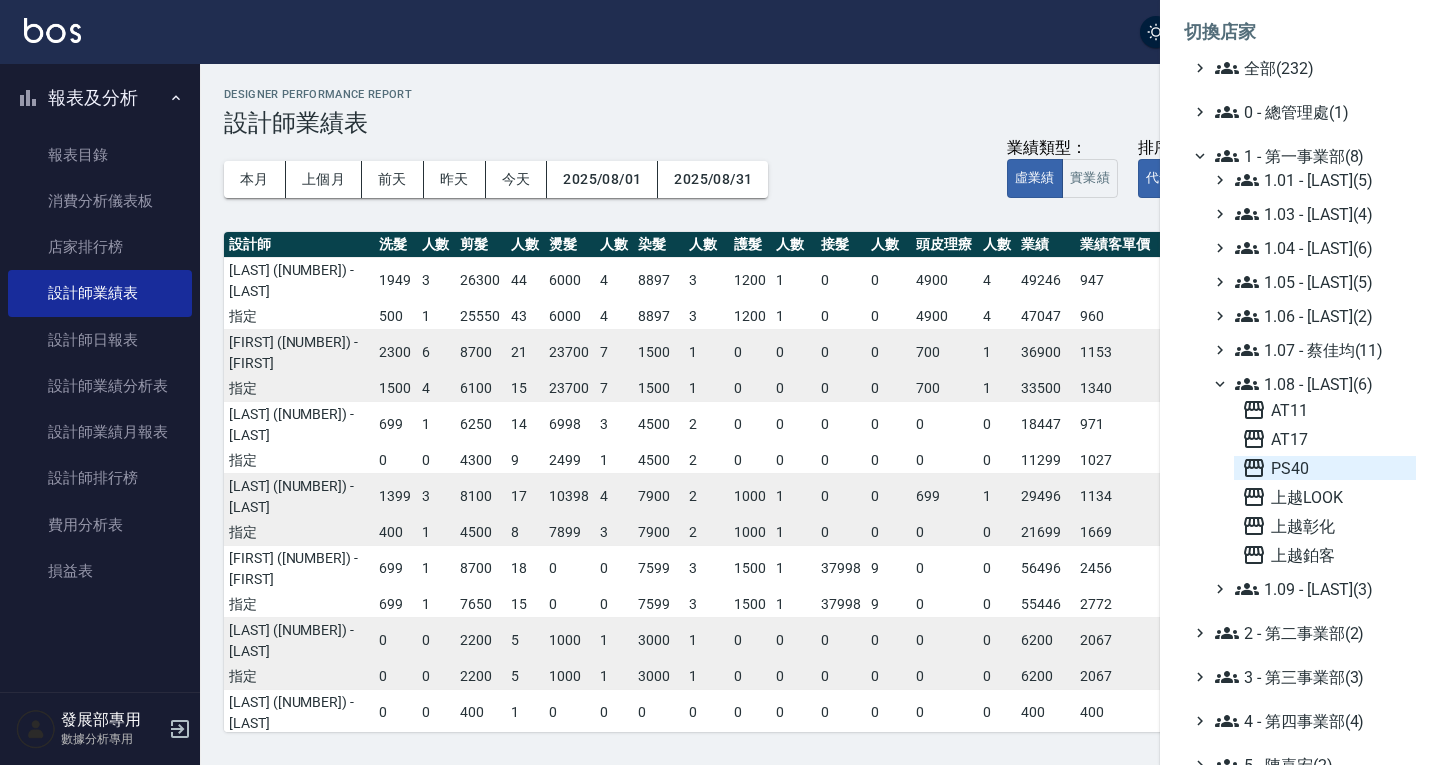 click on "PS40" at bounding box center (1325, 468) 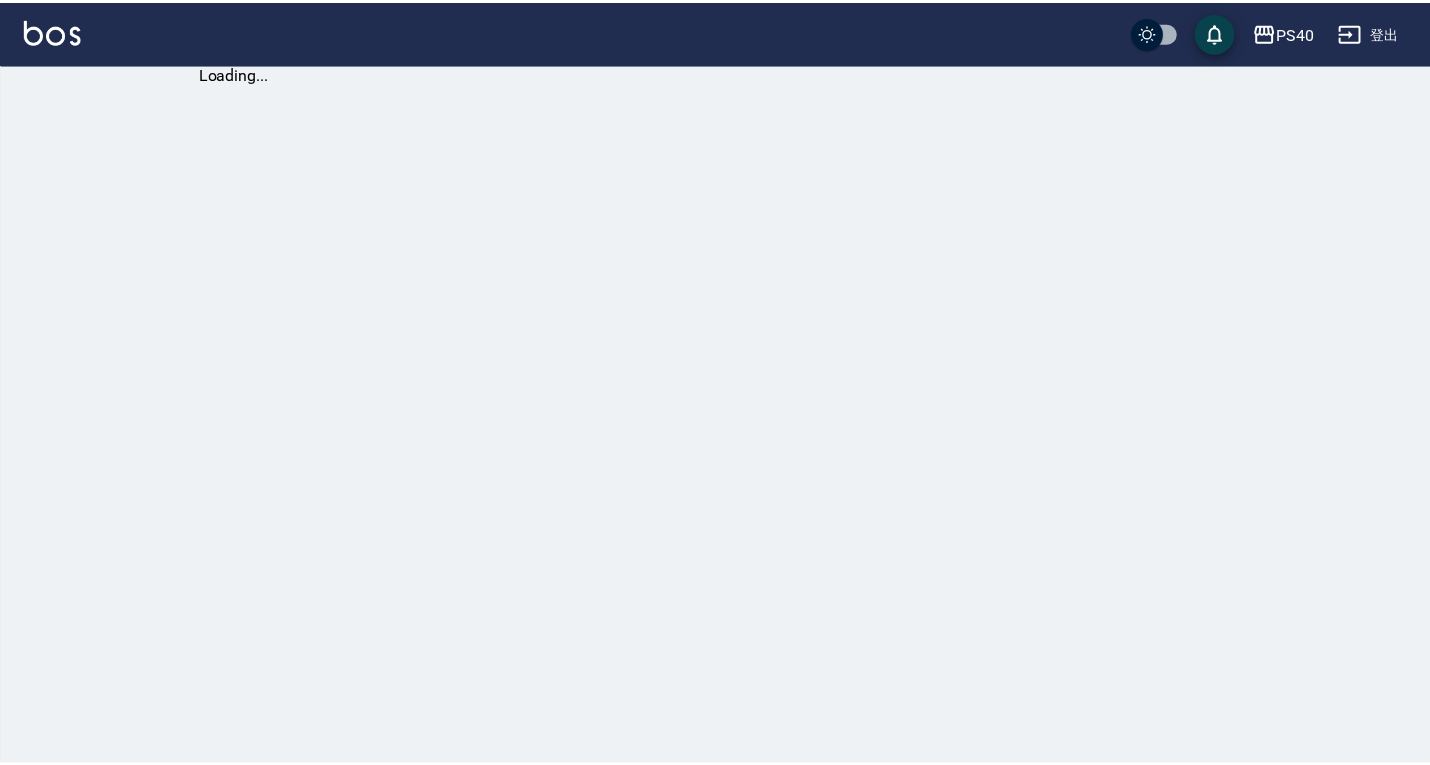 scroll, scrollTop: 0, scrollLeft: 0, axis: both 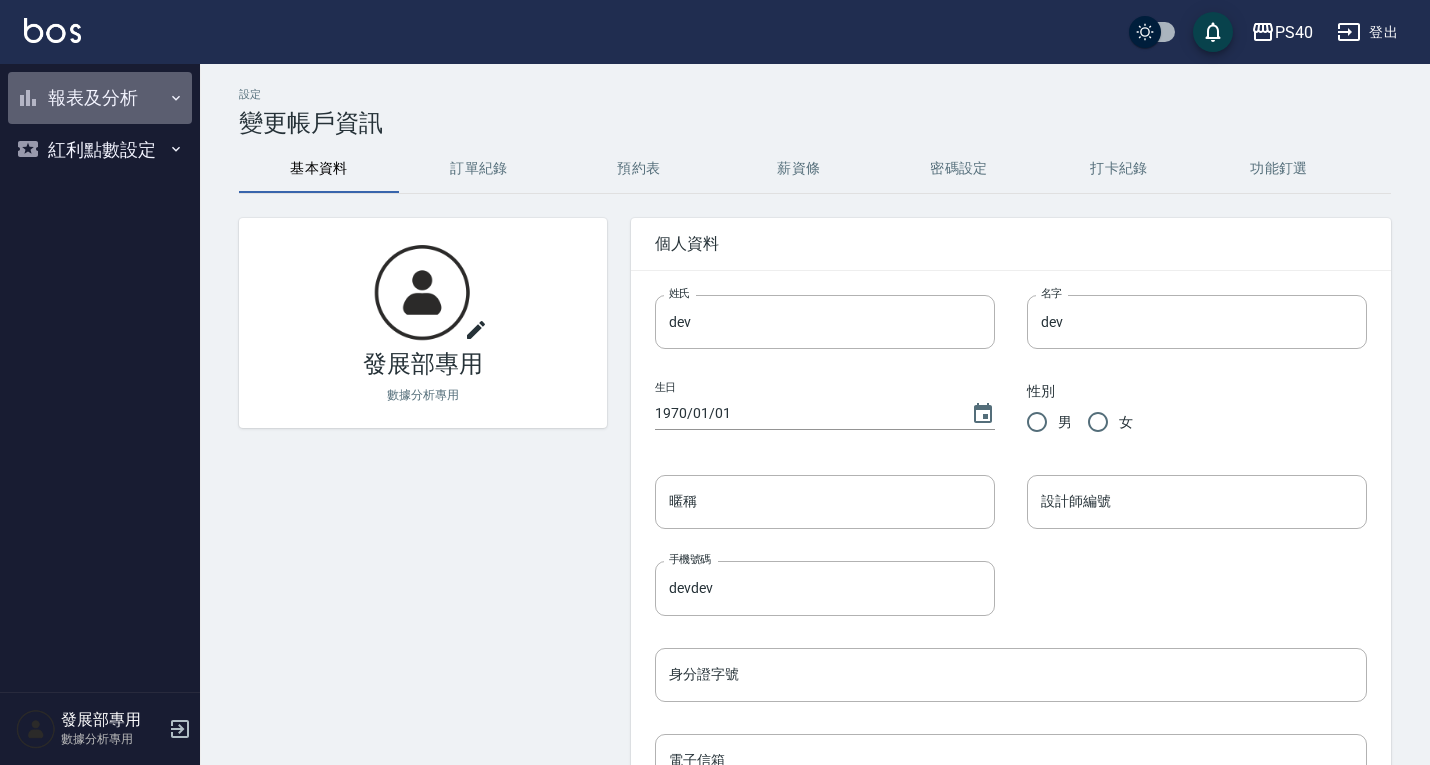 click on "報表及分析" at bounding box center (100, 98) 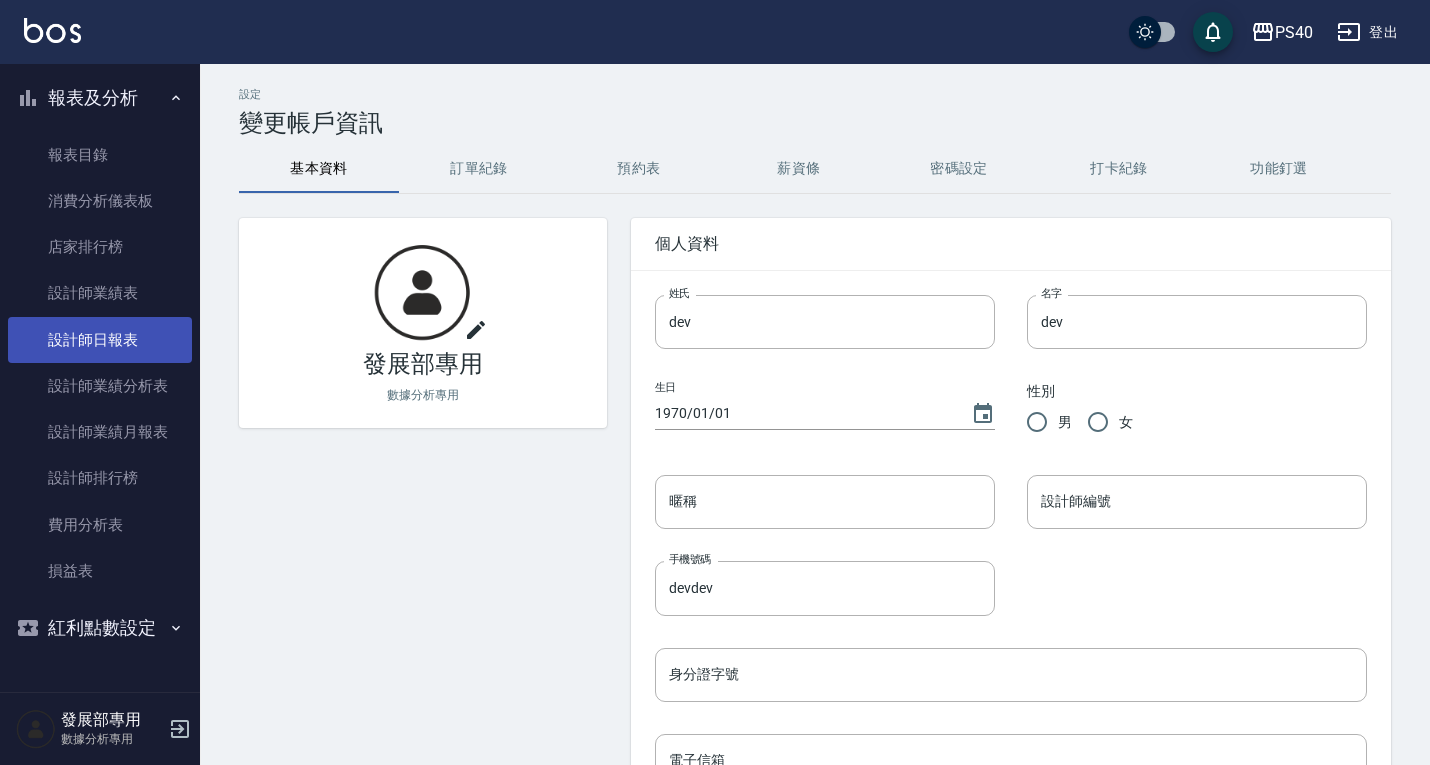 click on "設計師日報表" at bounding box center [100, 340] 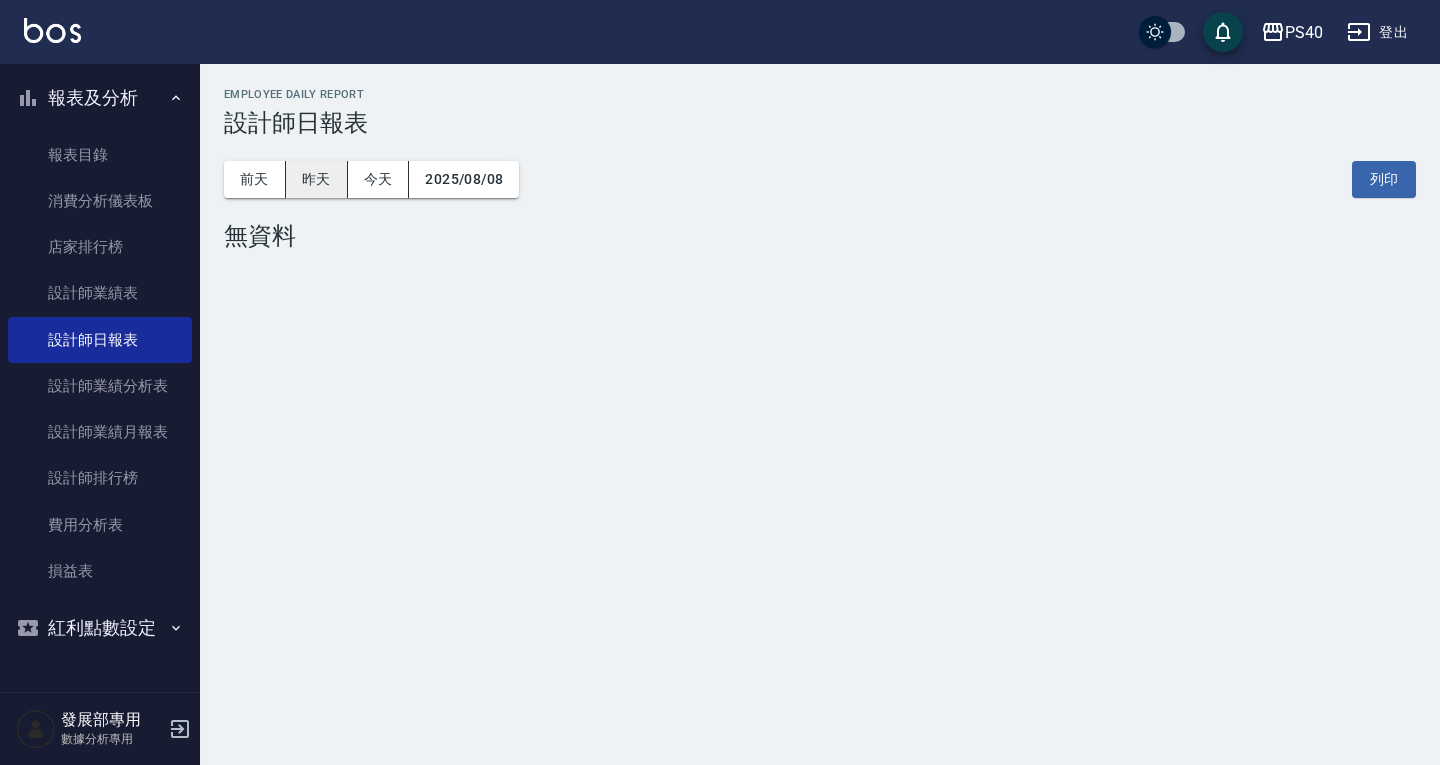 click on "昨天" at bounding box center (317, 179) 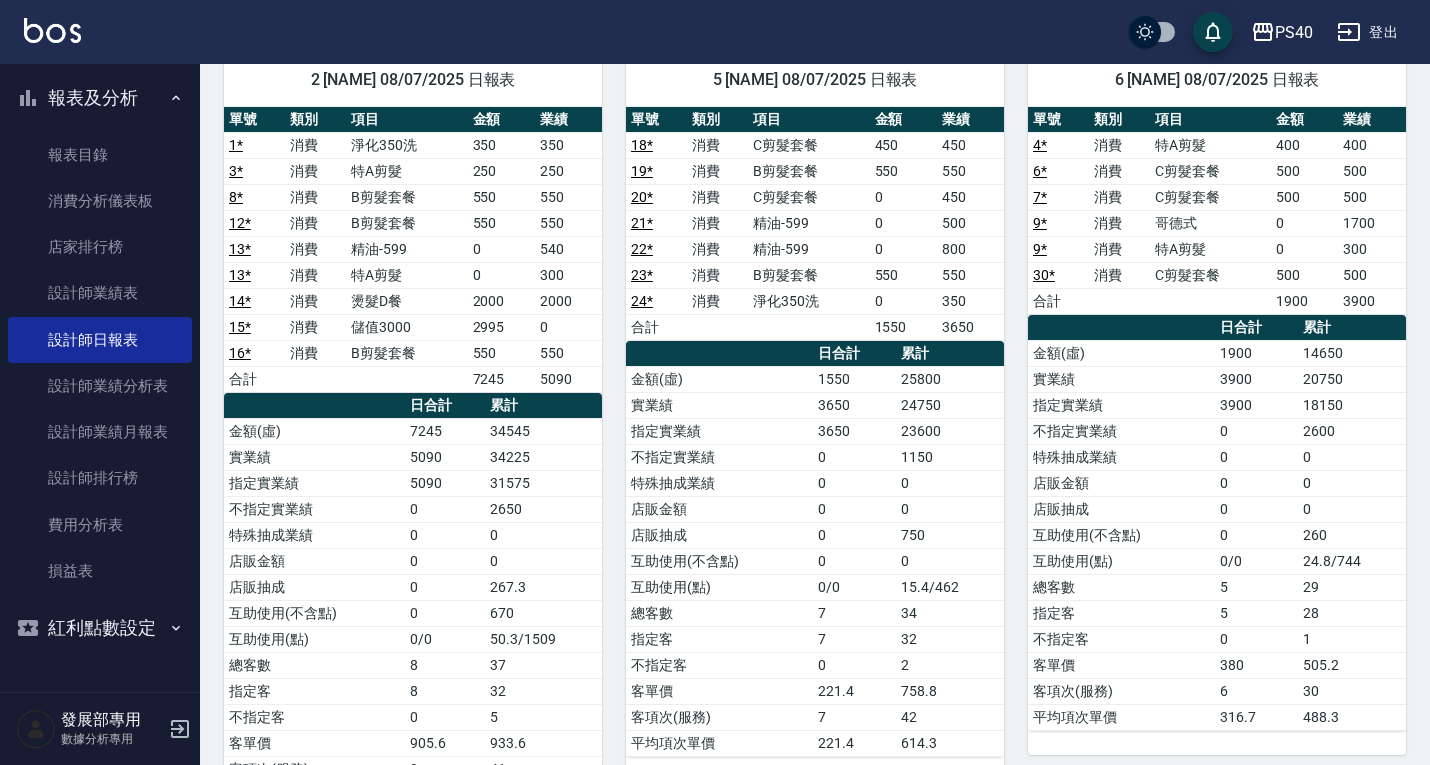 scroll, scrollTop: 0, scrollLeft: 0, axis: both 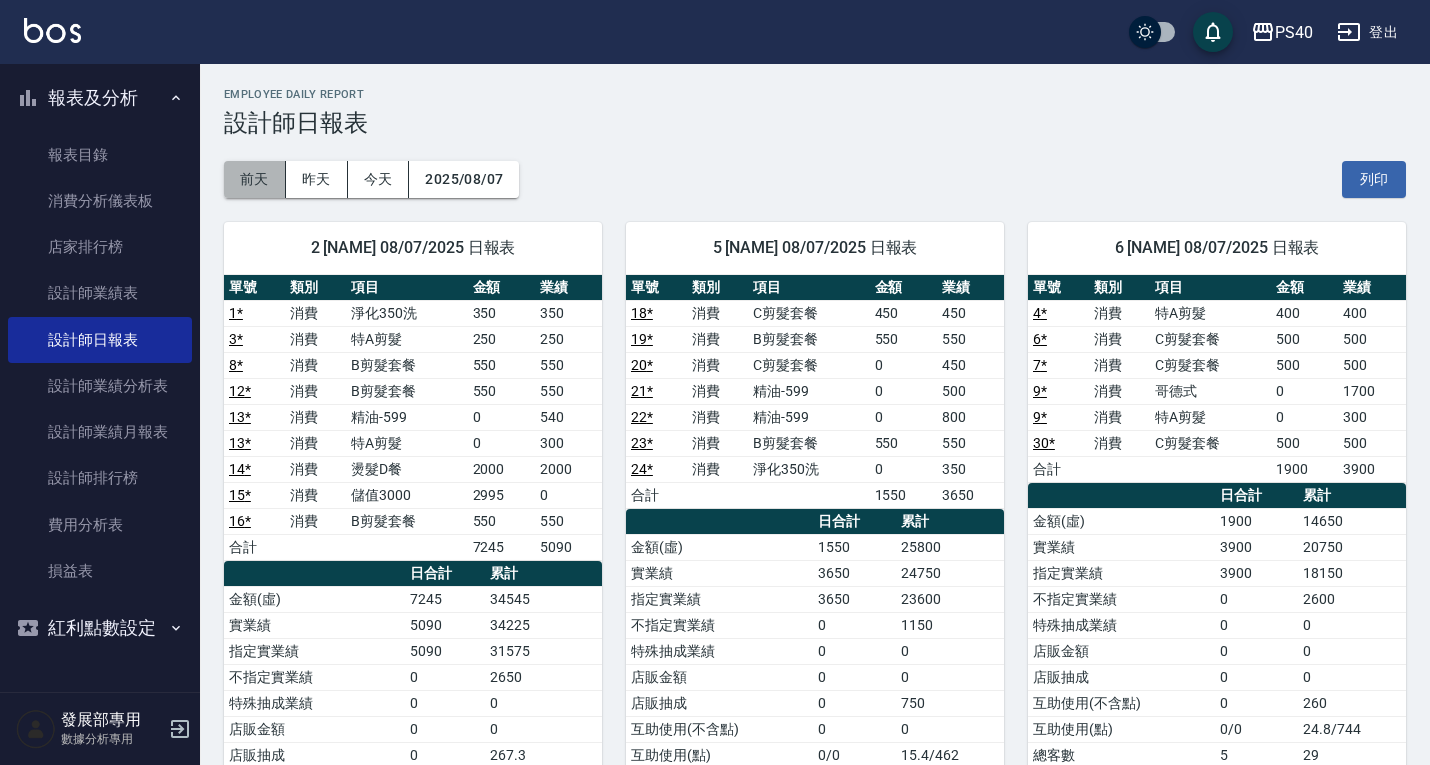 click on "前天" at bounding box center [255, 179] 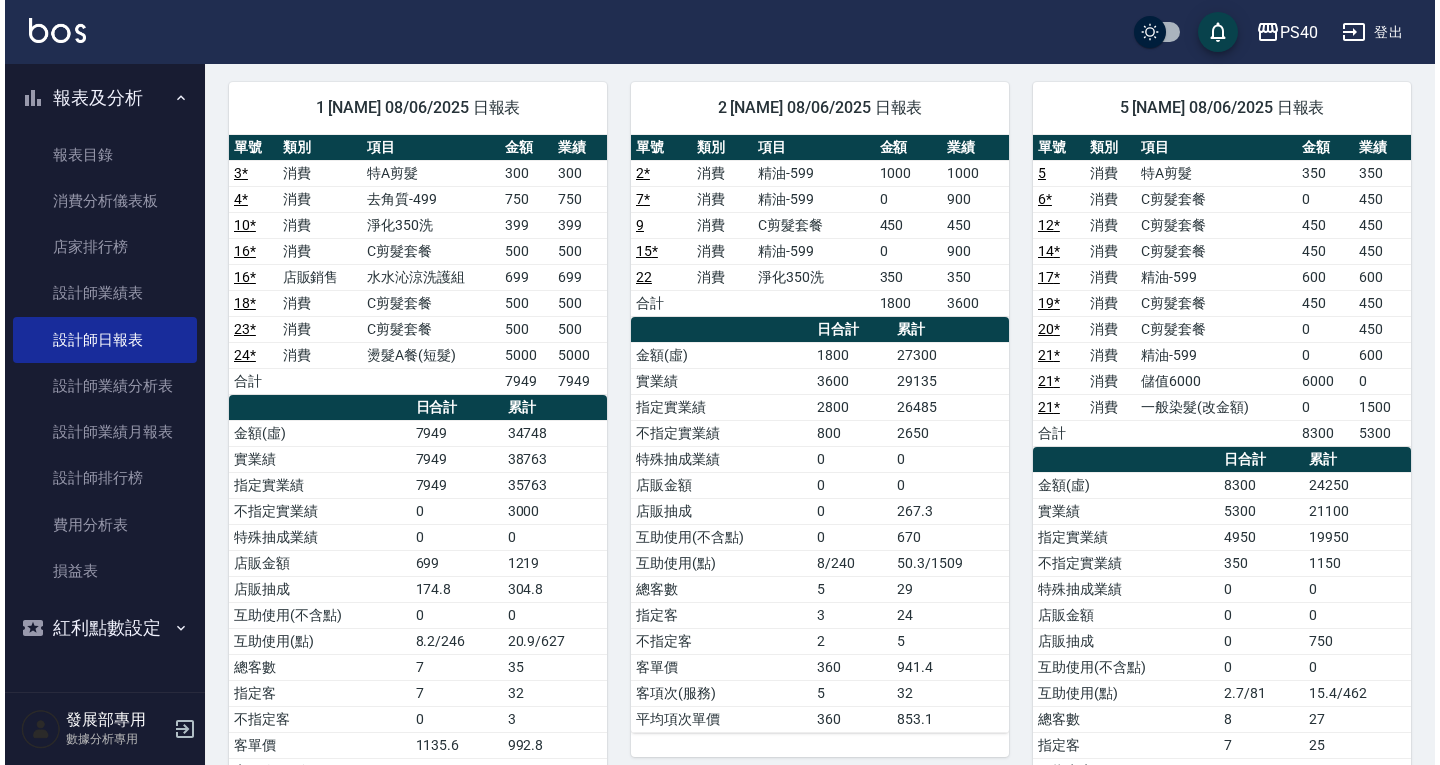 scroll, scrollTop: 0, scrollLeft: 0, axis: both 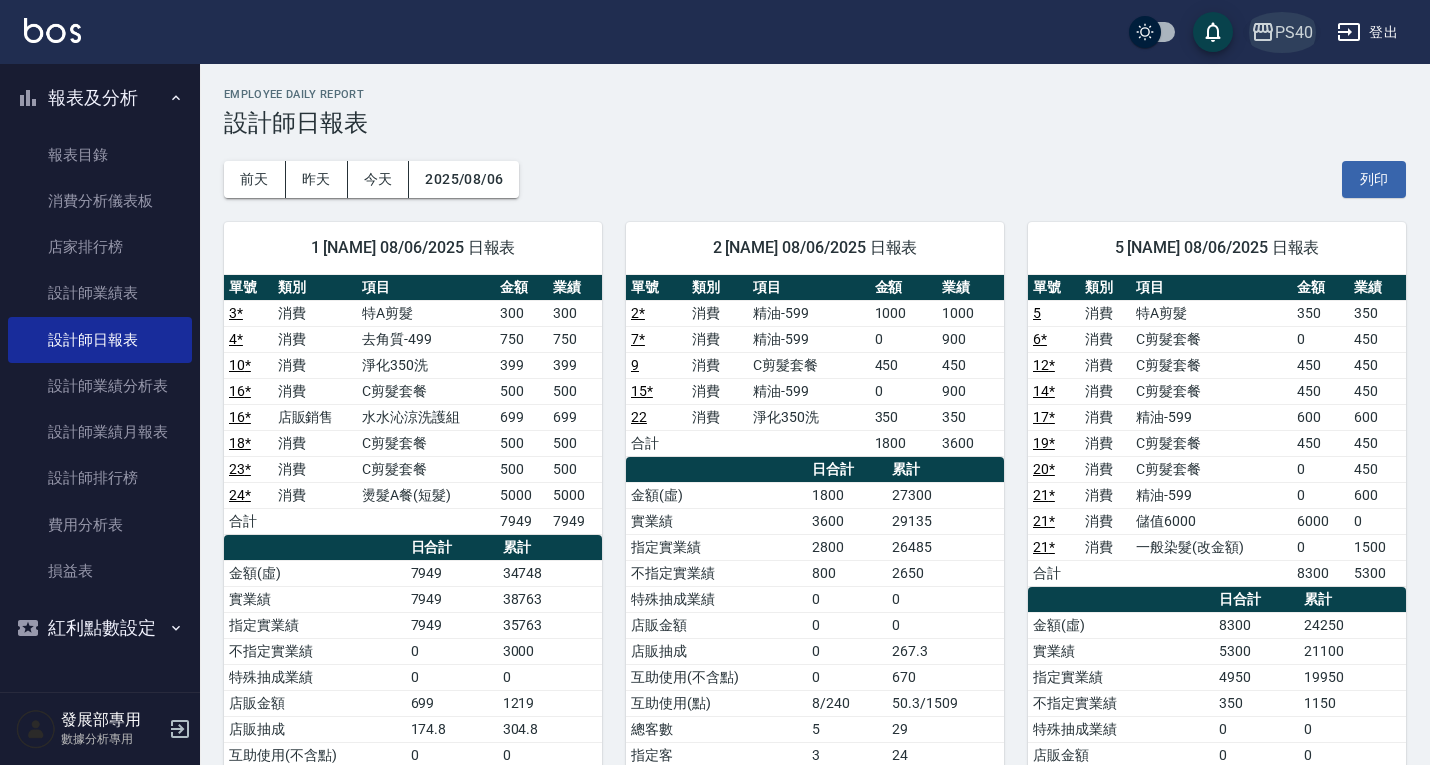 click on "PS40" at bounding box center (1294, 32) 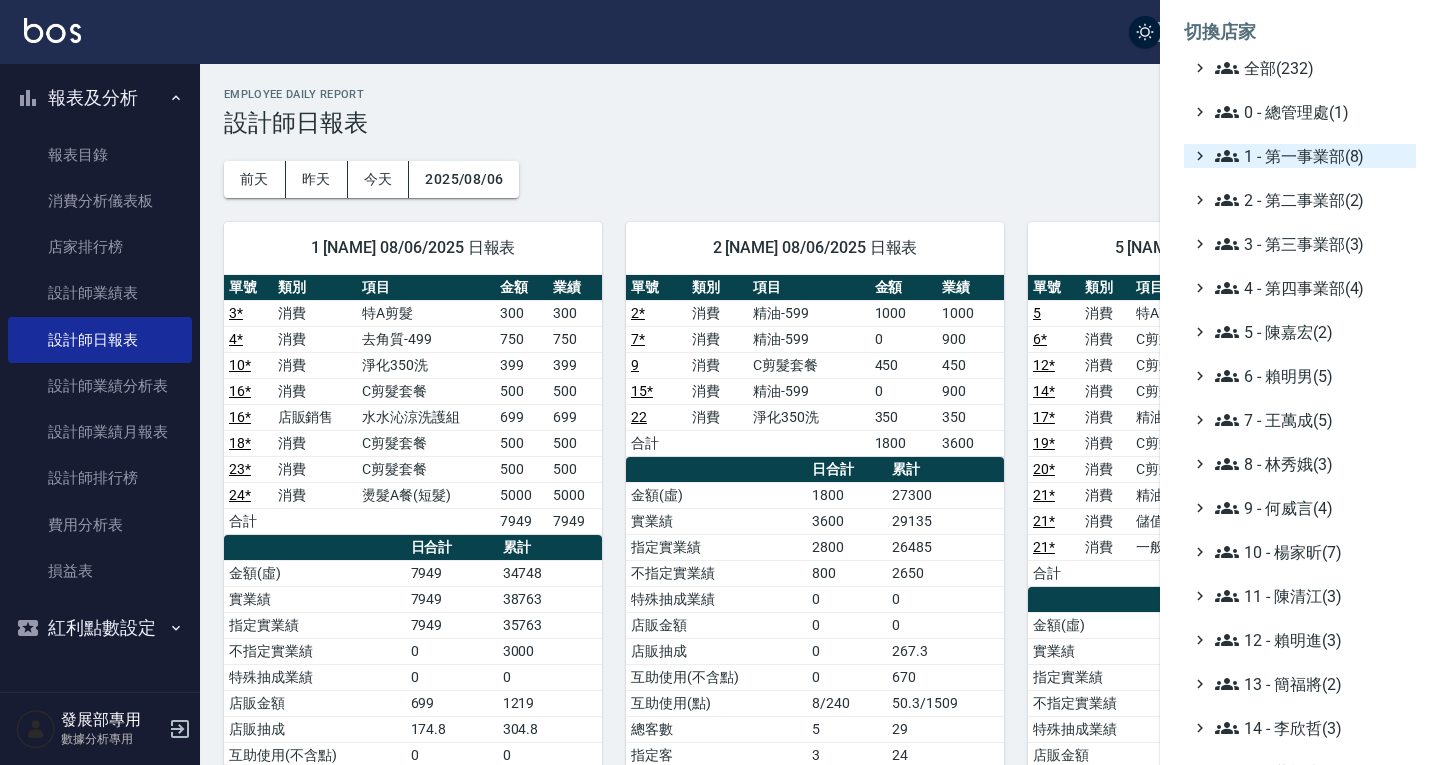 click on "1 - 第一事業部(8)" at bounding box center (1311, 156) 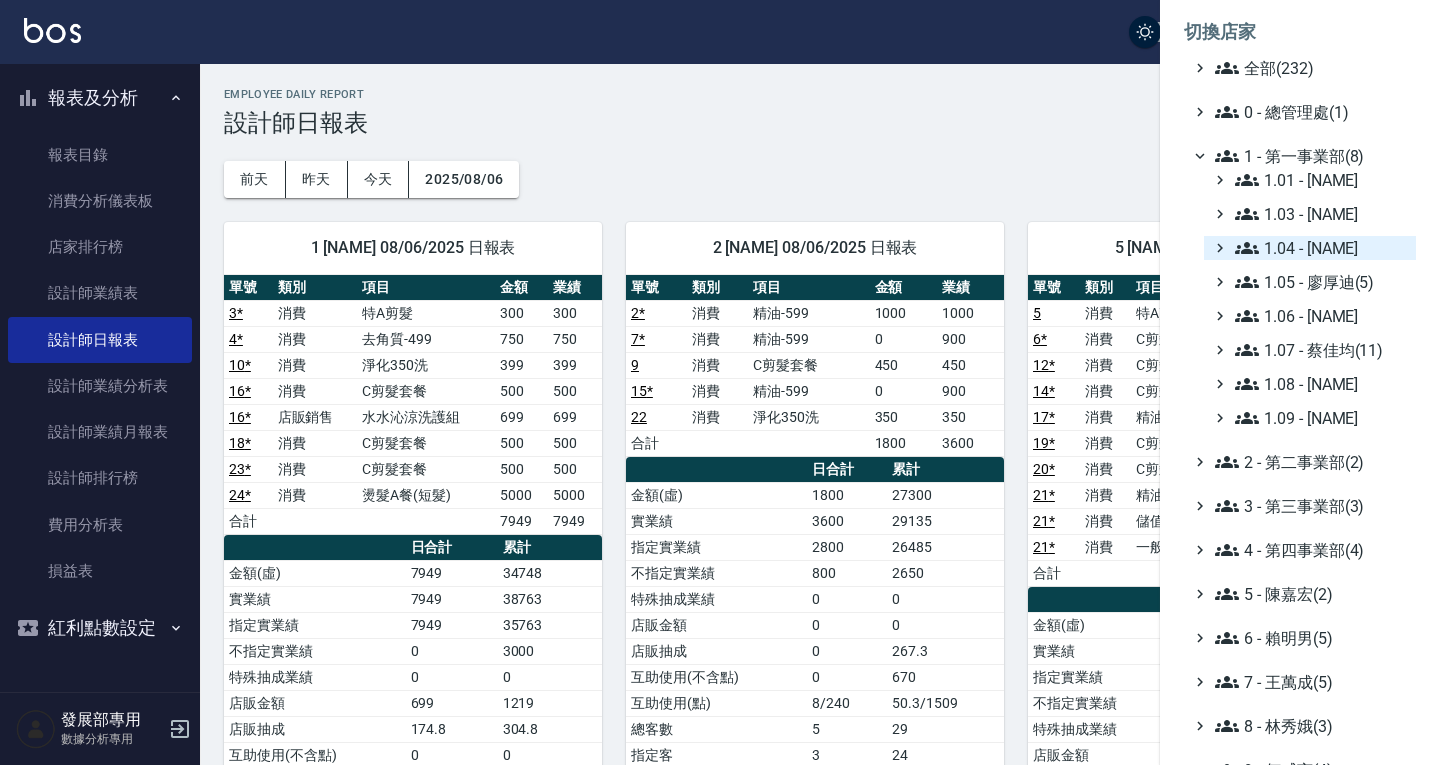 click on "1.04 - 陳敬羽(6)" at bounding box center [1321, 248] 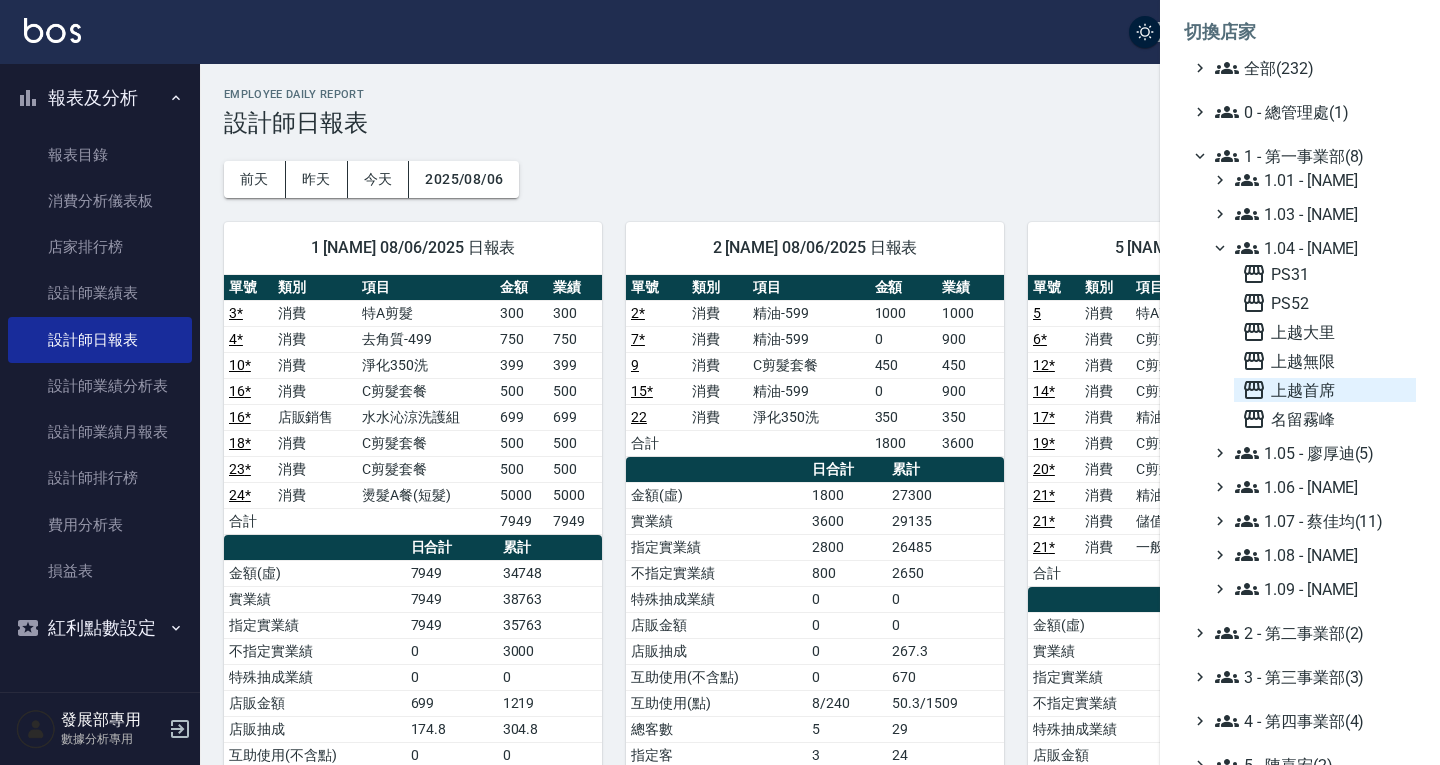 click on "上越首席" at bounding box center (1325, 390) 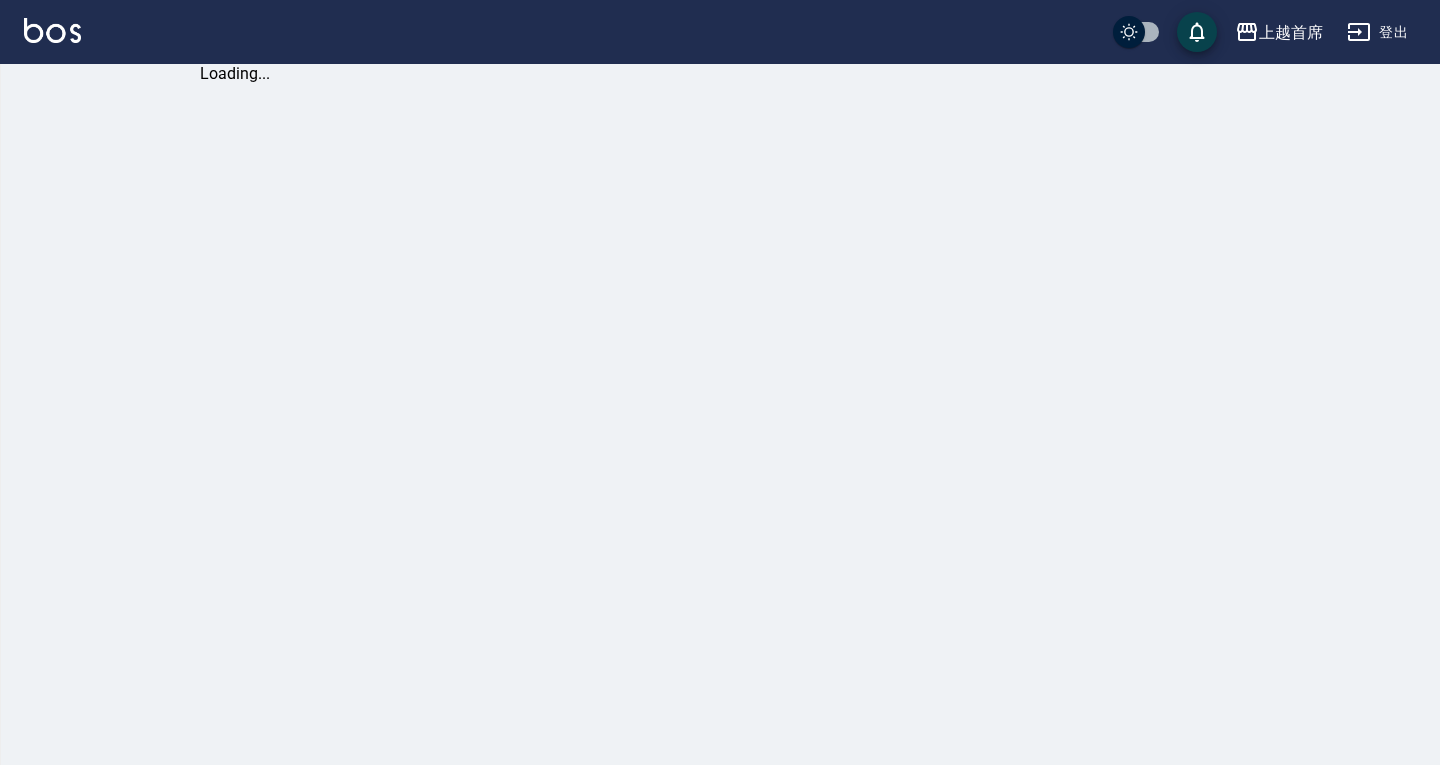 scroll, scrollTop: 0, scrollLeft: 0, axis: both 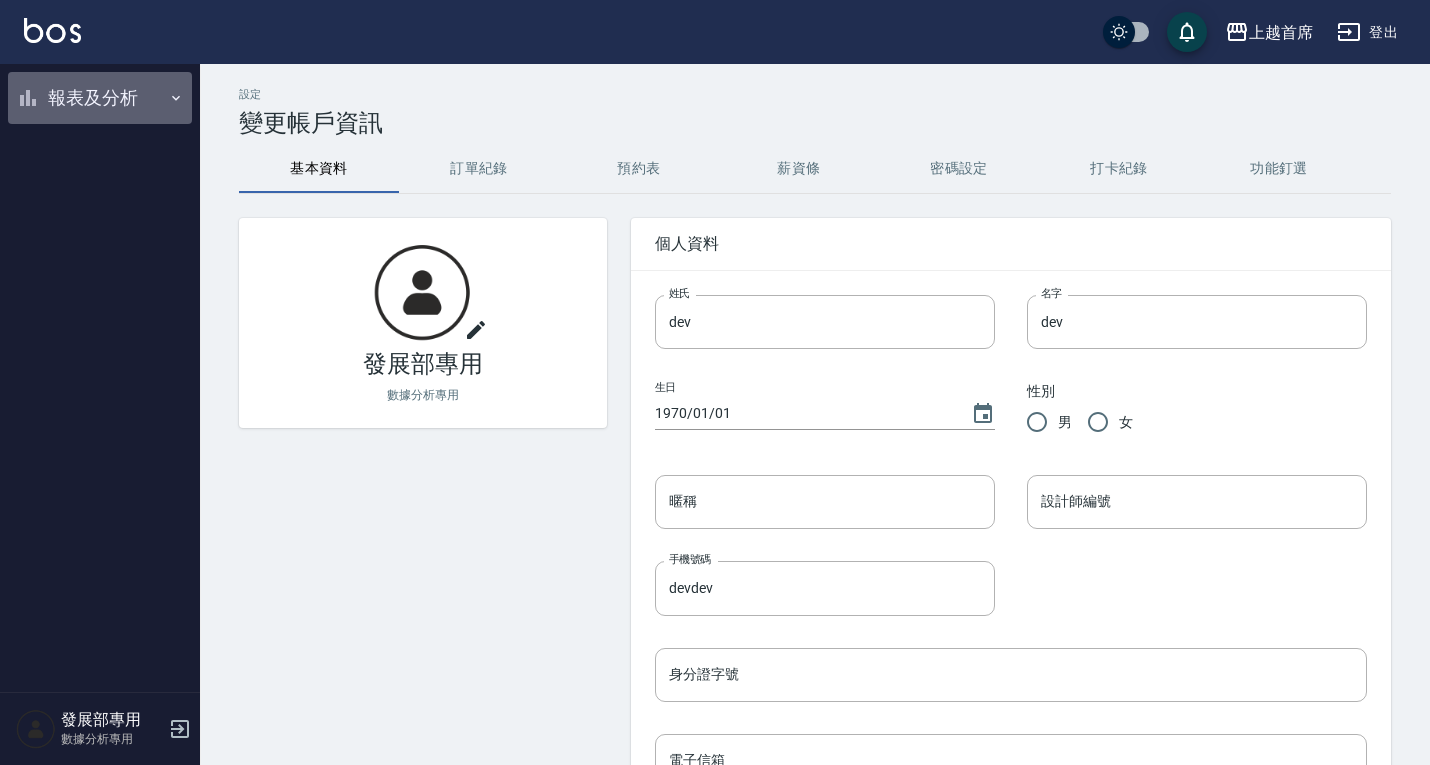 click on "報表及分析" at bounding box center (100, 98) 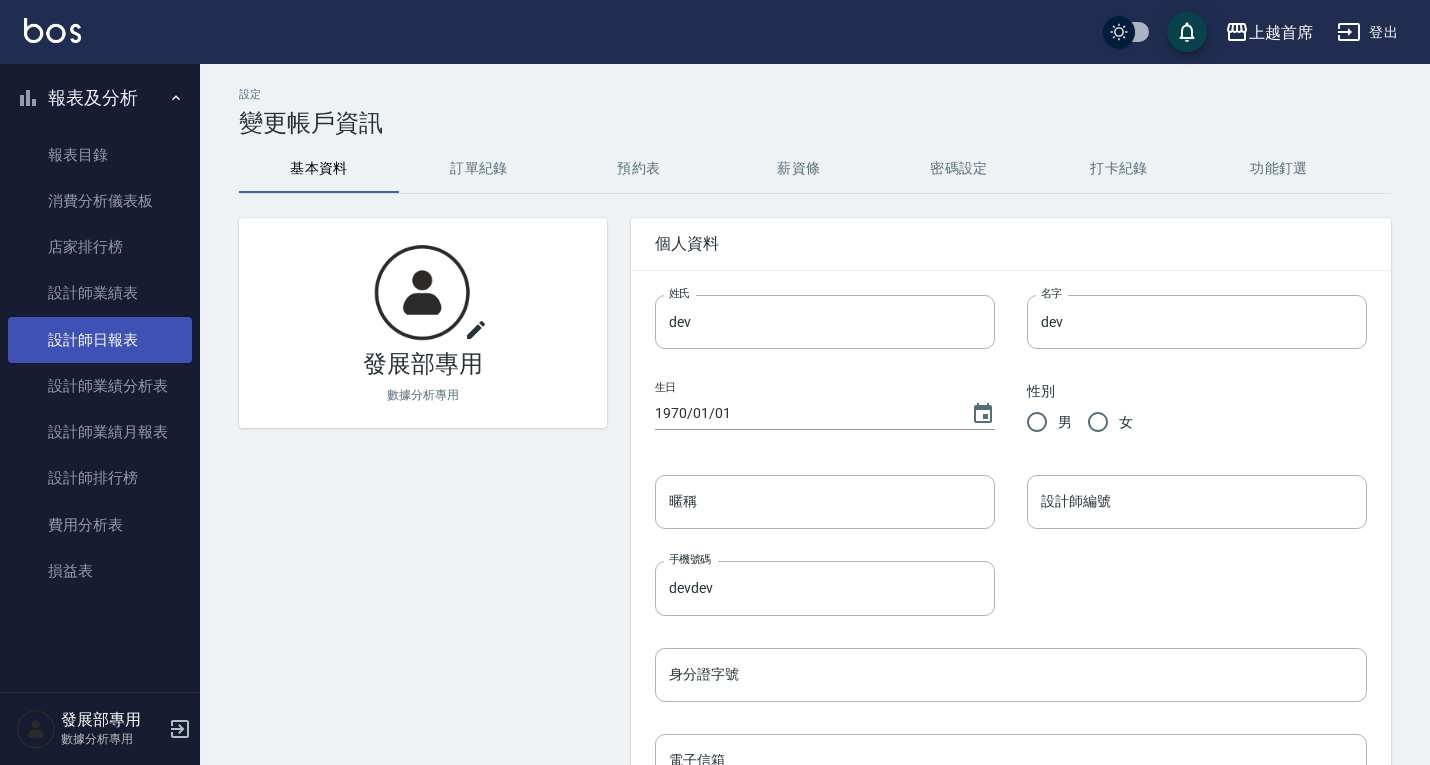 click on "設計師日報表" at bounding box center (100, 340) 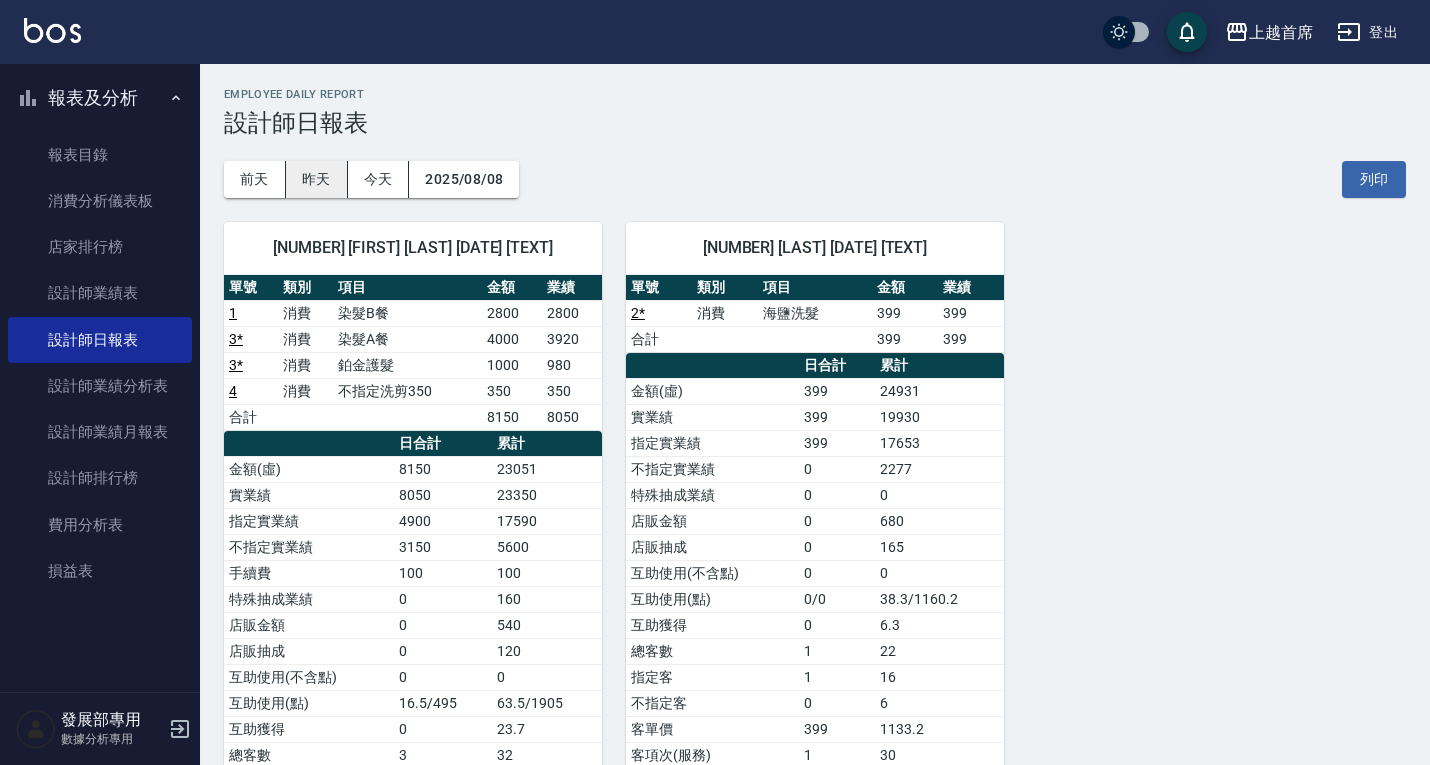 click on "昨天" at bounding box center [317, 179] 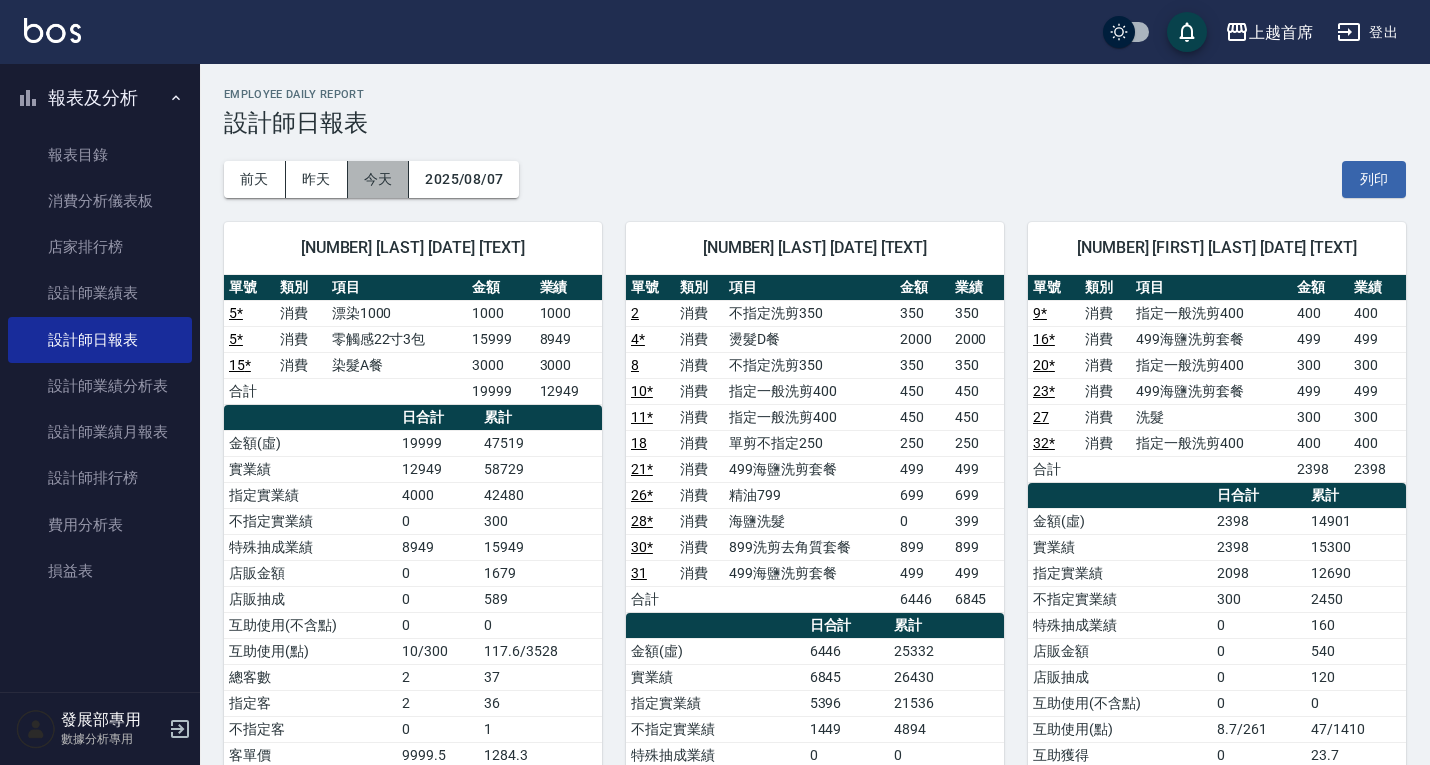 click on "今天" at bounding box center (379, 179) 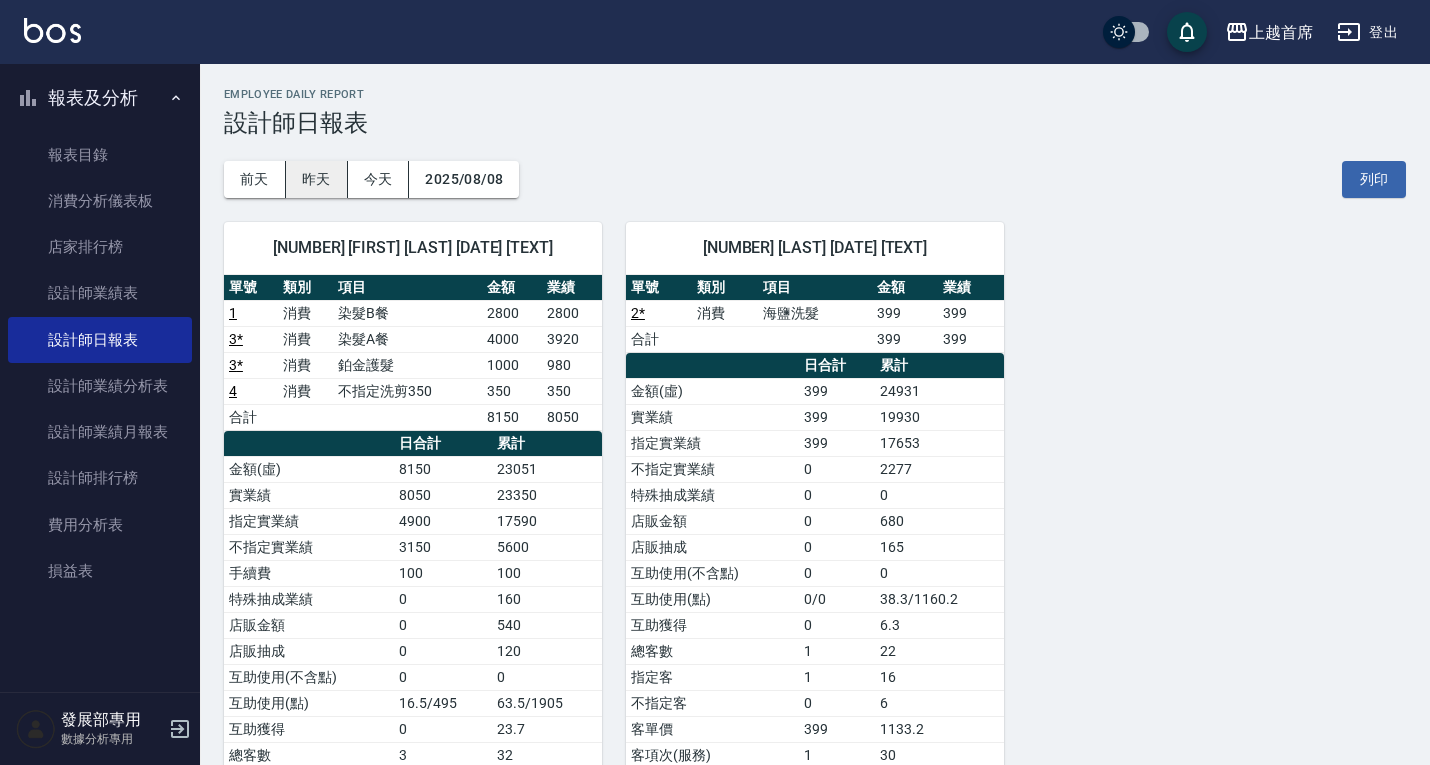 click on "昨天" at bounding box center (317, 179) 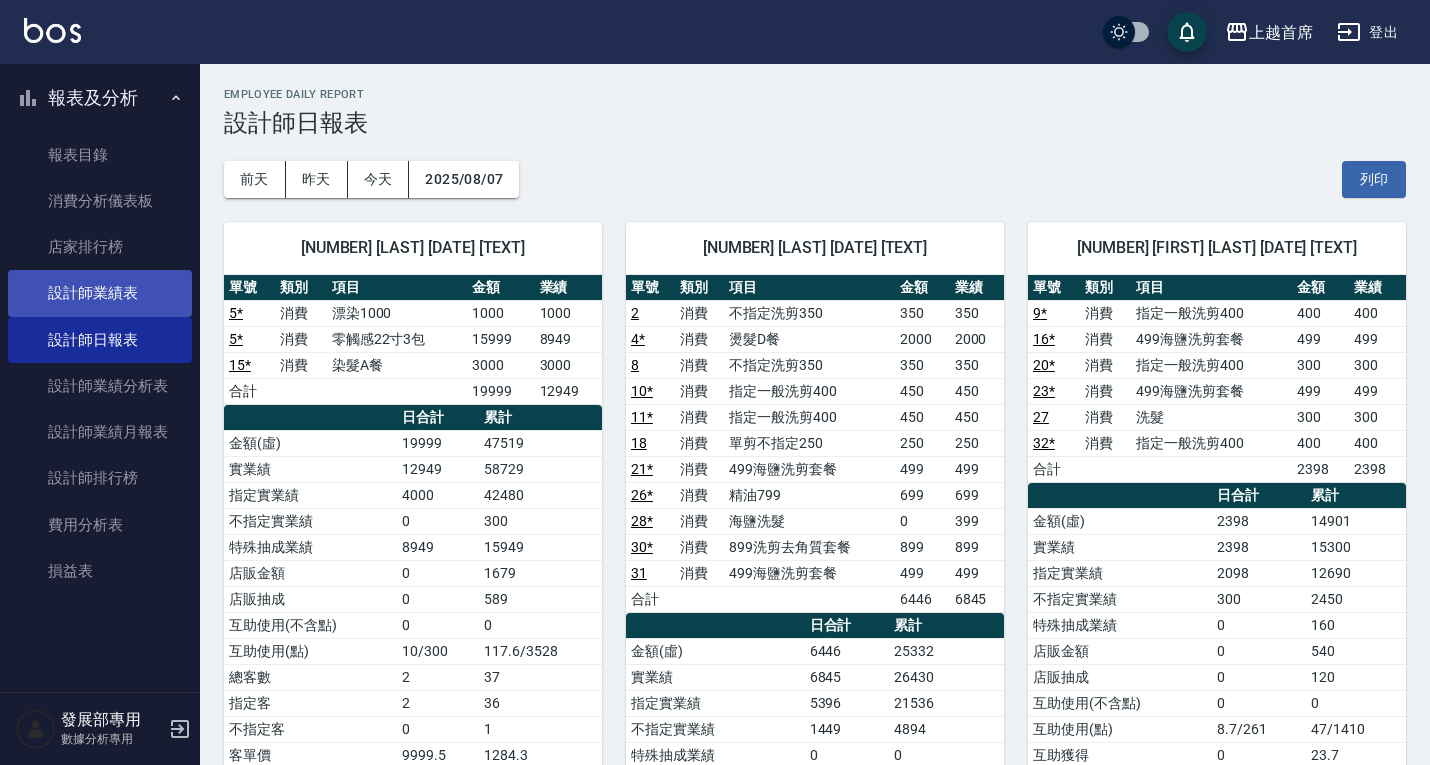 click on "設計師業績表" at bounding box center [100, 293] 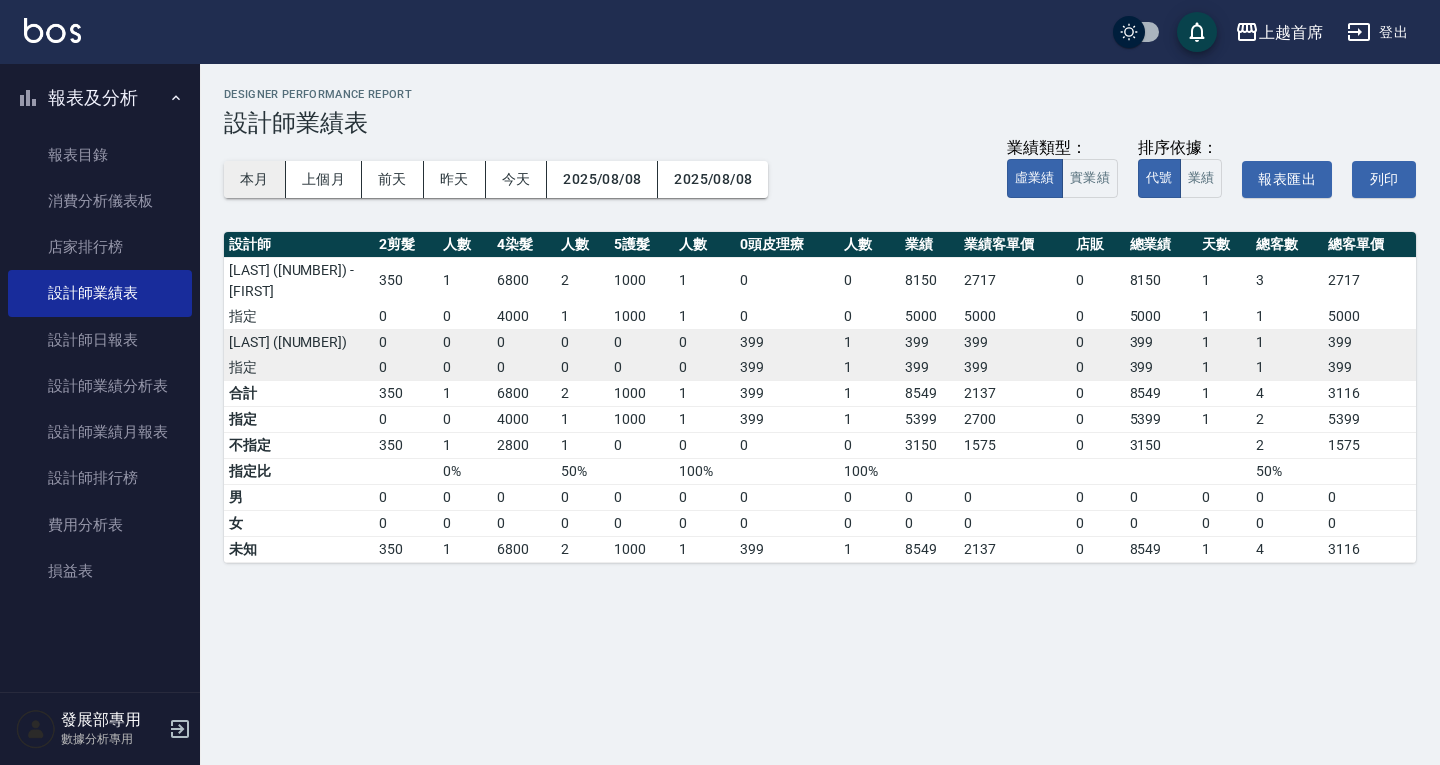 click on "本月" at bounding box center [255, 179] 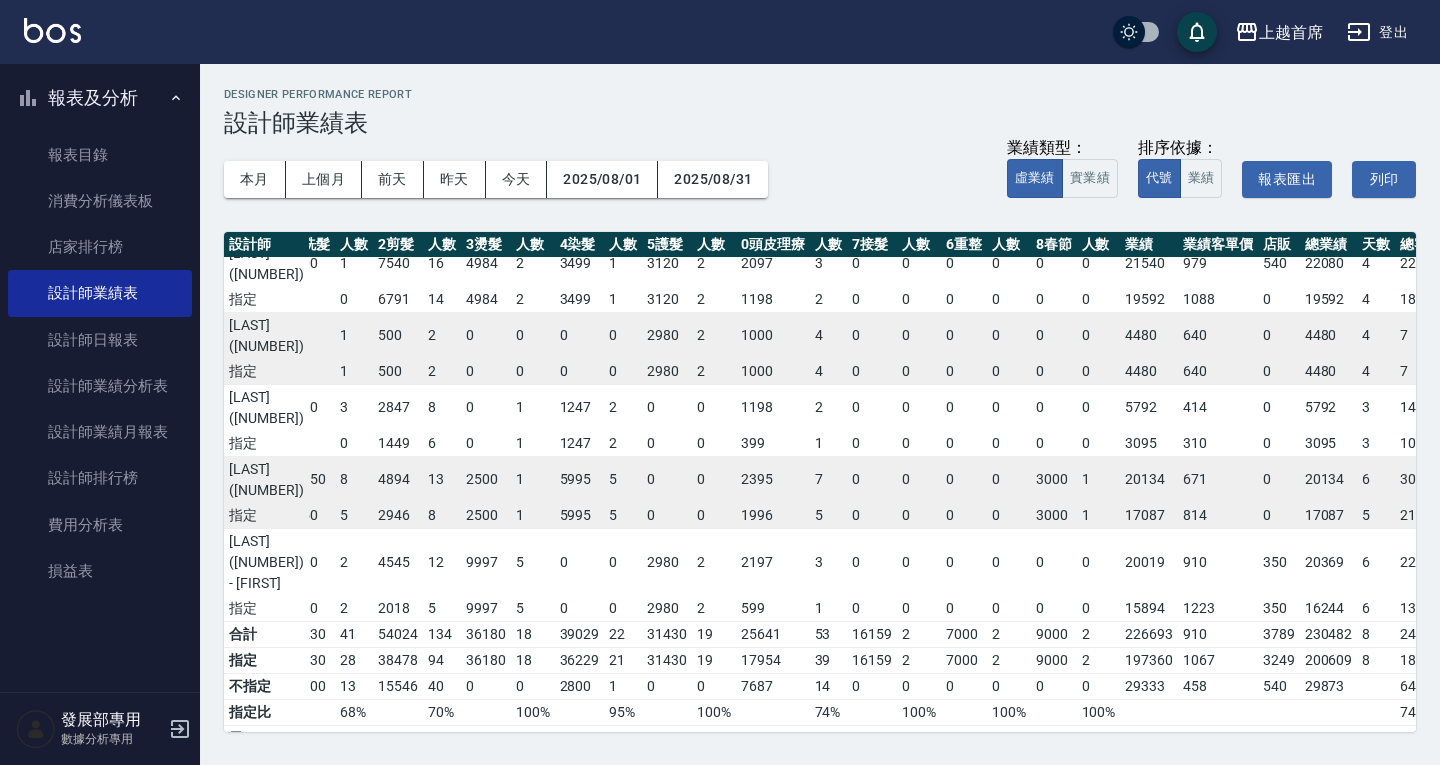 scroll, scrollTop: 512, scrollLeft: 18, axis: both 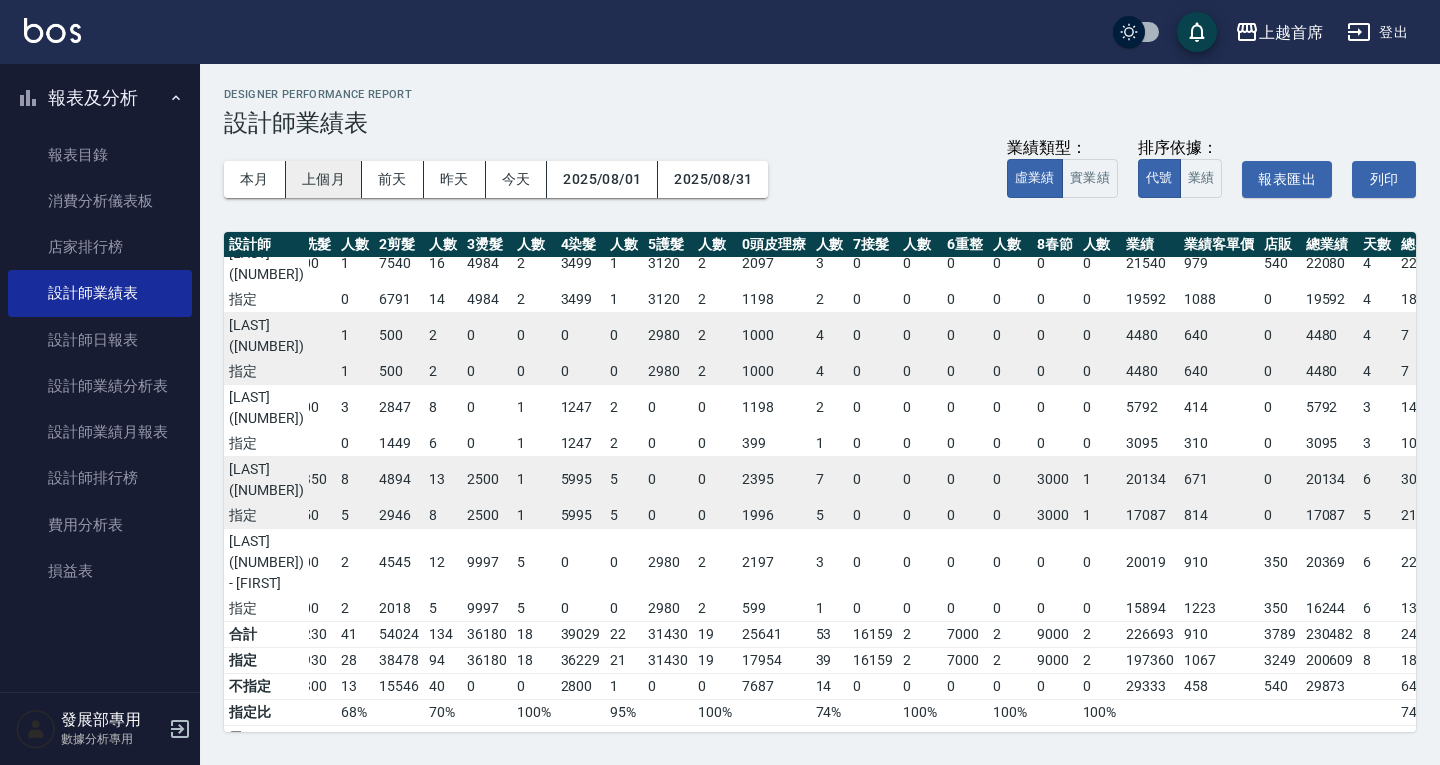 click on "上個月" at bounding box center (324, 179) 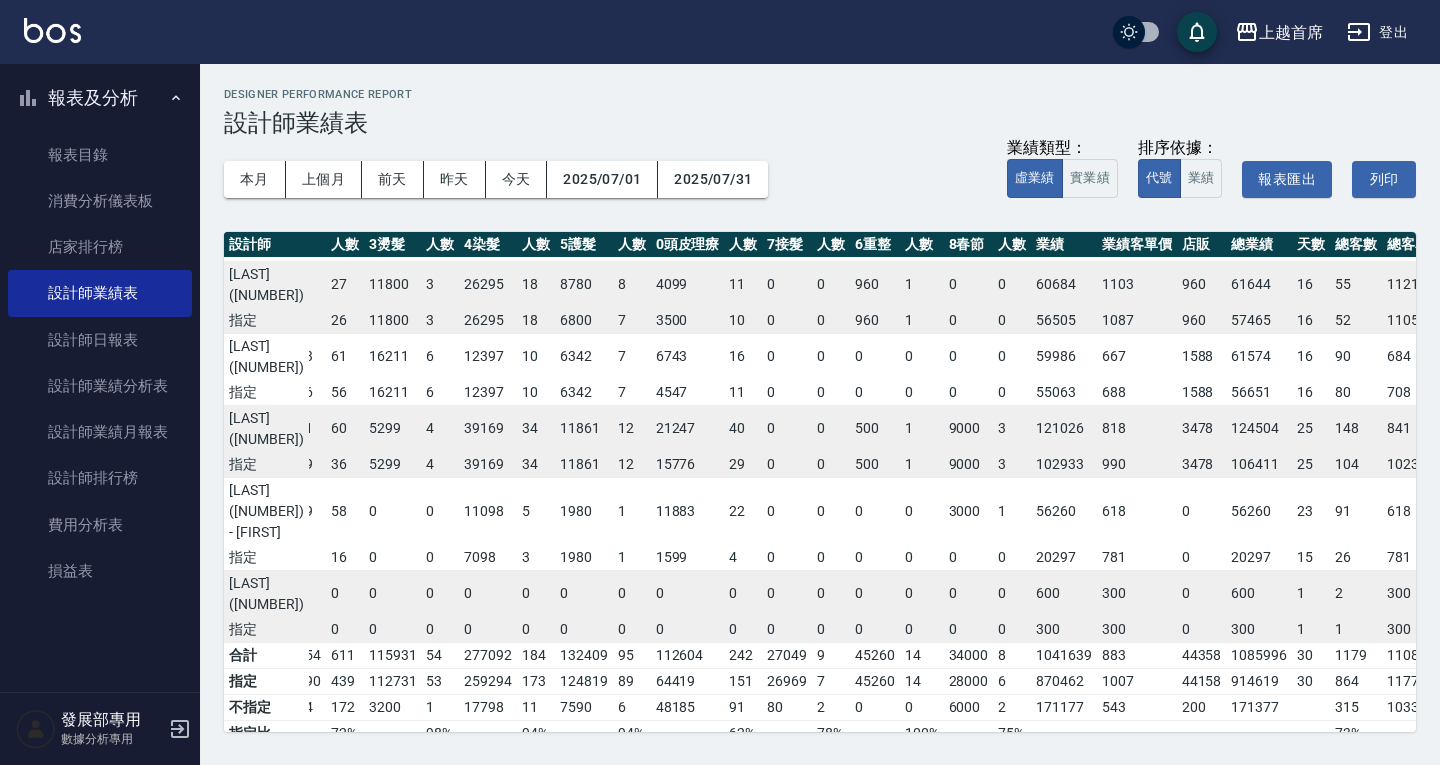 scroll, scrollTop: 563, scrollLeft: 124, axis: both 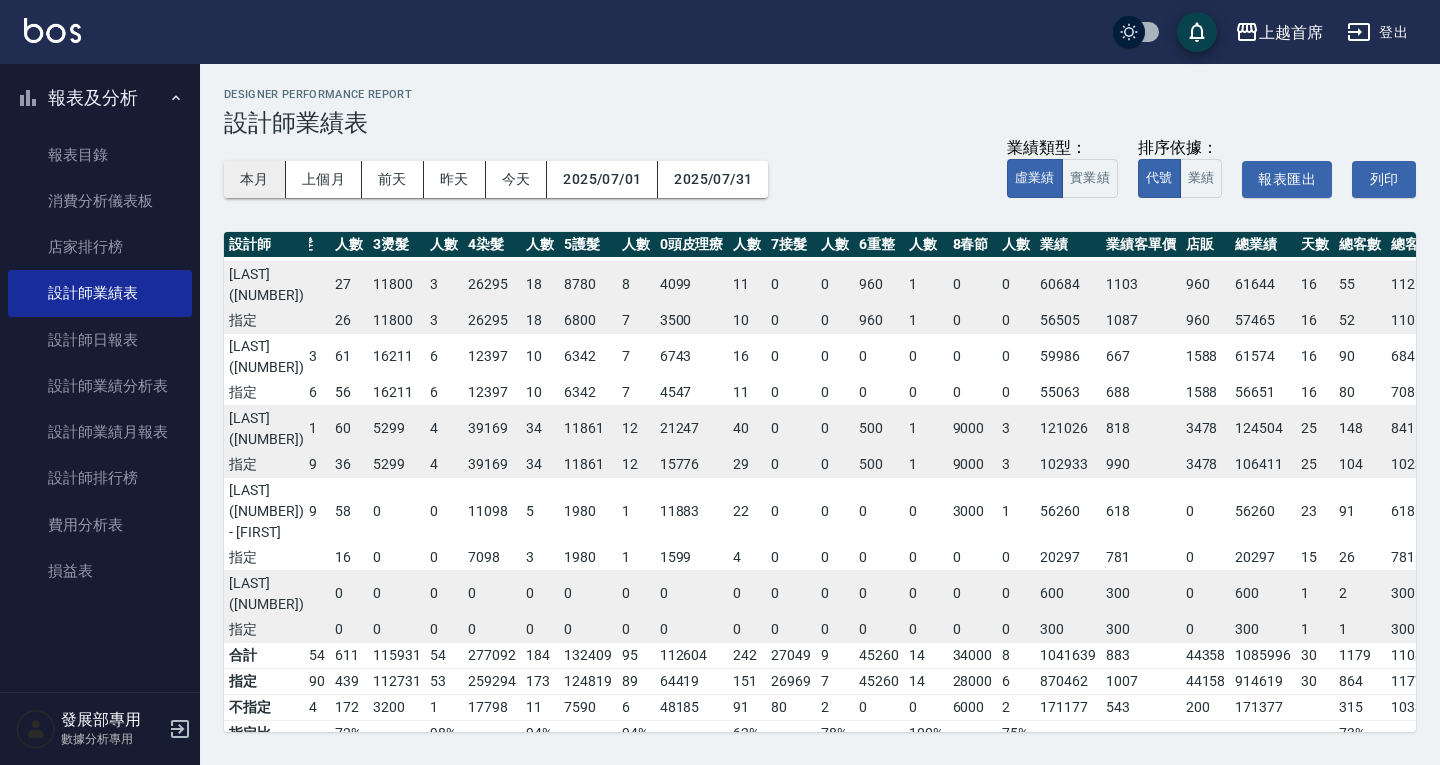 click on "本月" at bounding box center [255, 179] 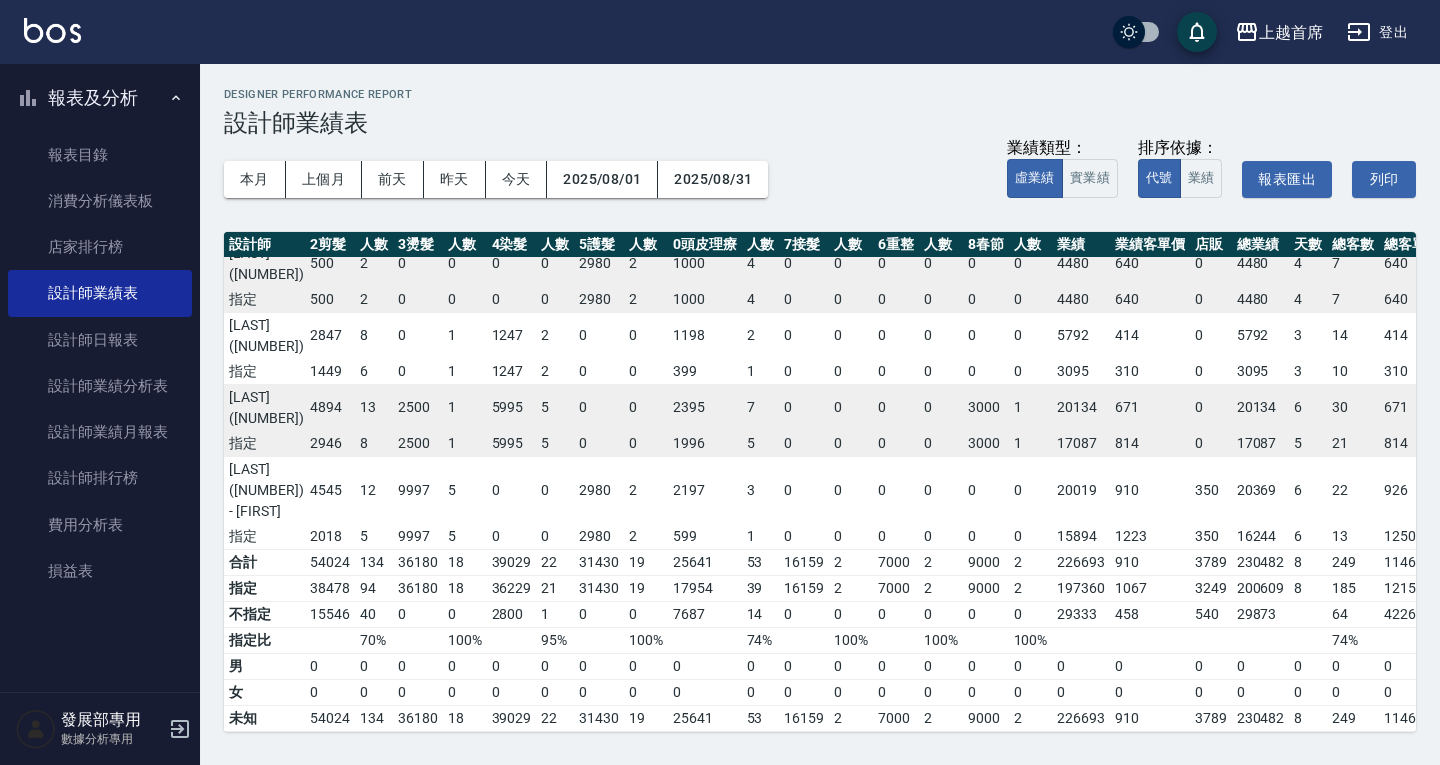 scroll, scrollTop: 593, scrollLeft: 87, axis: both 